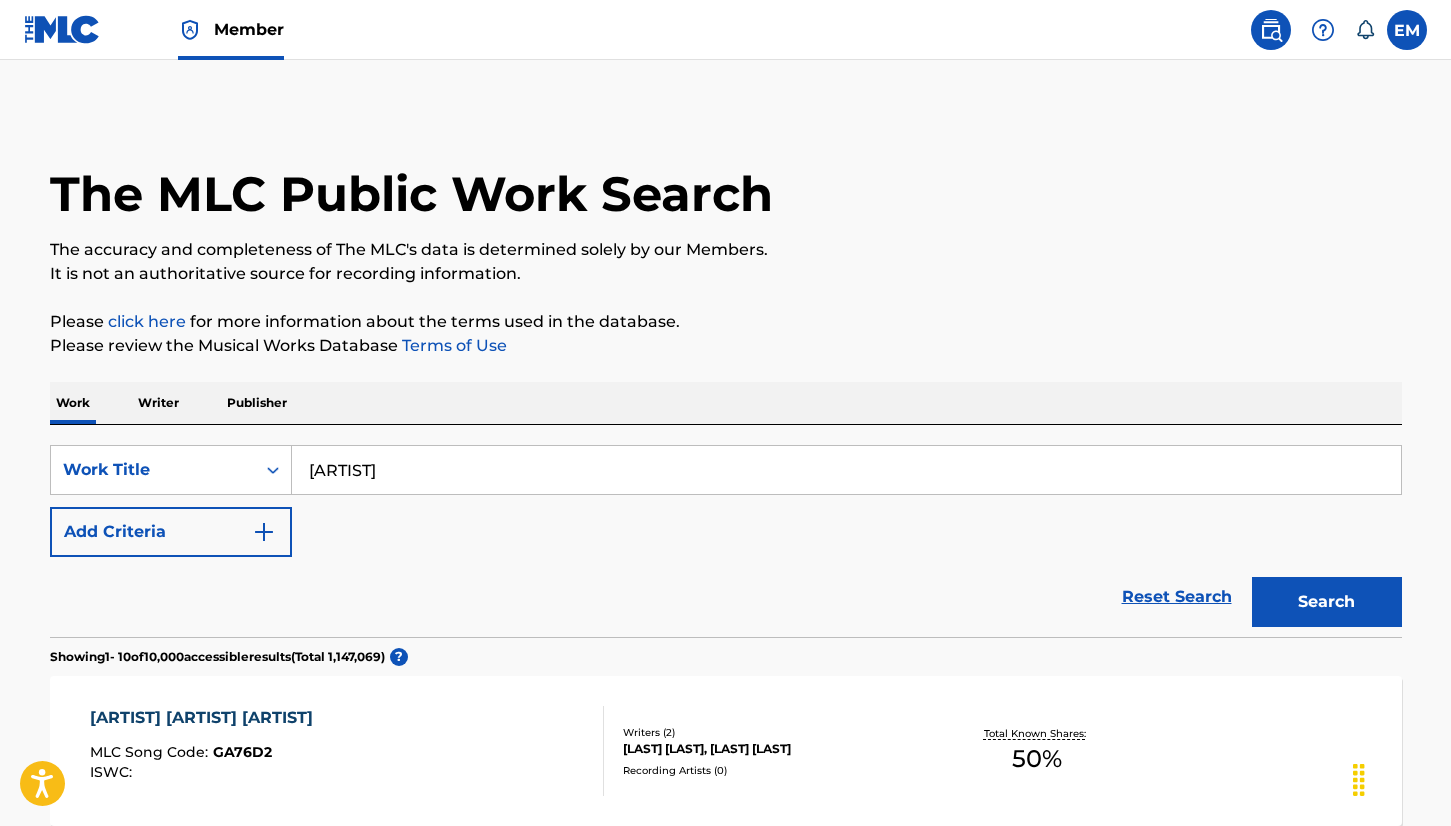 scroll, scrollTop: 200, scrollLeft: 0, axis: vertical 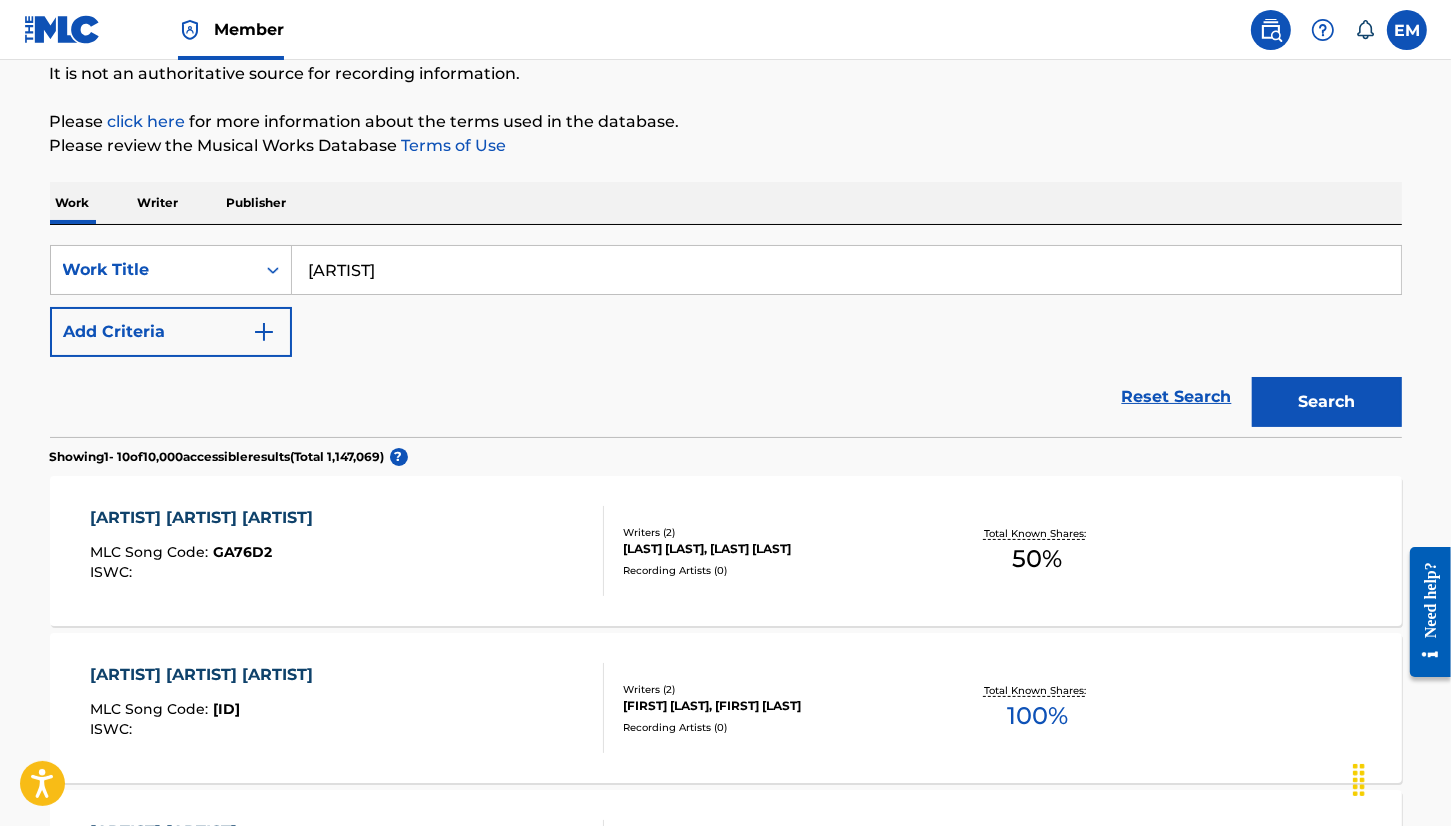 click on "Add Criteria" at bounding box center (171, 332) 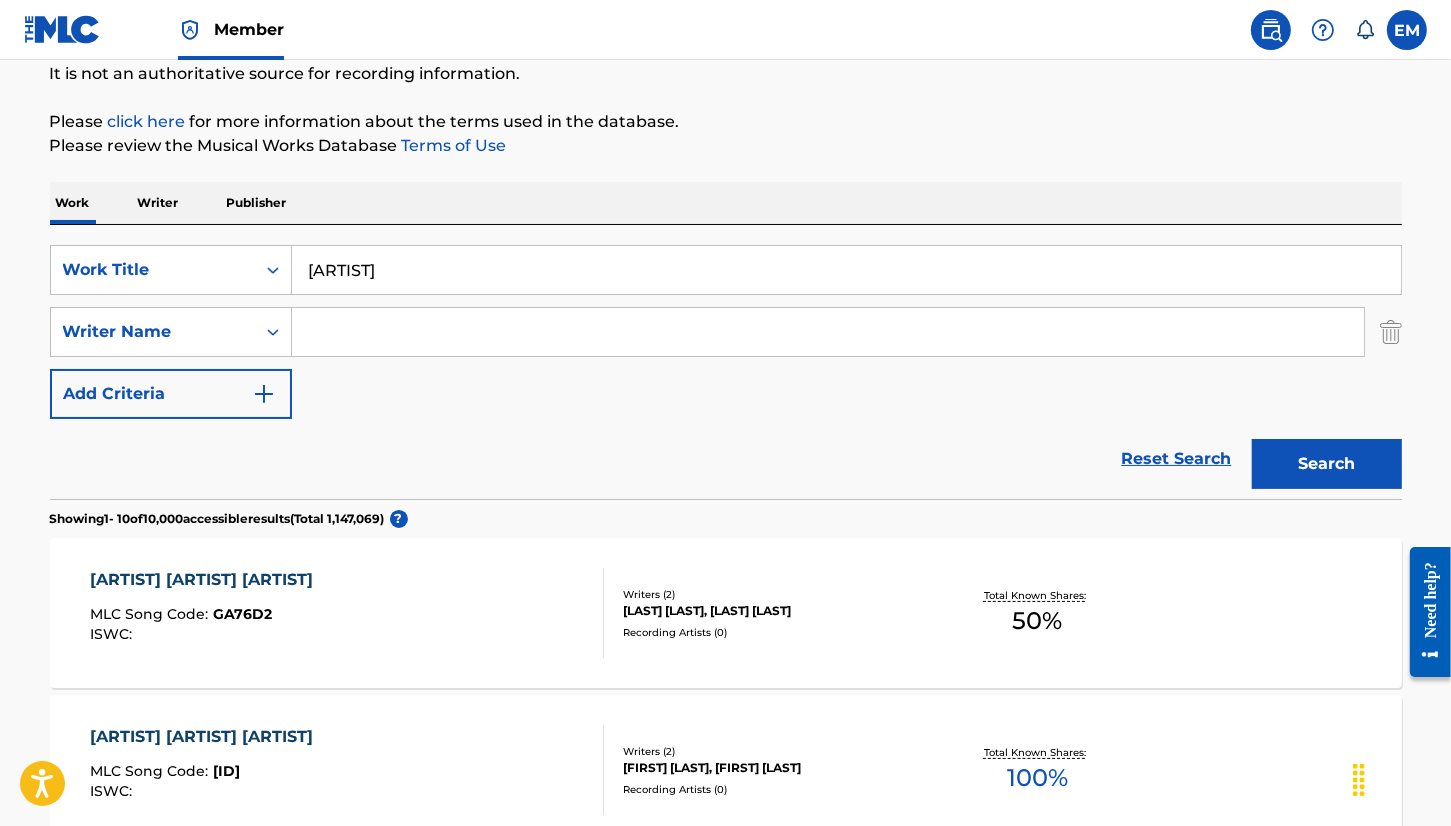 click at bounding box center [828, 332] 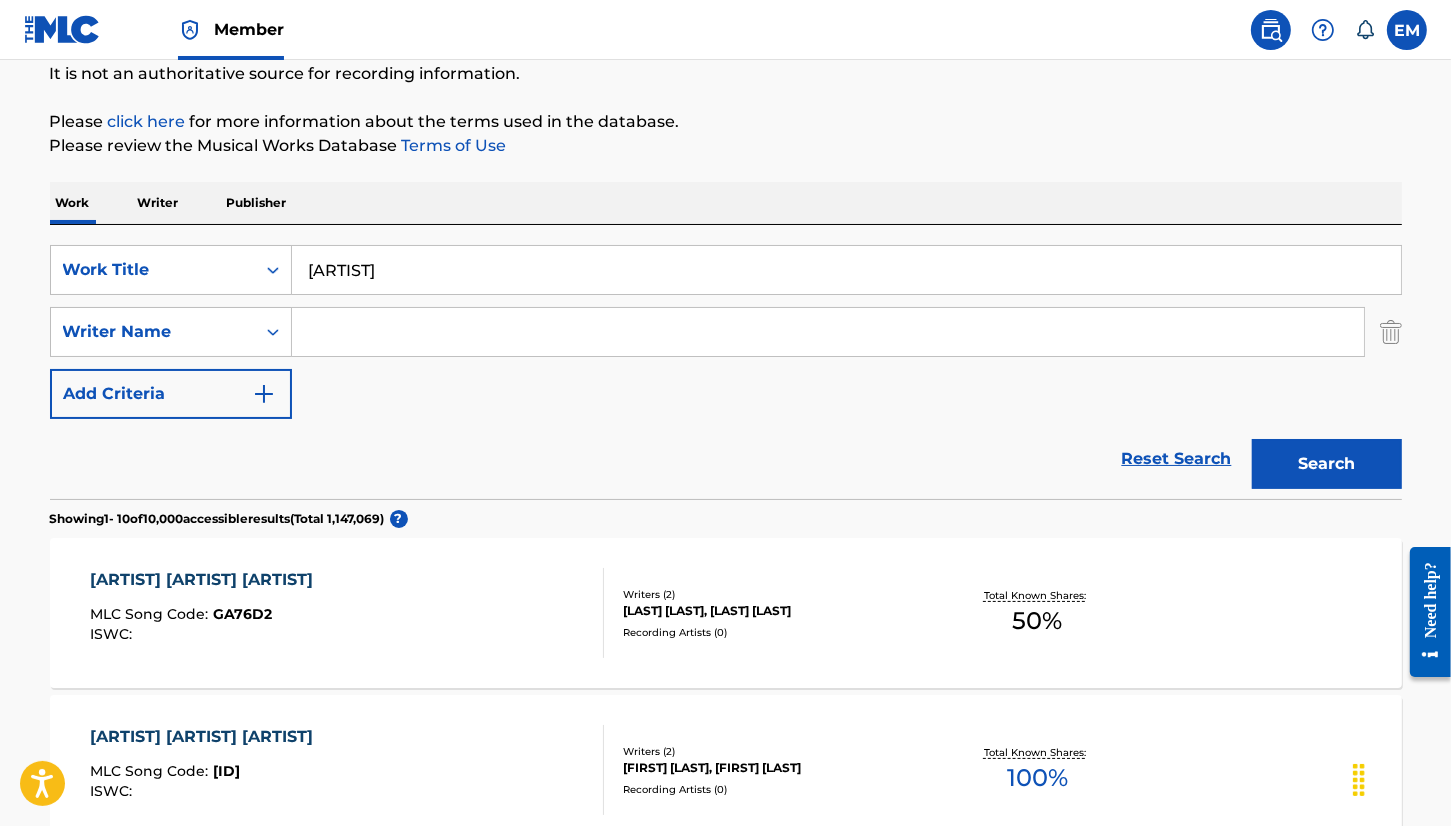 click at bounding box center (828, 332) 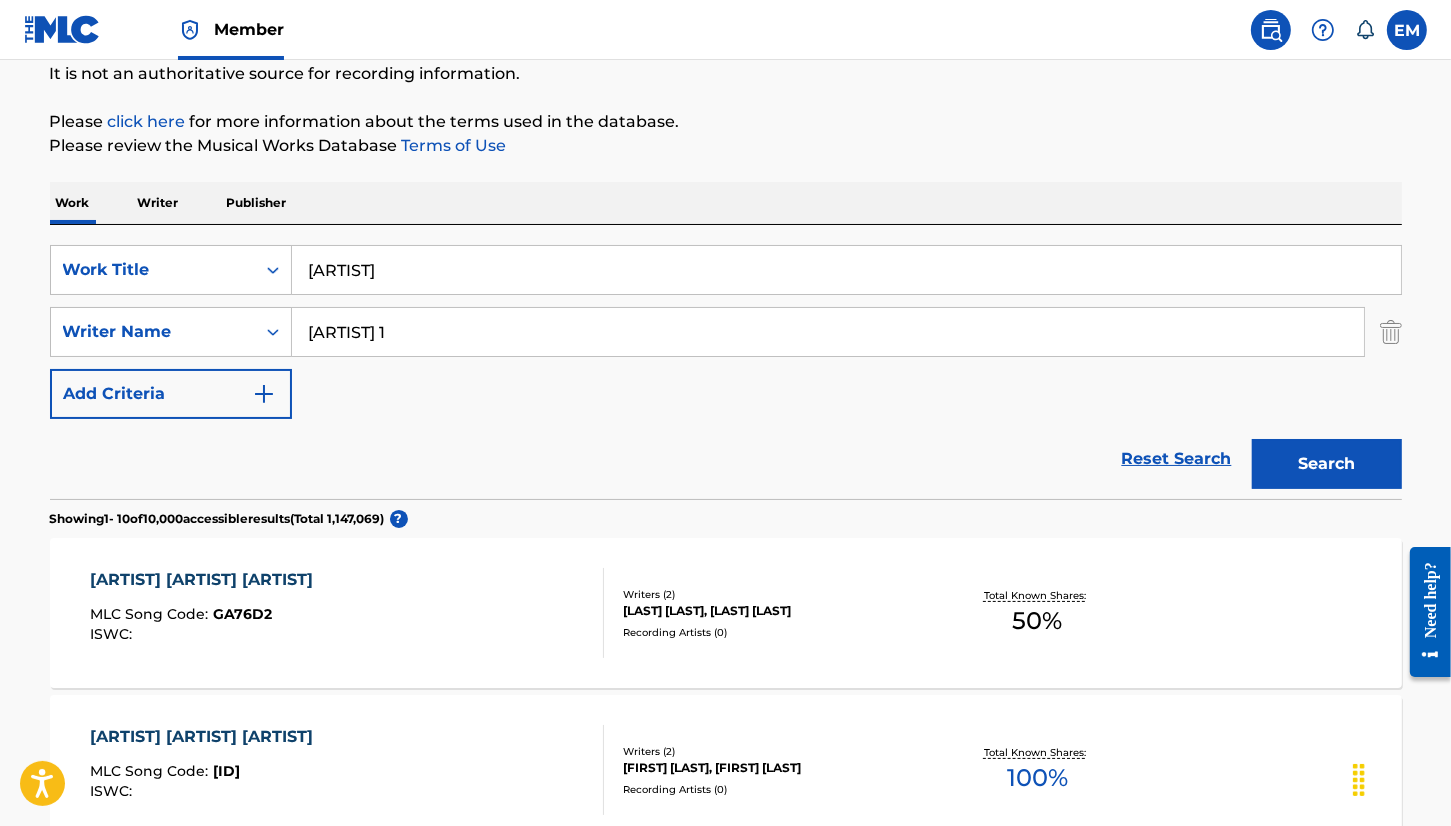 type on "[ARTIST] 1" 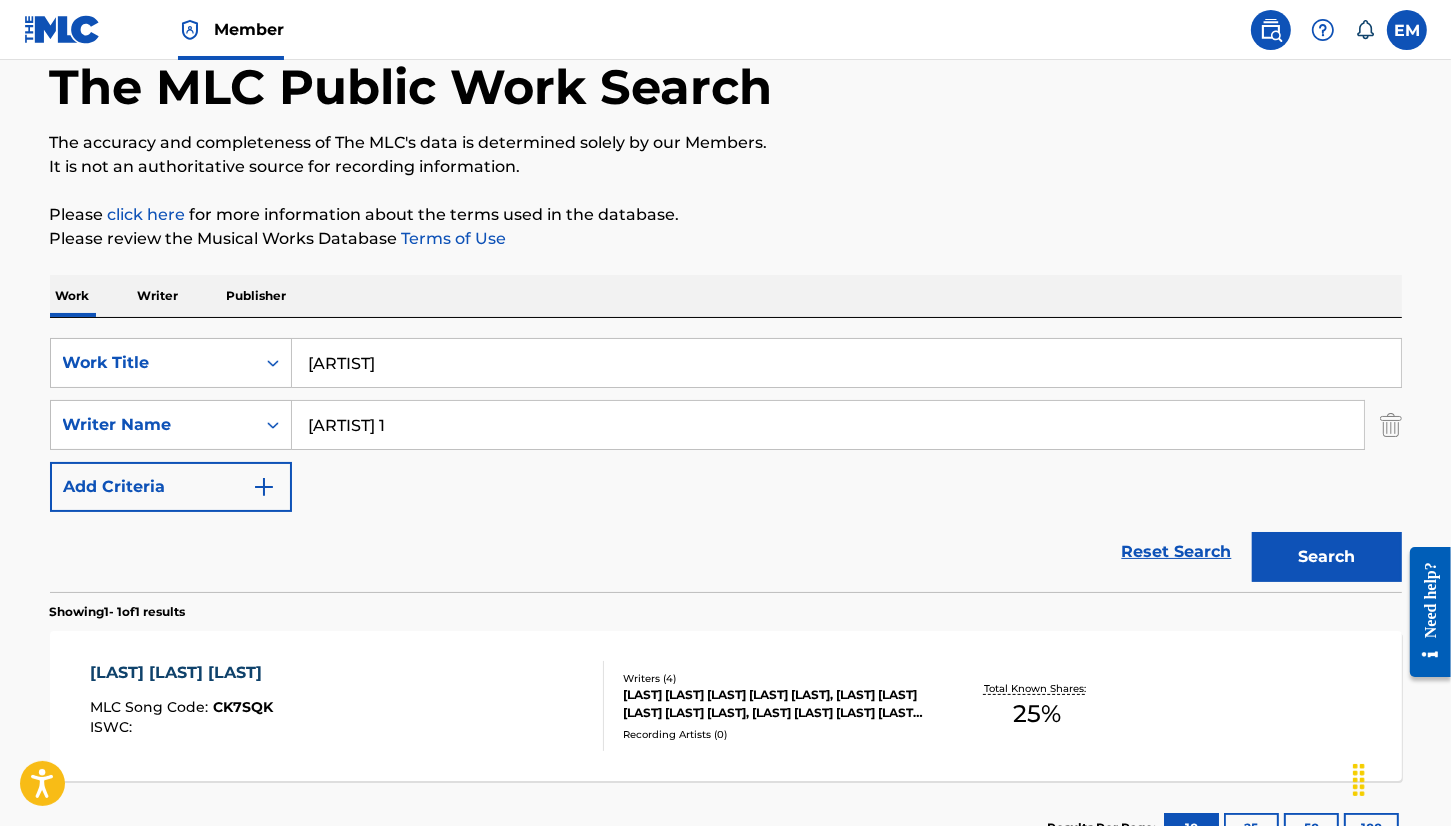 scroll, scrollTop: 200, scrollLeft: 0, axis: vertical 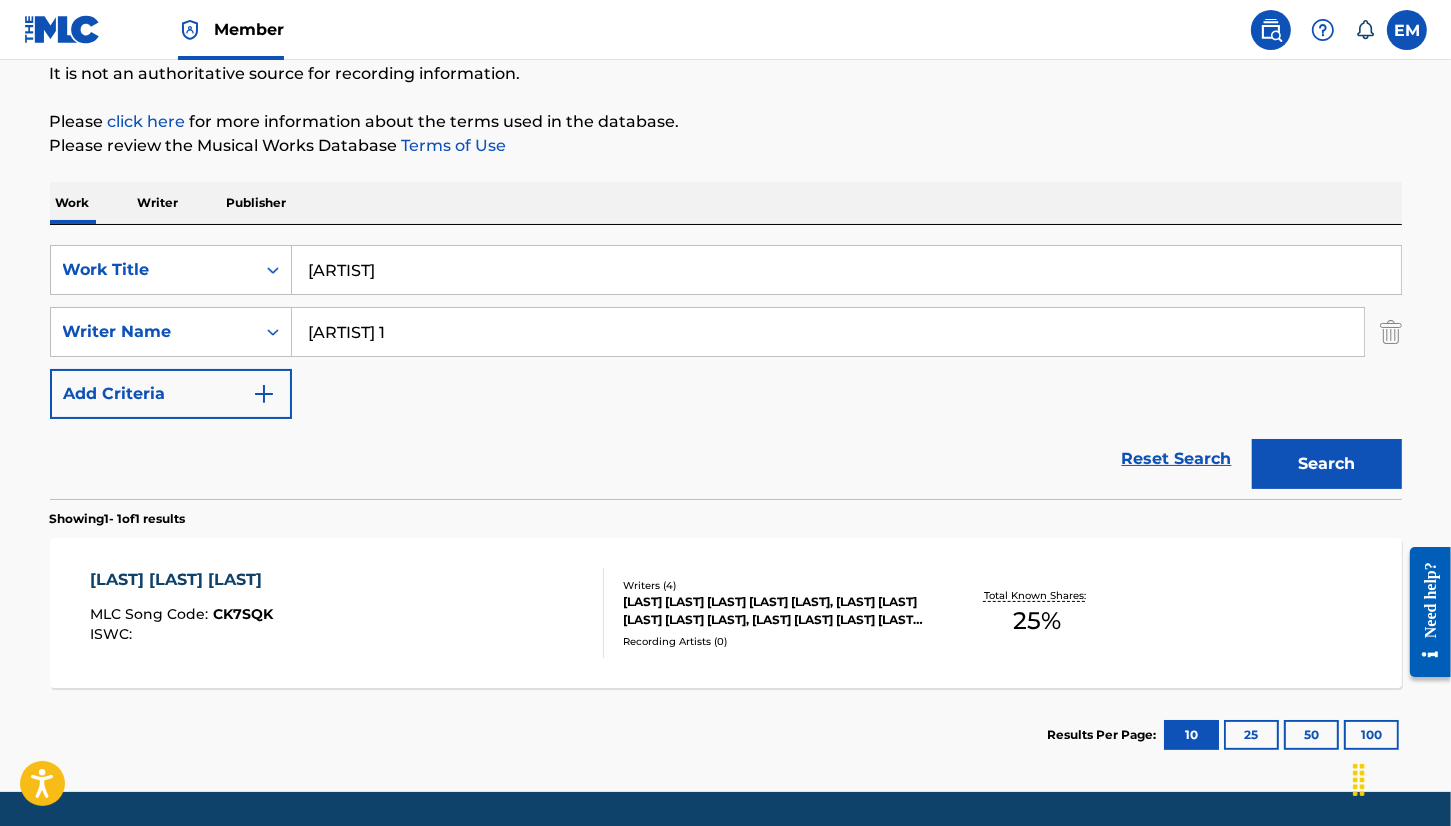 click on "[ARTIST]" at bounding box center [846, 270] 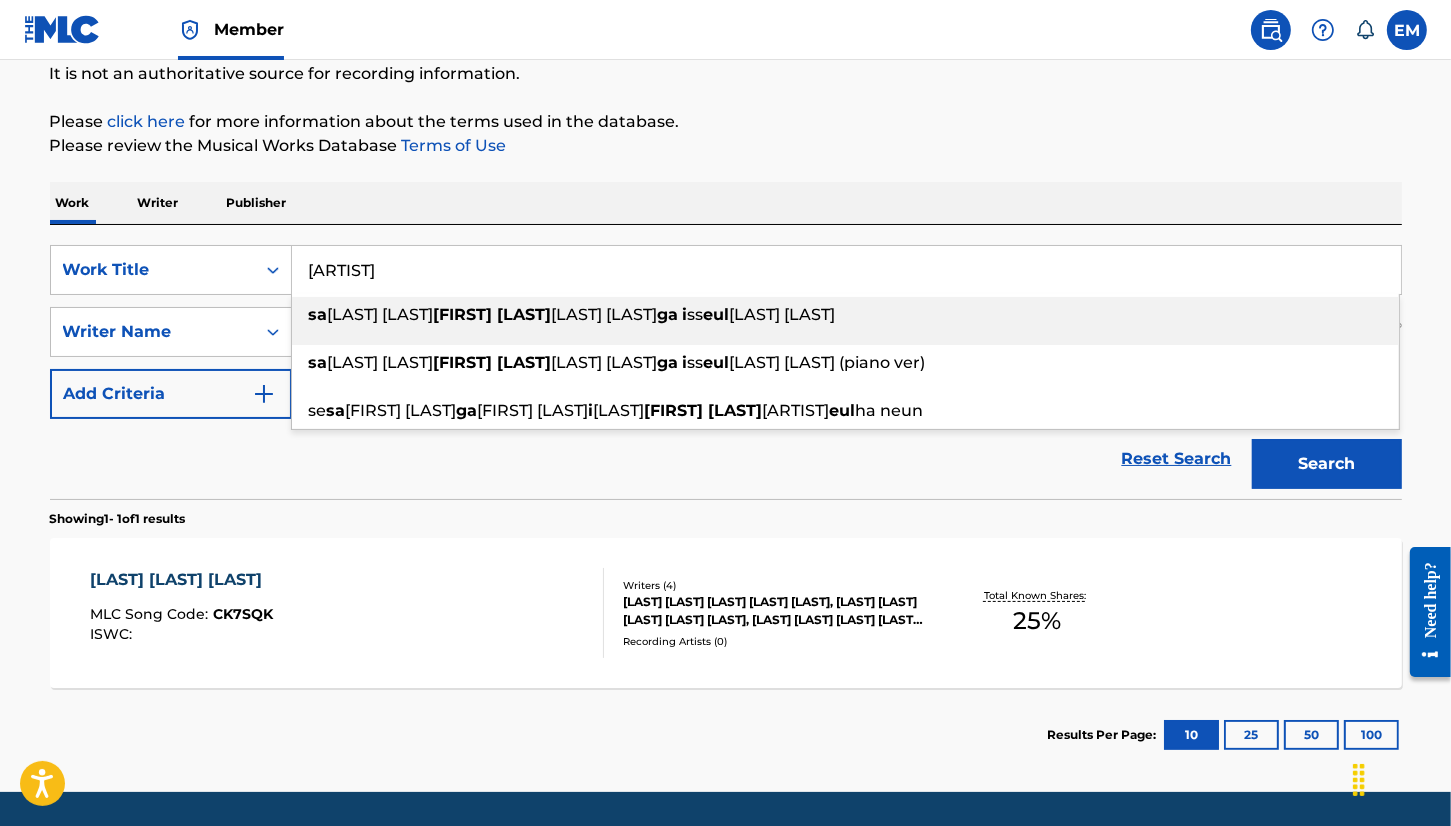 click on "[ARTIST]" at bounding box center [846, 270] 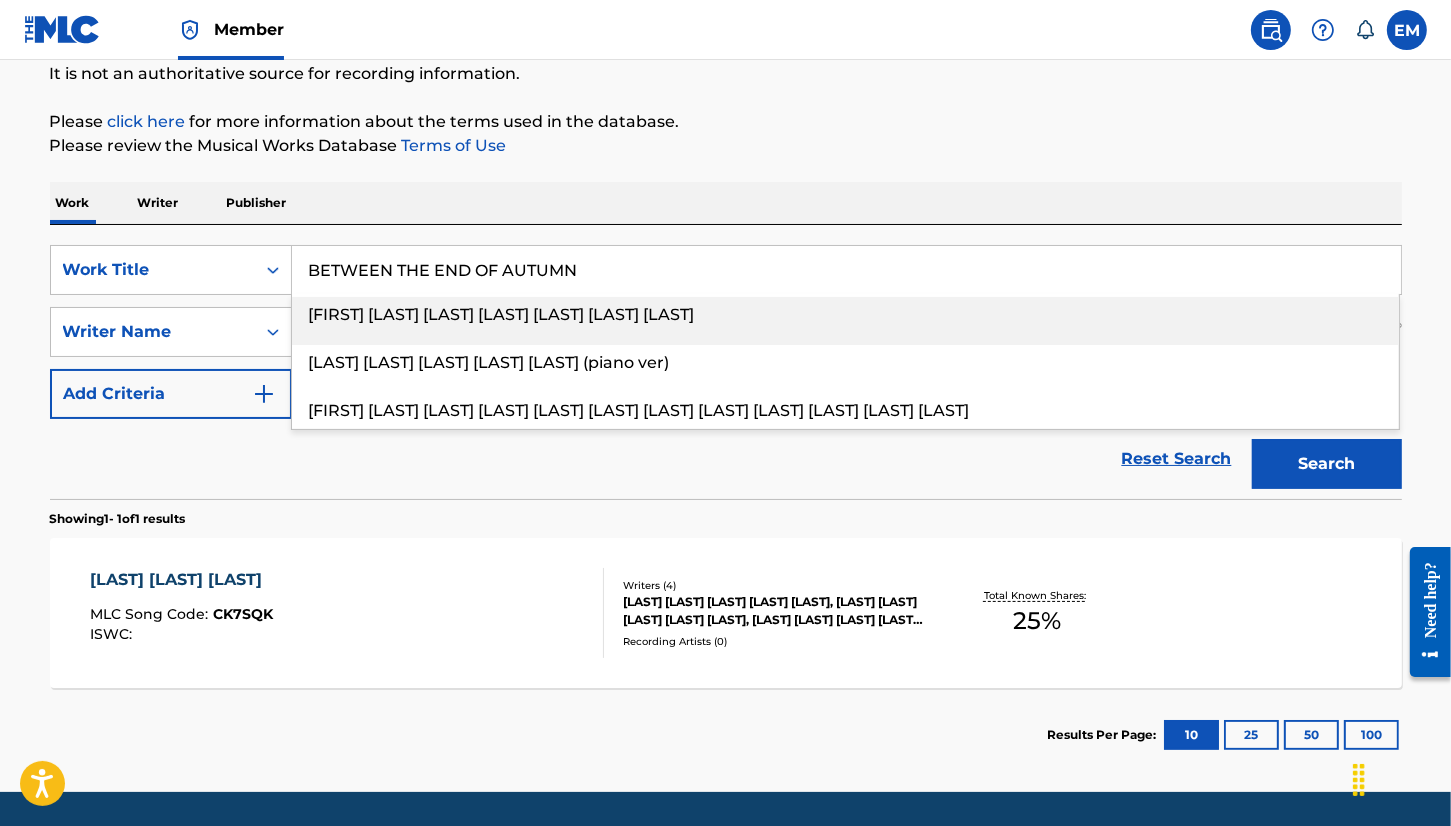 type on "BETWEEN THE END OF AUTUMN" 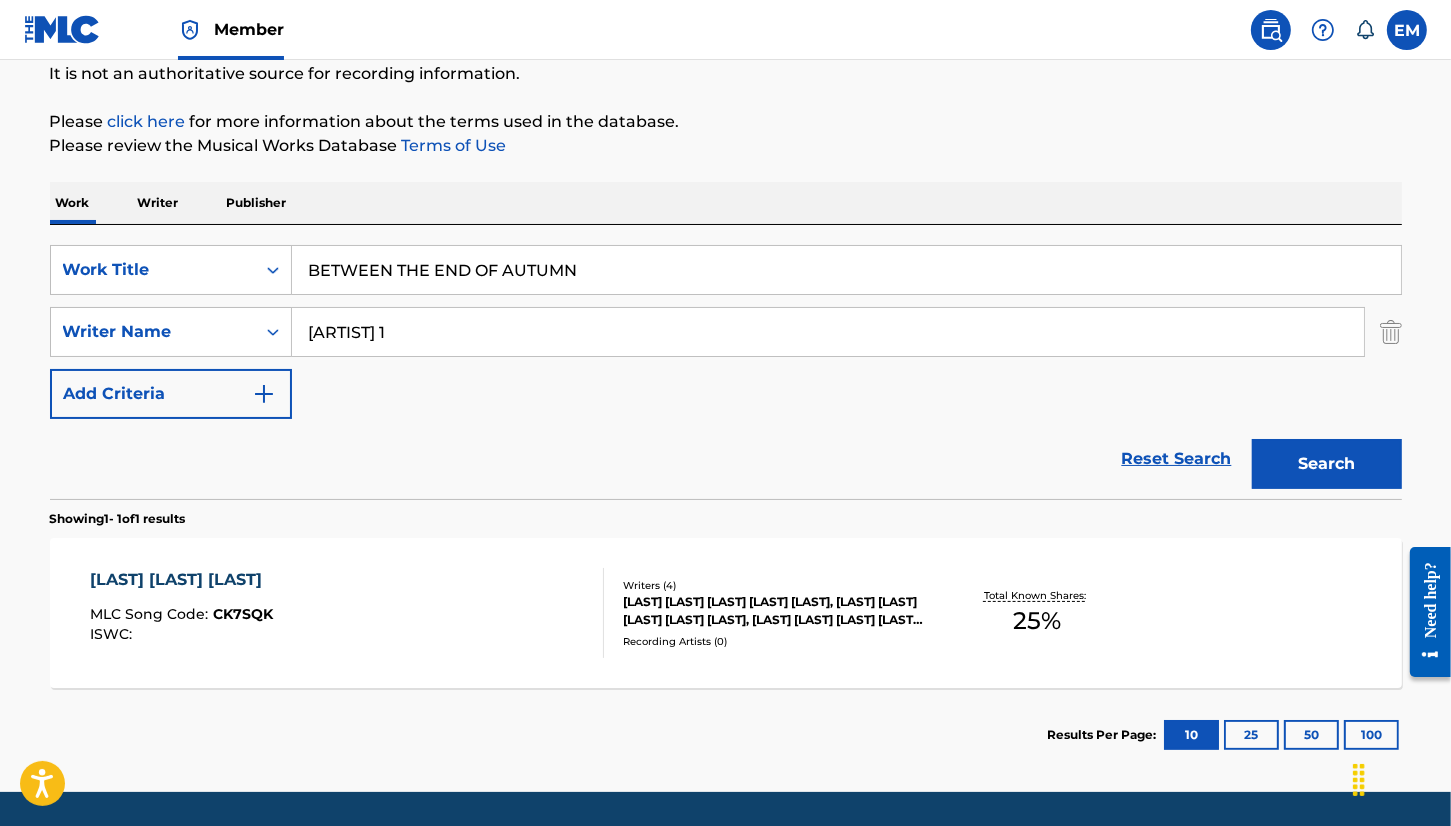 click on "Search" at bounding box center (1327, 464) 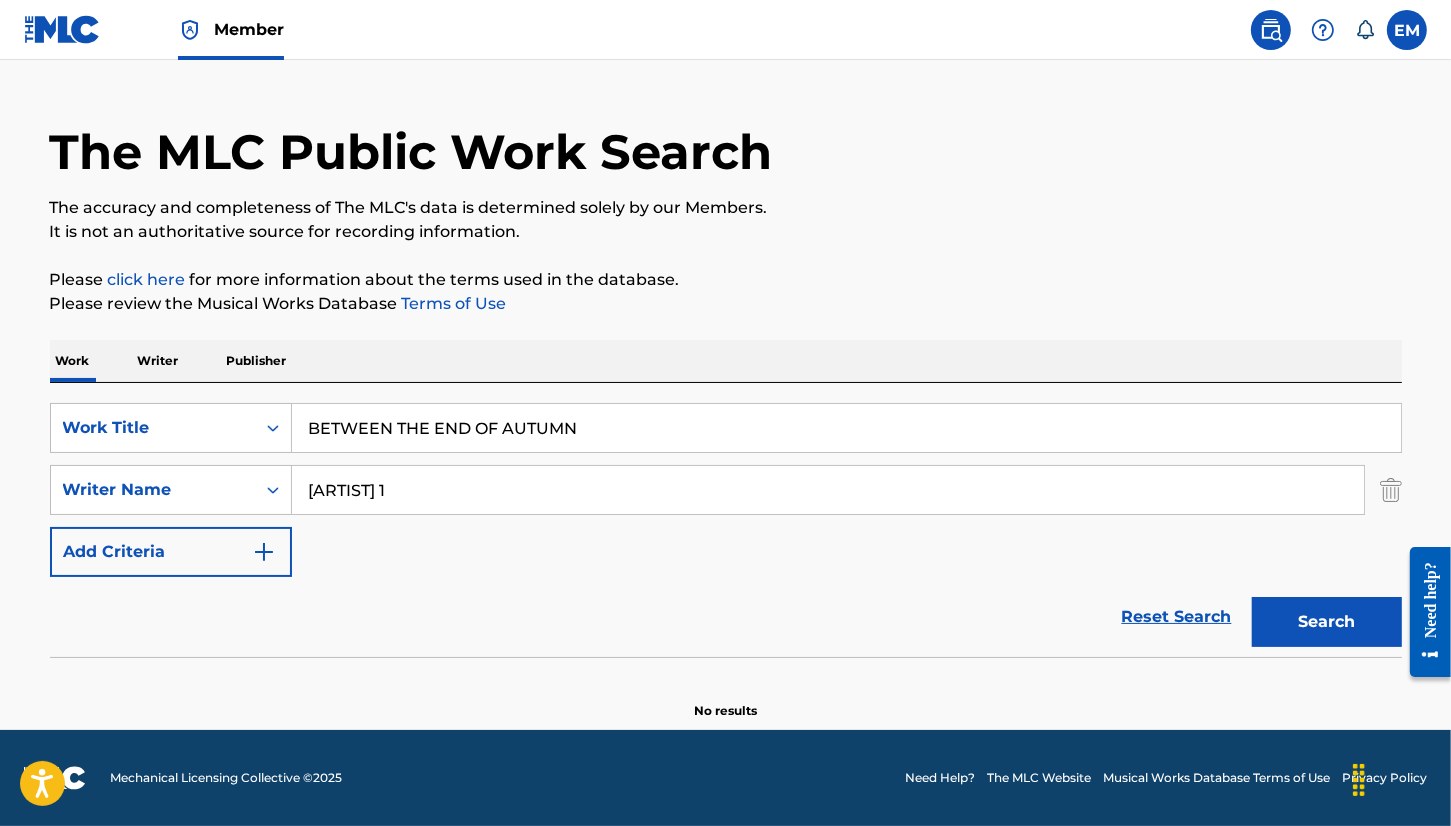 scroll, scrollTop: 42, scrollLeft: 0, axis: vertical 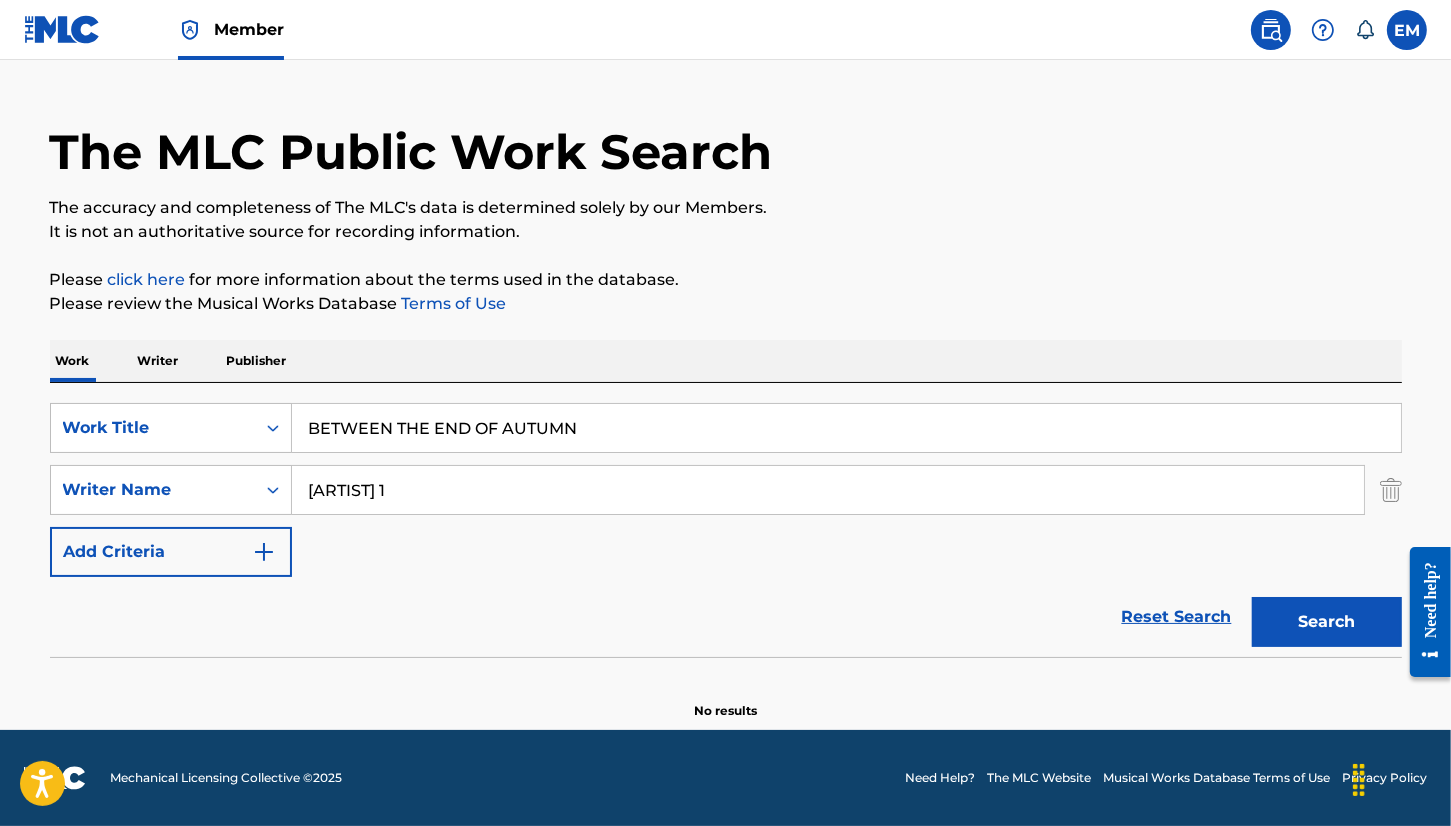 click on "[ARTIST] 1" at bounding box center (828, 490) 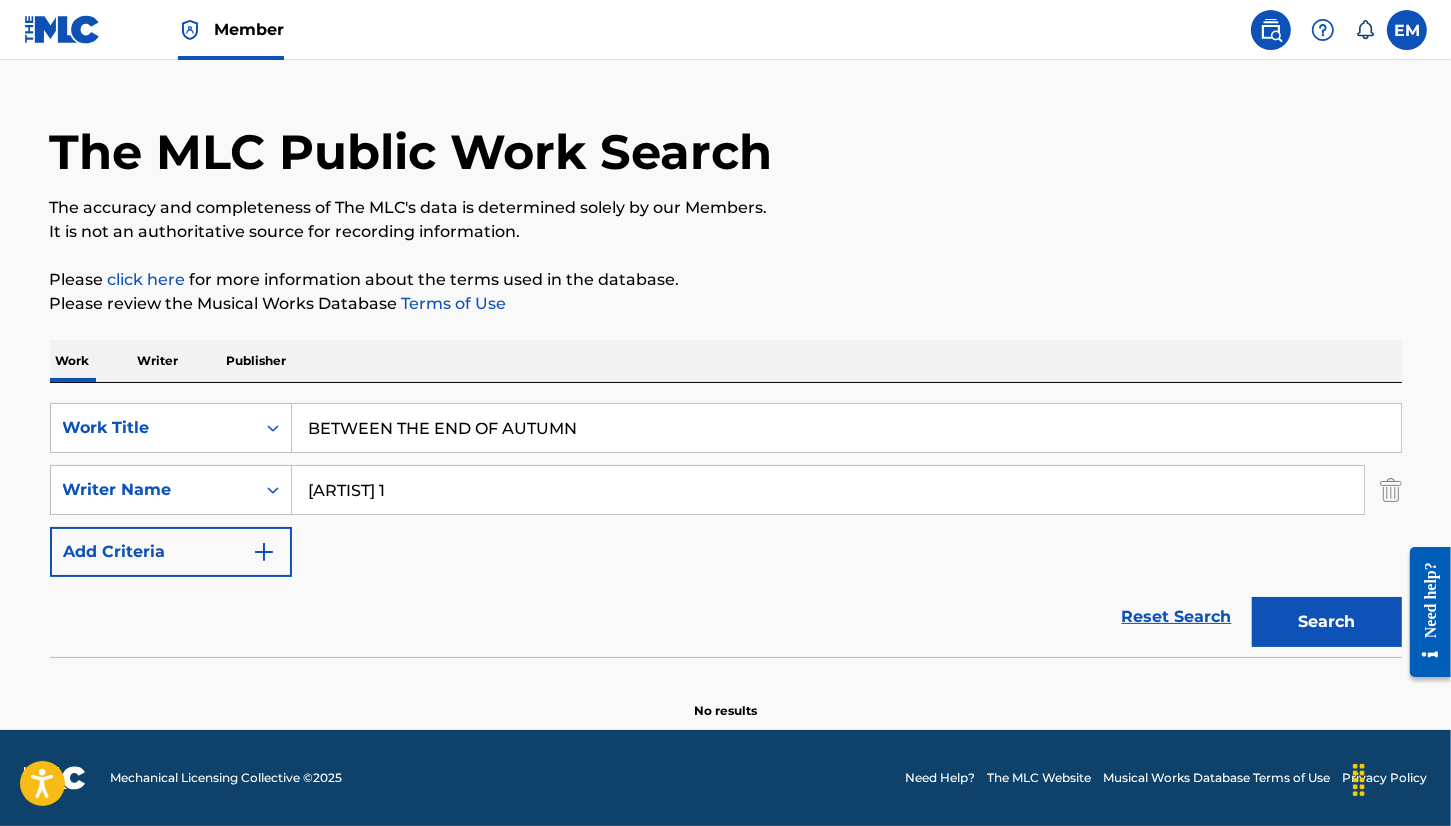 click on "[ARTIST] 1" at bounding box center [828, 490] 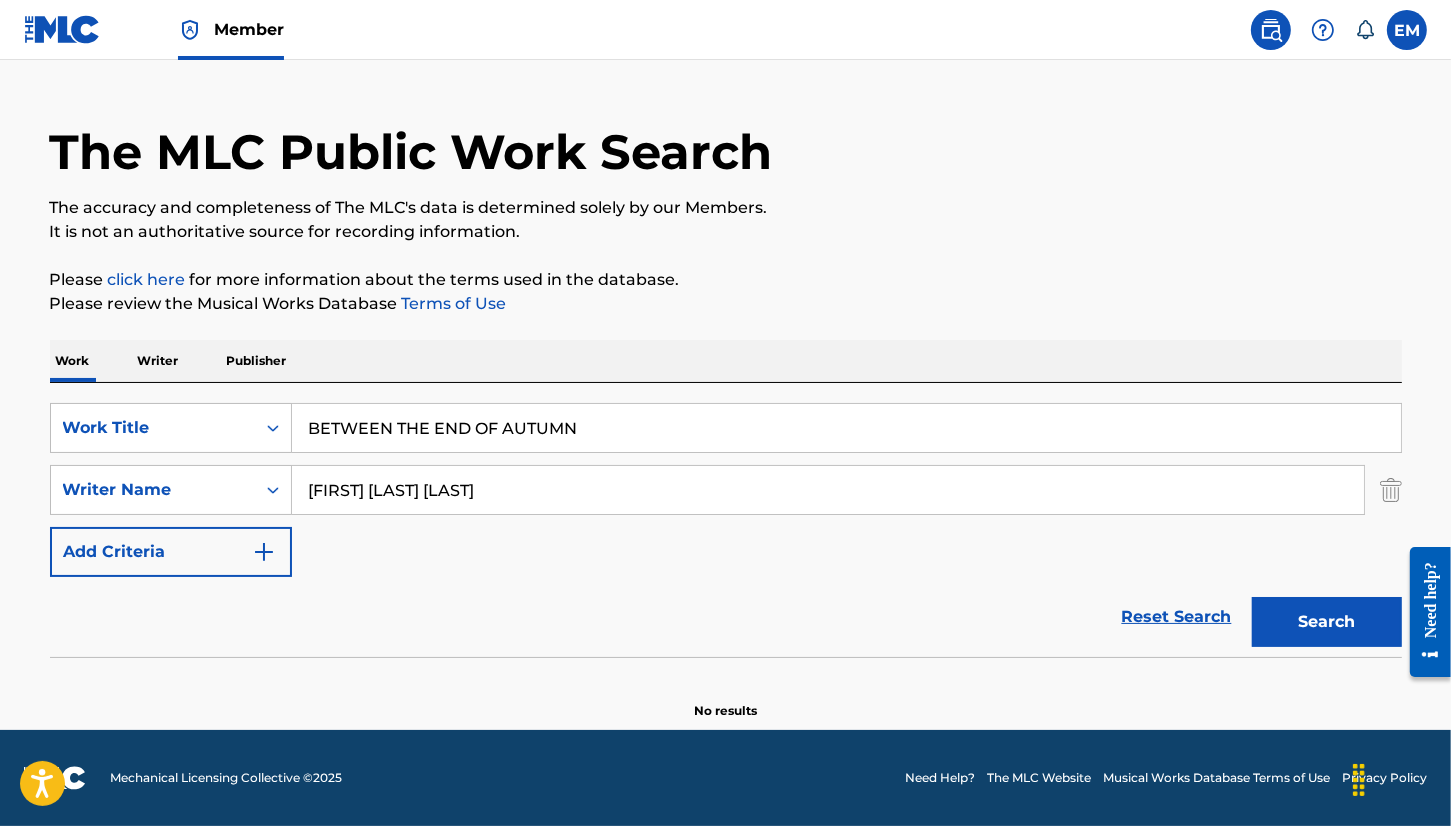 click on "Work Writer Publisher" at bounding box center [726, 361] 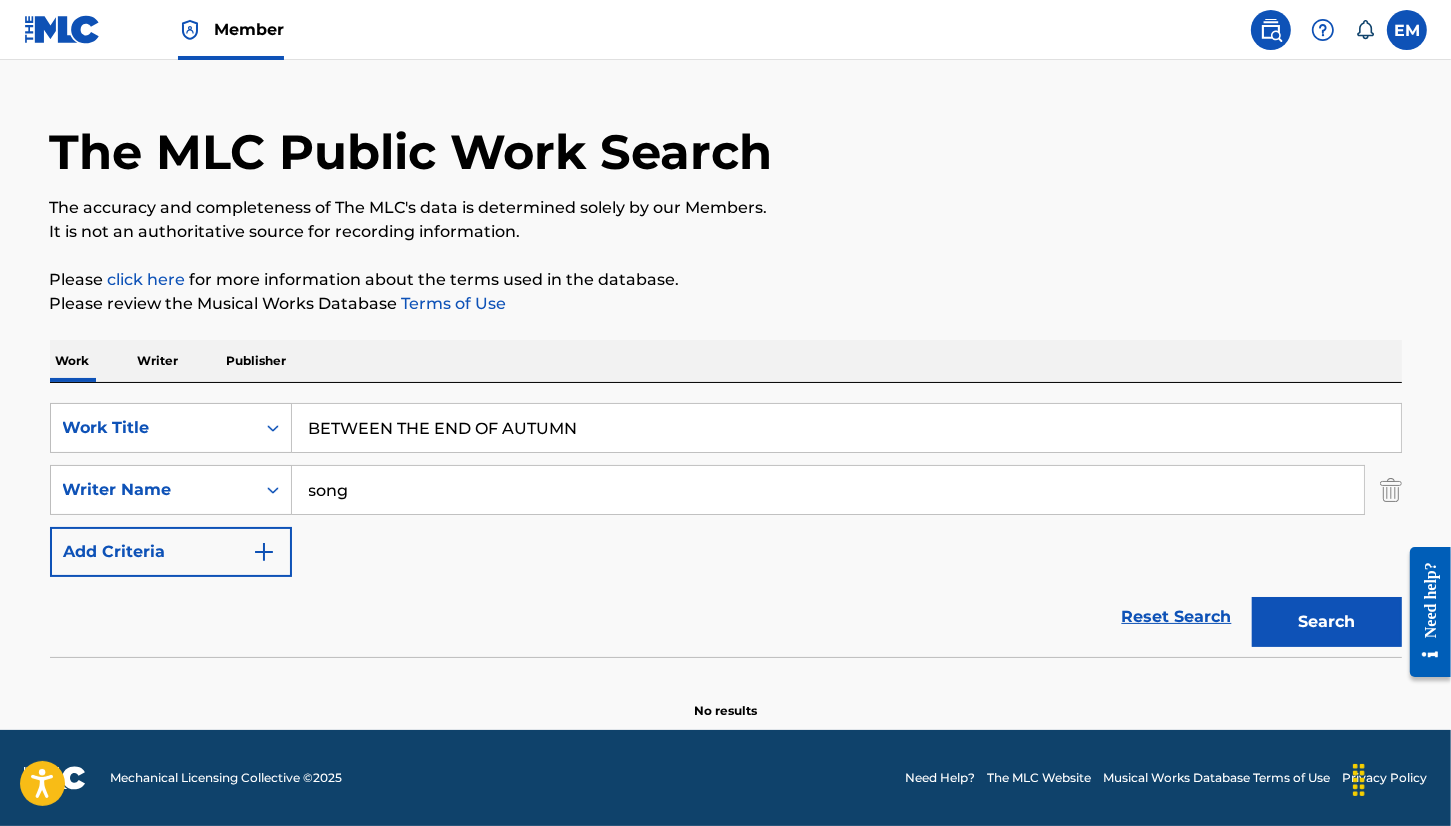 type on "song" 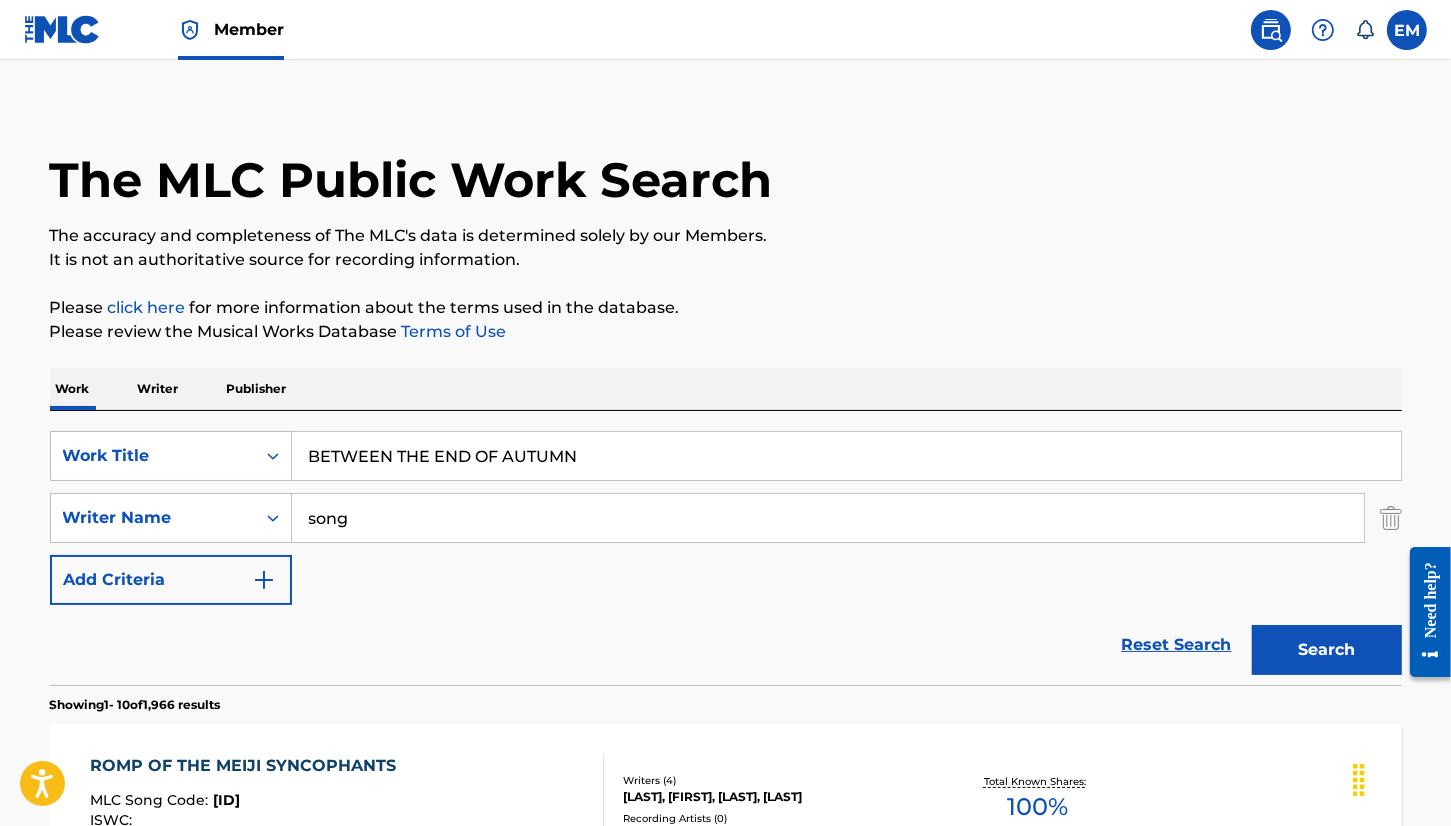 scroll, scrollTop: 0, scrollLeft: 0, axis: both 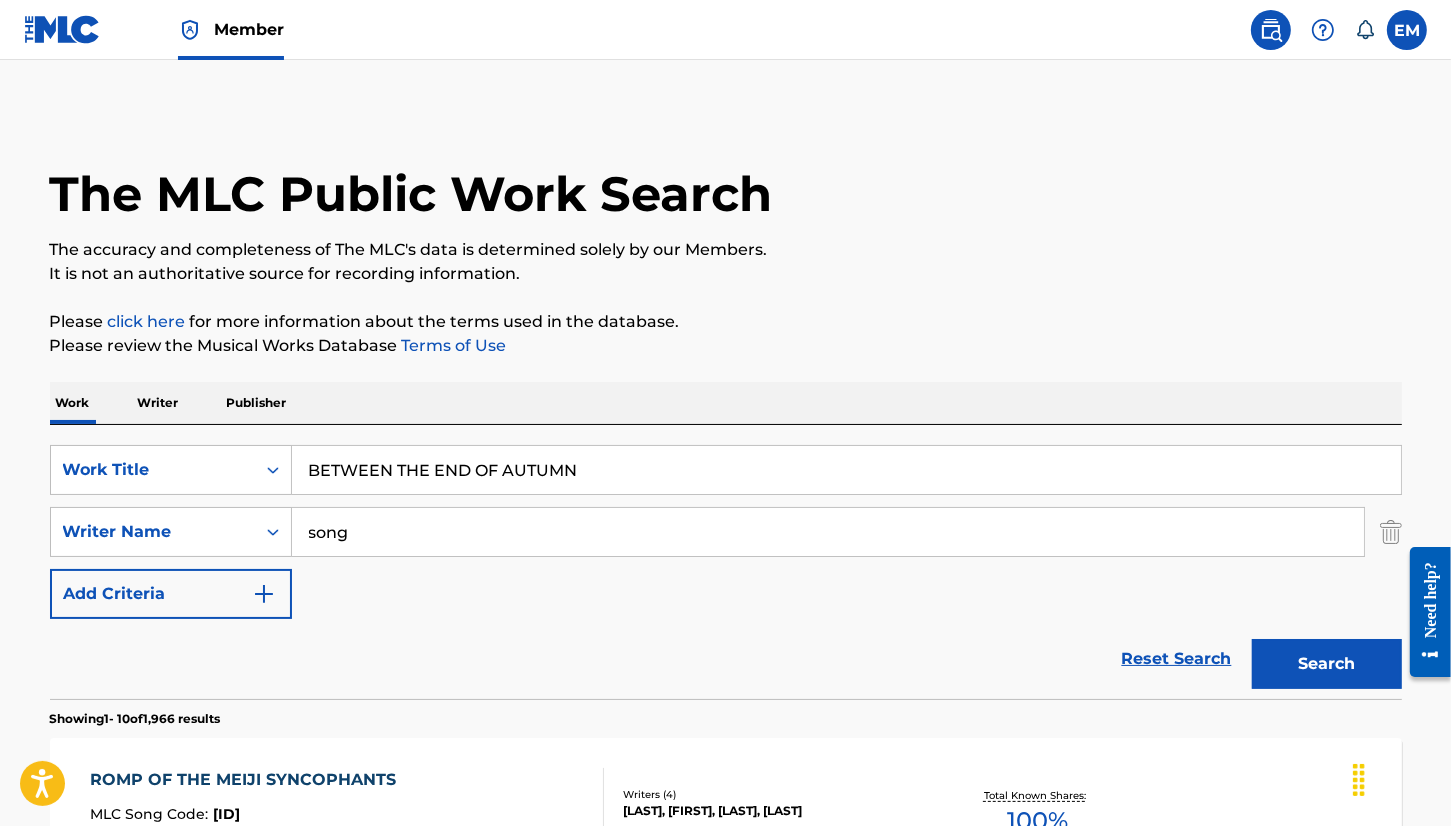 click on "SearchWithCriteria196ceafe-df51-43ff-bb70-646abdaa950b Work Title BETWEEN THE END OF AUTUMN SearchWithCriteria6ad10427-d54e-409e-805b-ef8692b1ee28 Writer Name [LAST] Add Criteria" at bounding box center (726, 532) 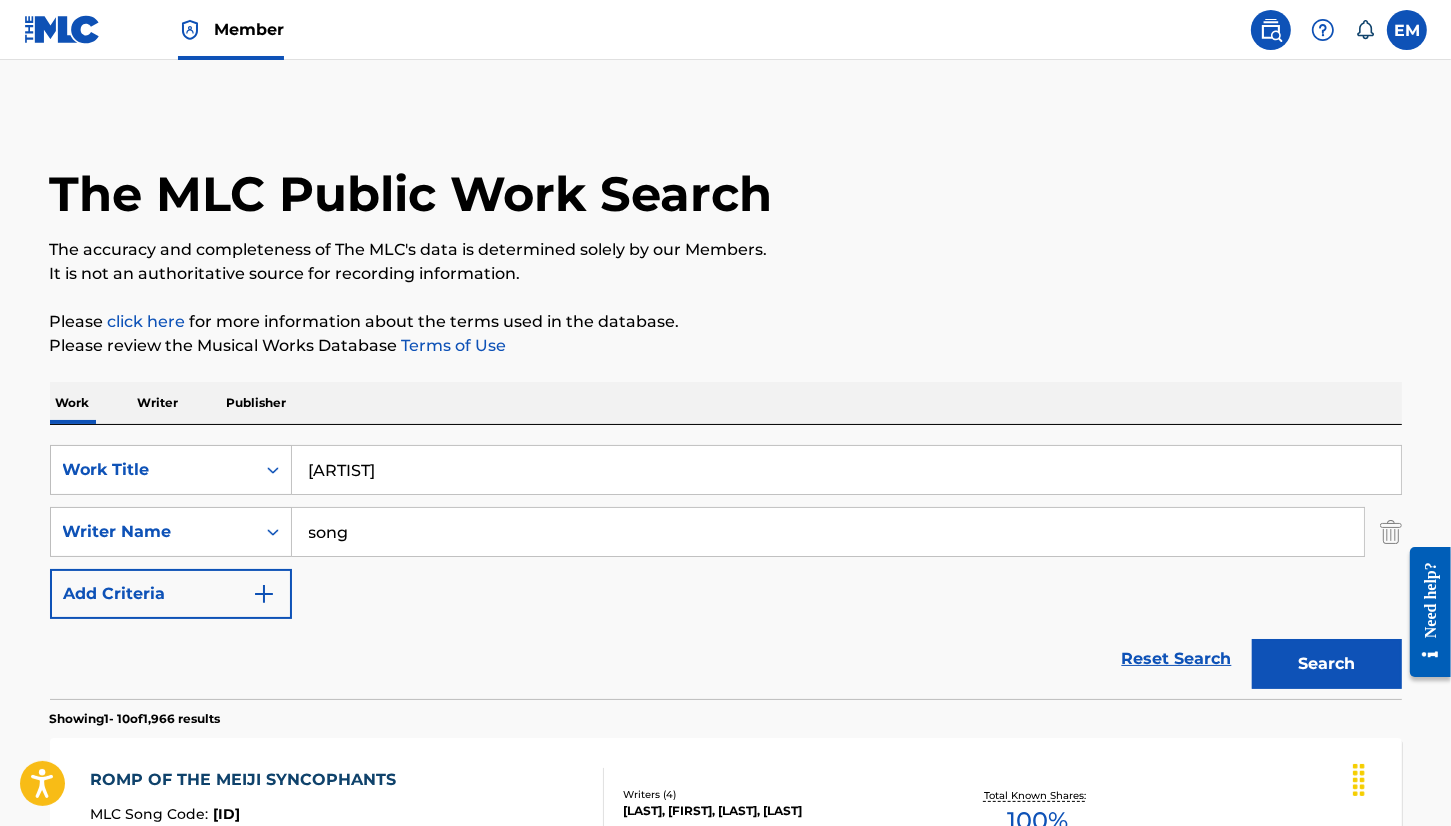 click on "Work Writer Publisher" at bounding box center [726, 403] 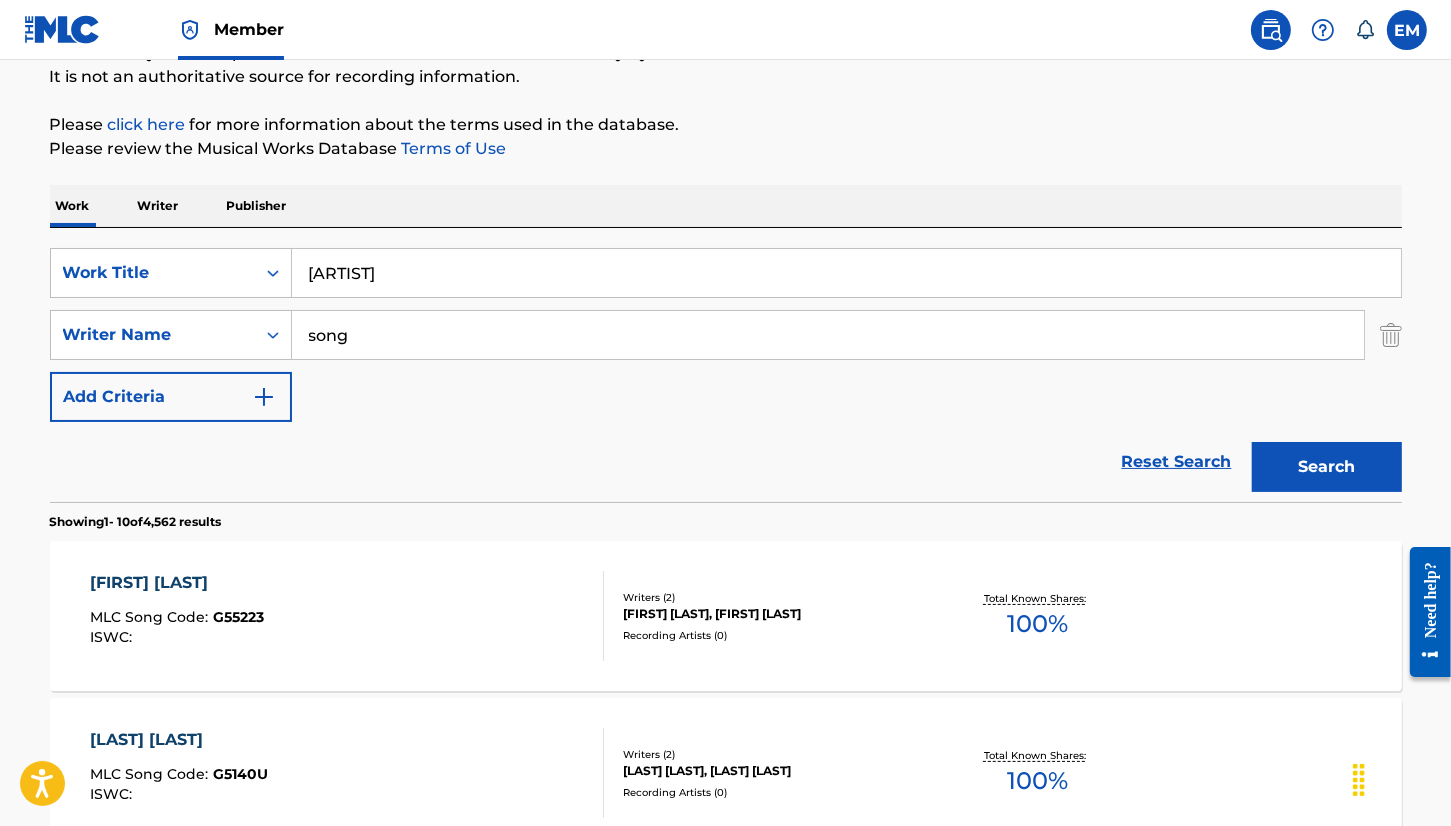 scroll, scrollTop: 200, scrollLeft: 0, axis: vertical 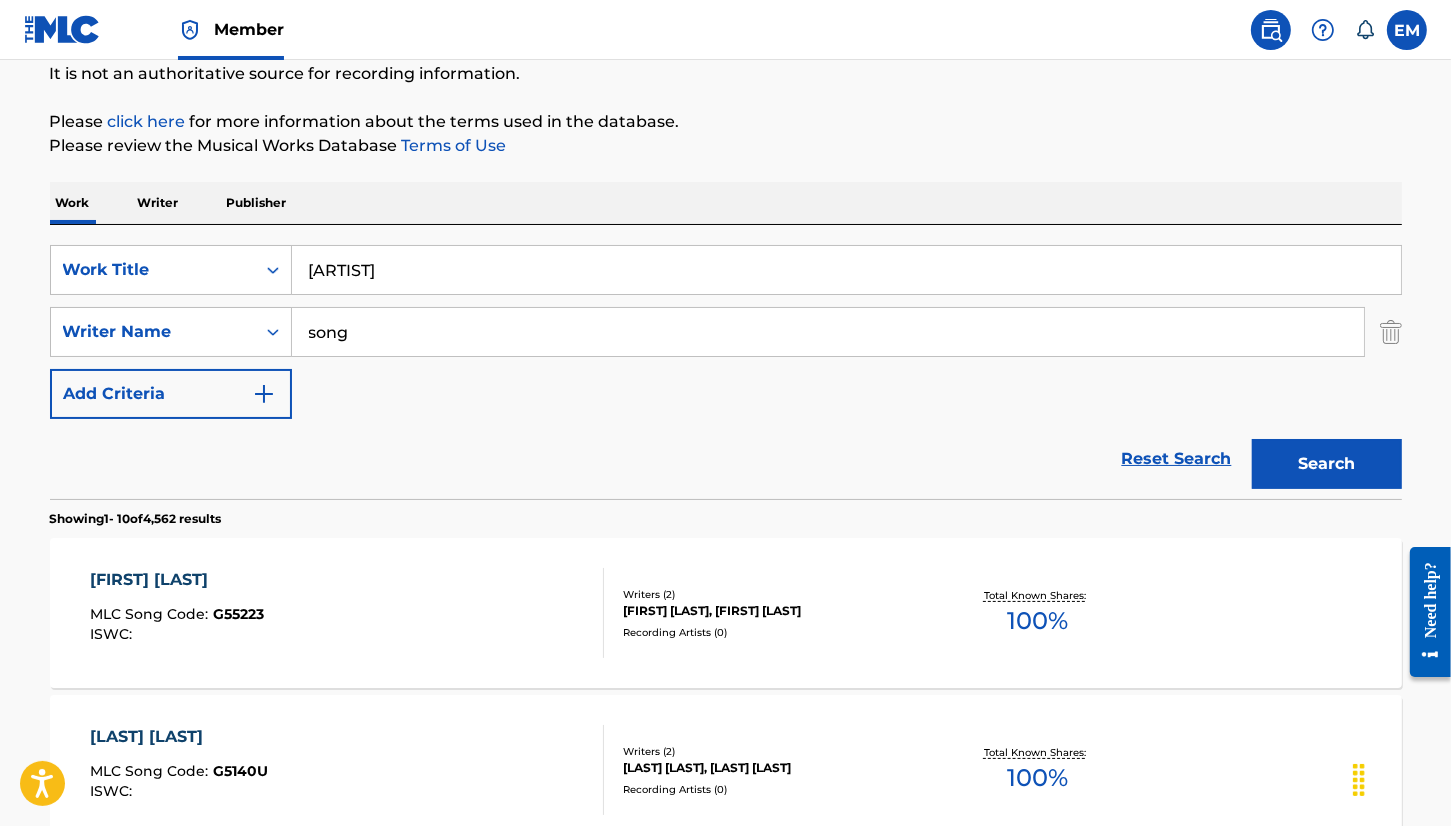 click on "SearchWithCriteria196ceafe-df51-43ff-bb70-646abdaa950b Work Title GA EUL GGEUTH SA I SearchWithCriteria6ad10427-d54e-409e-805b-ef8692b1ee28 Writer Name [LAST] Add Criteria Reset Search Search" at bounding box center (726, 362) 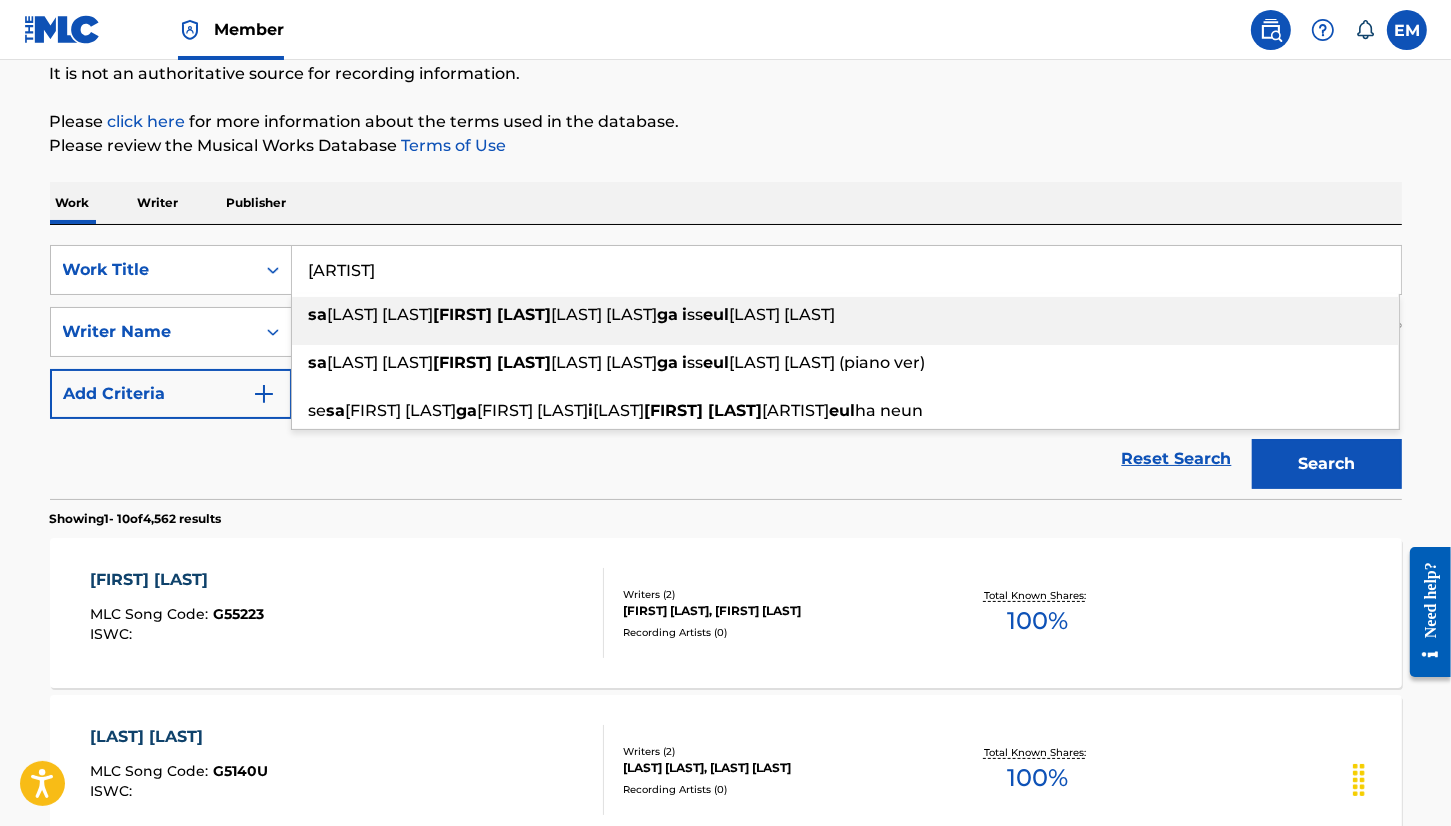 paste on "[LAST] [LAST] [LAST] [LAST]" 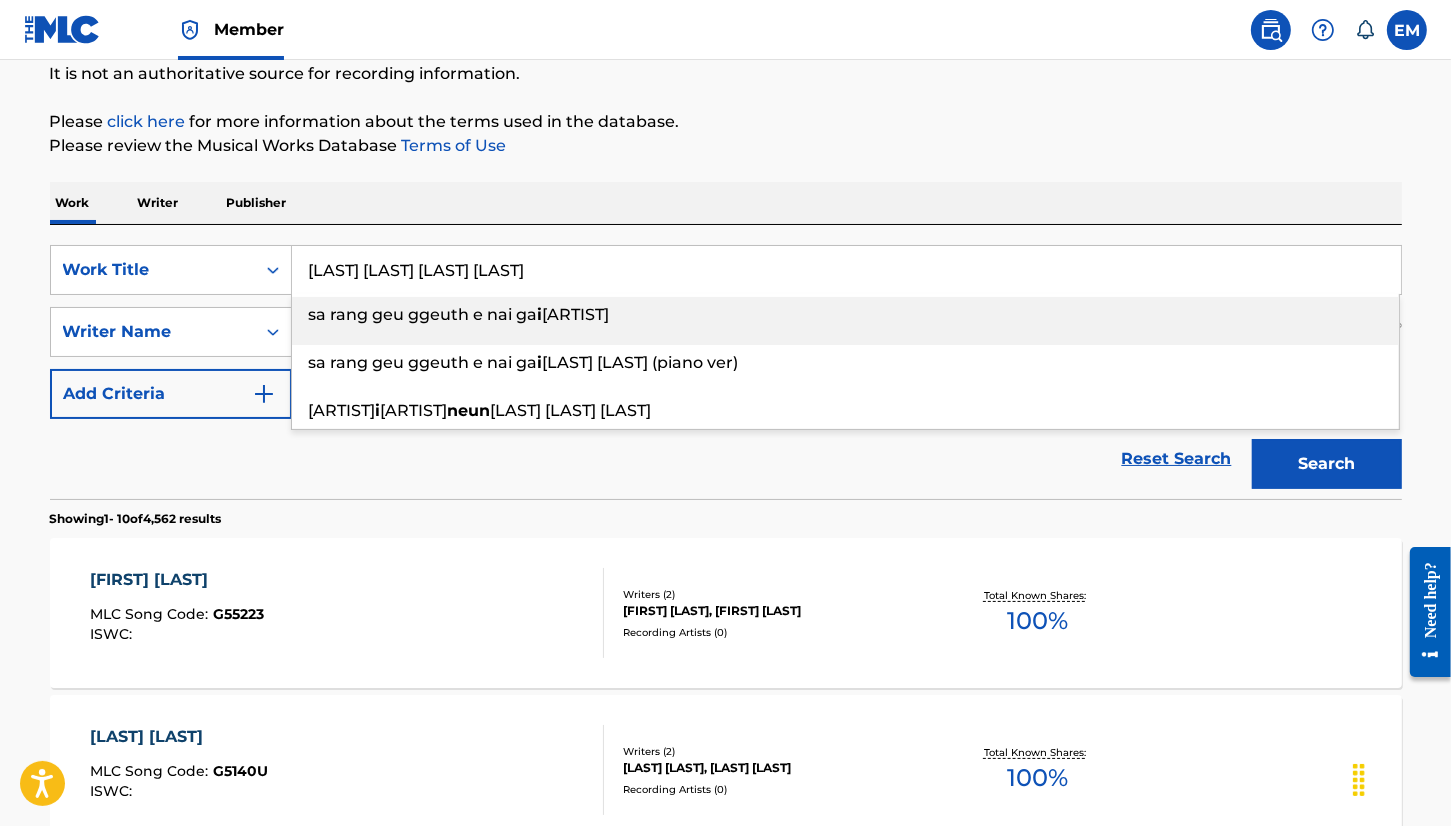 type on "[LAST] [LAST] [LAST] [LAST]" 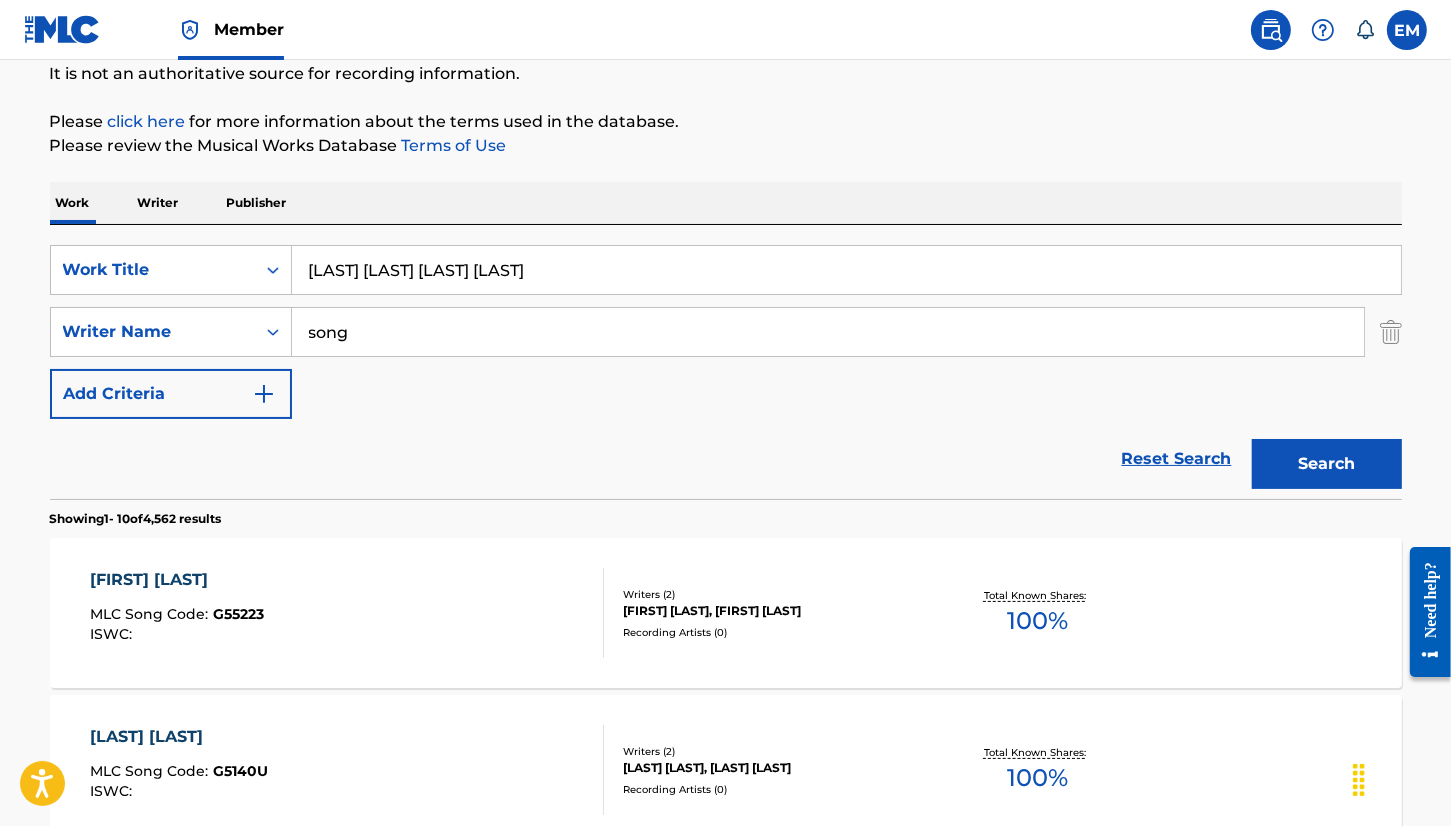 click on "Search" at bounding box center [1327, 464] 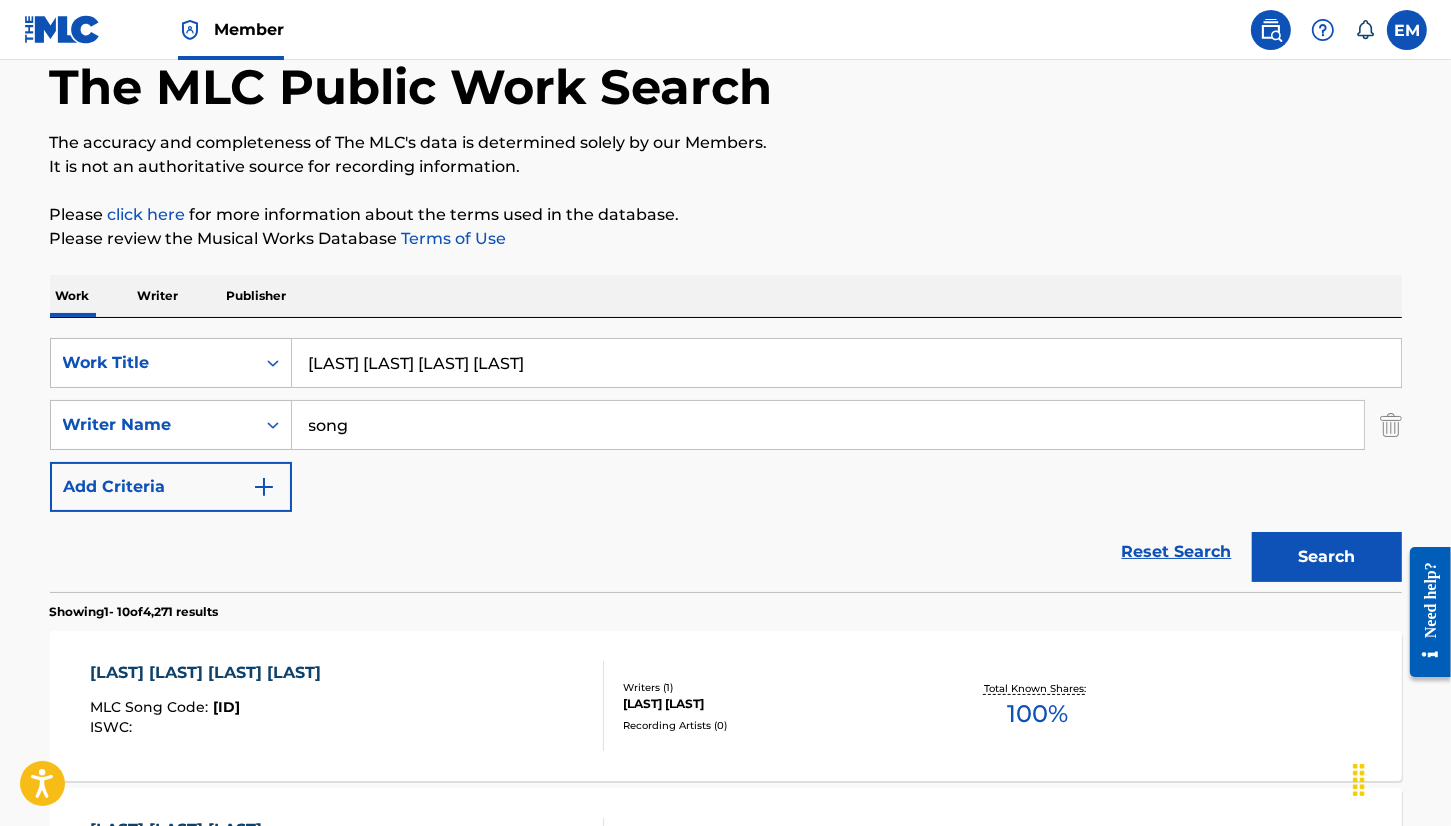 scroll, scrollTop: 200, scrollLeft: 0, axis: vertical 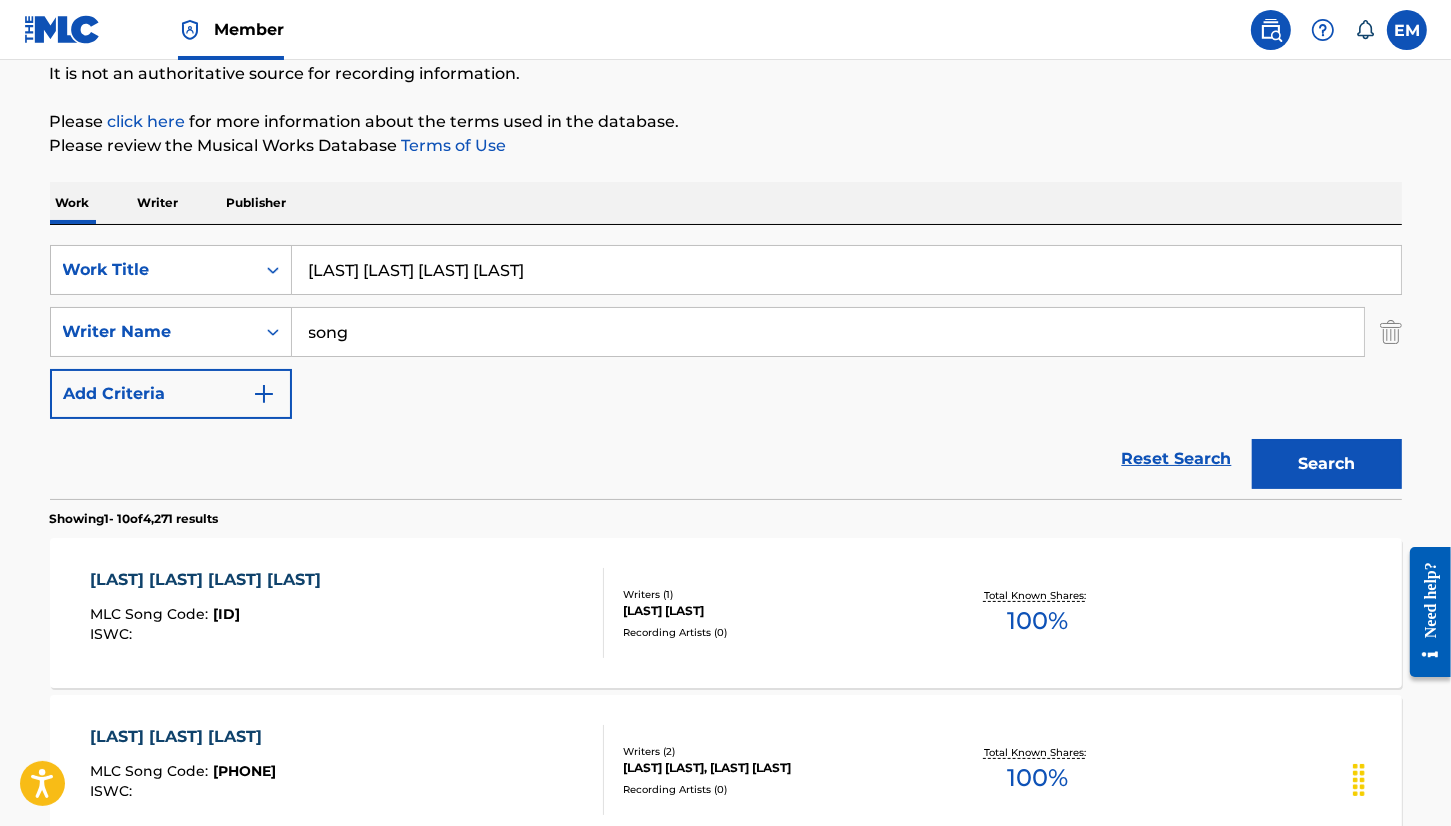 click on "song" at bounding box center (828, 332) 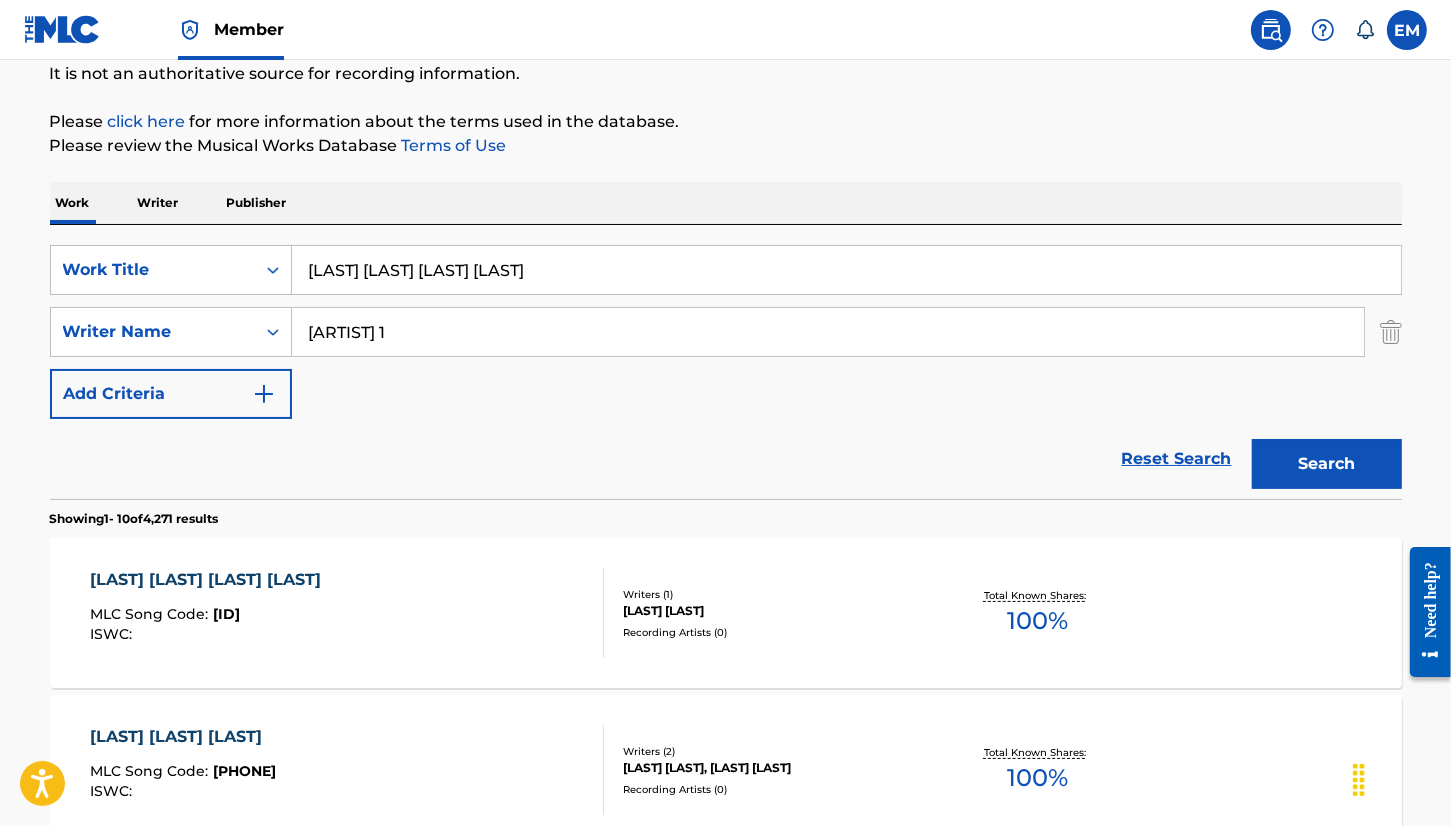 type on "[ARTIST] 1" 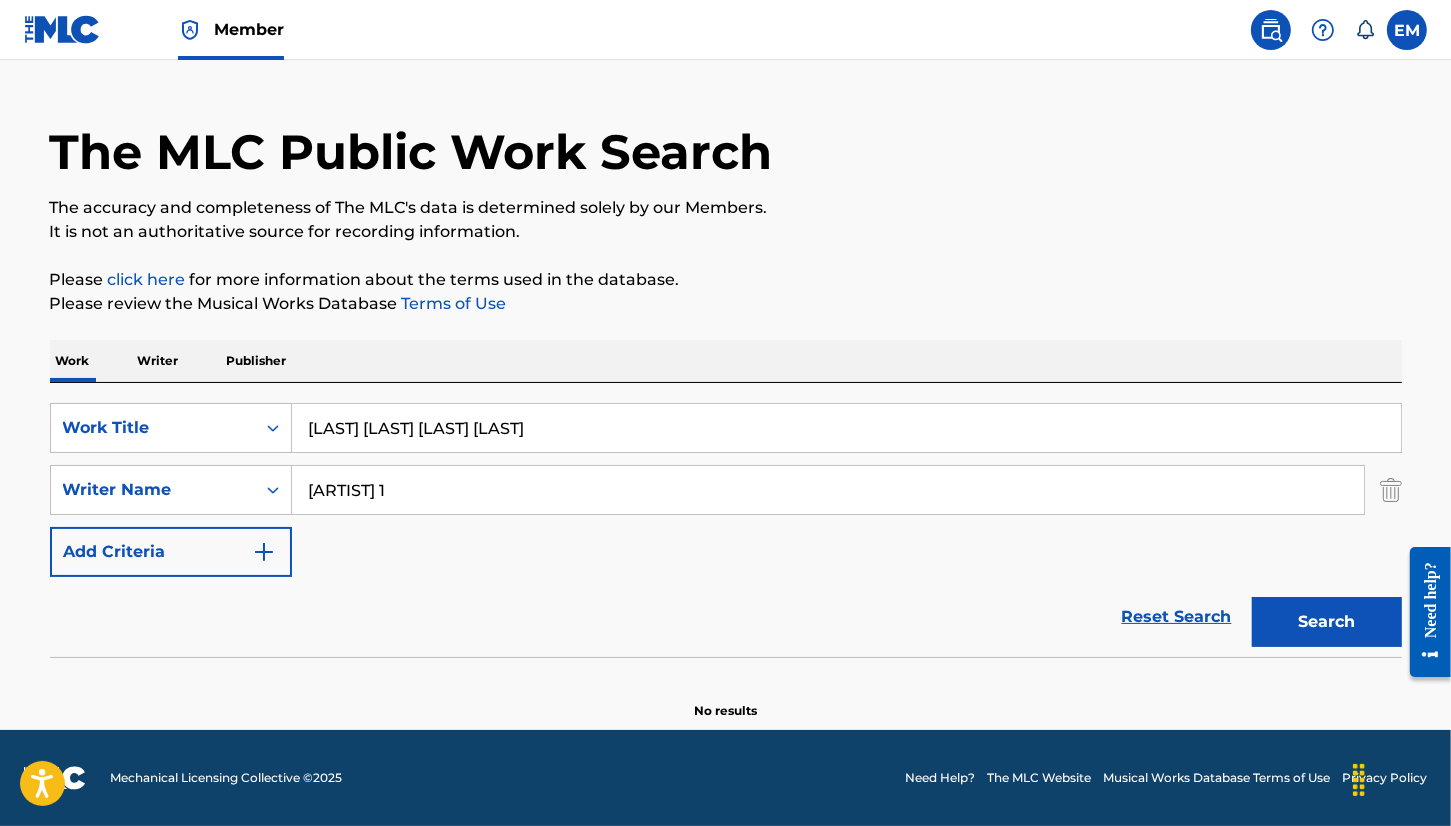 scroll, scrollTop: 42, scrollLeft: 0, axis: vertical 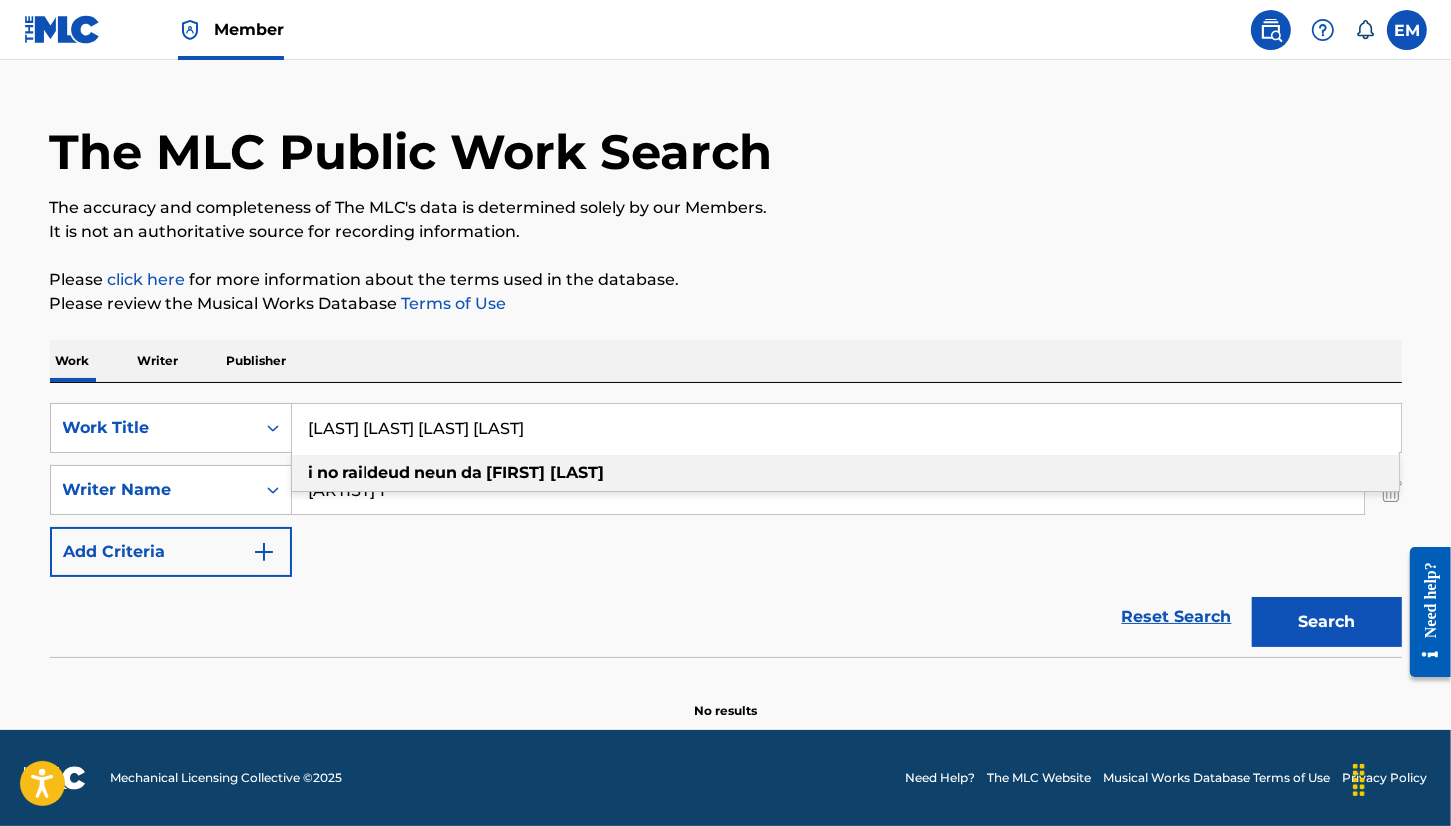 click on "[LAST] [LAST] [LAST] [LAST]" at bounding box center (846, 428) 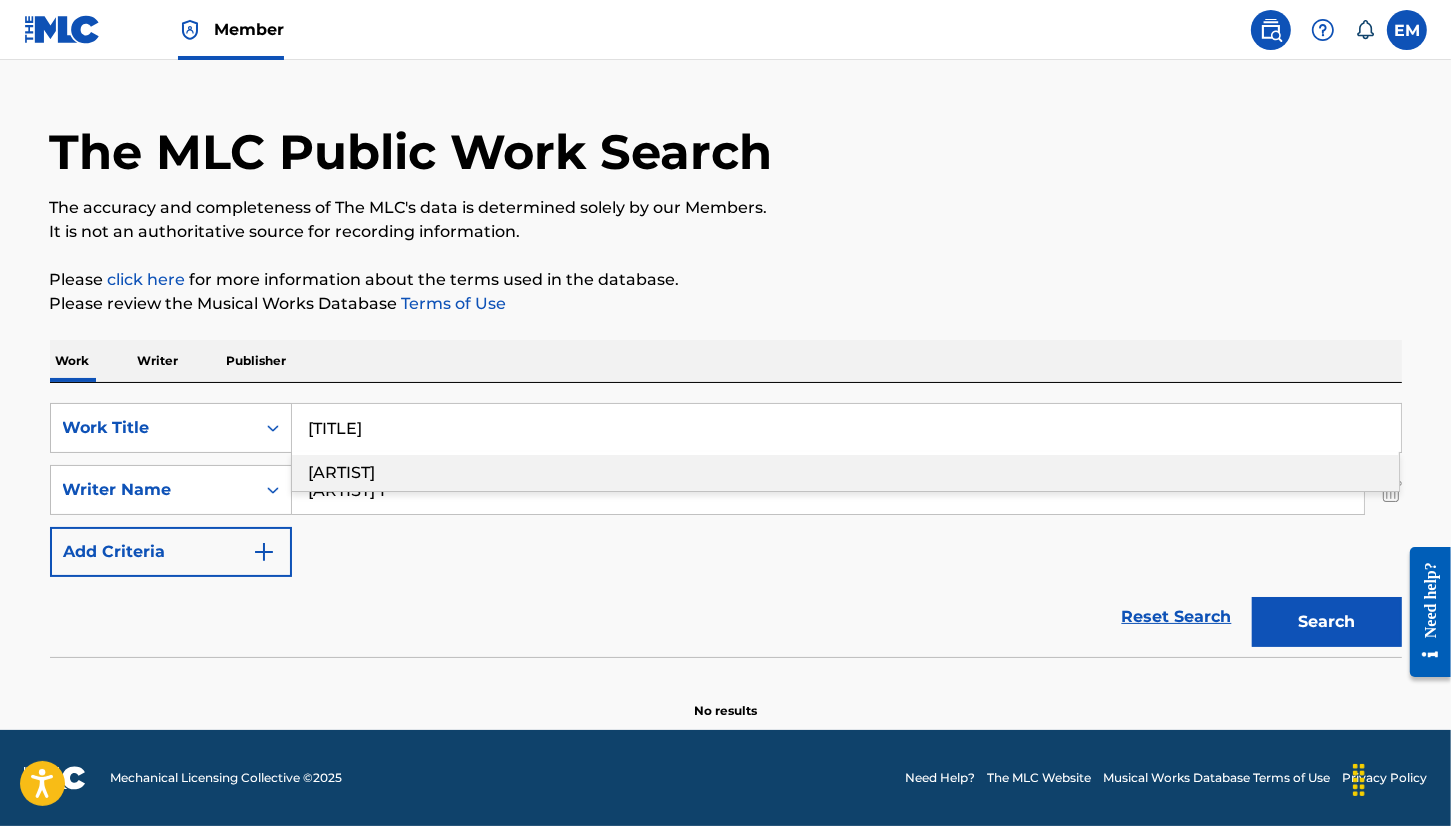 type on "[TITLE]" 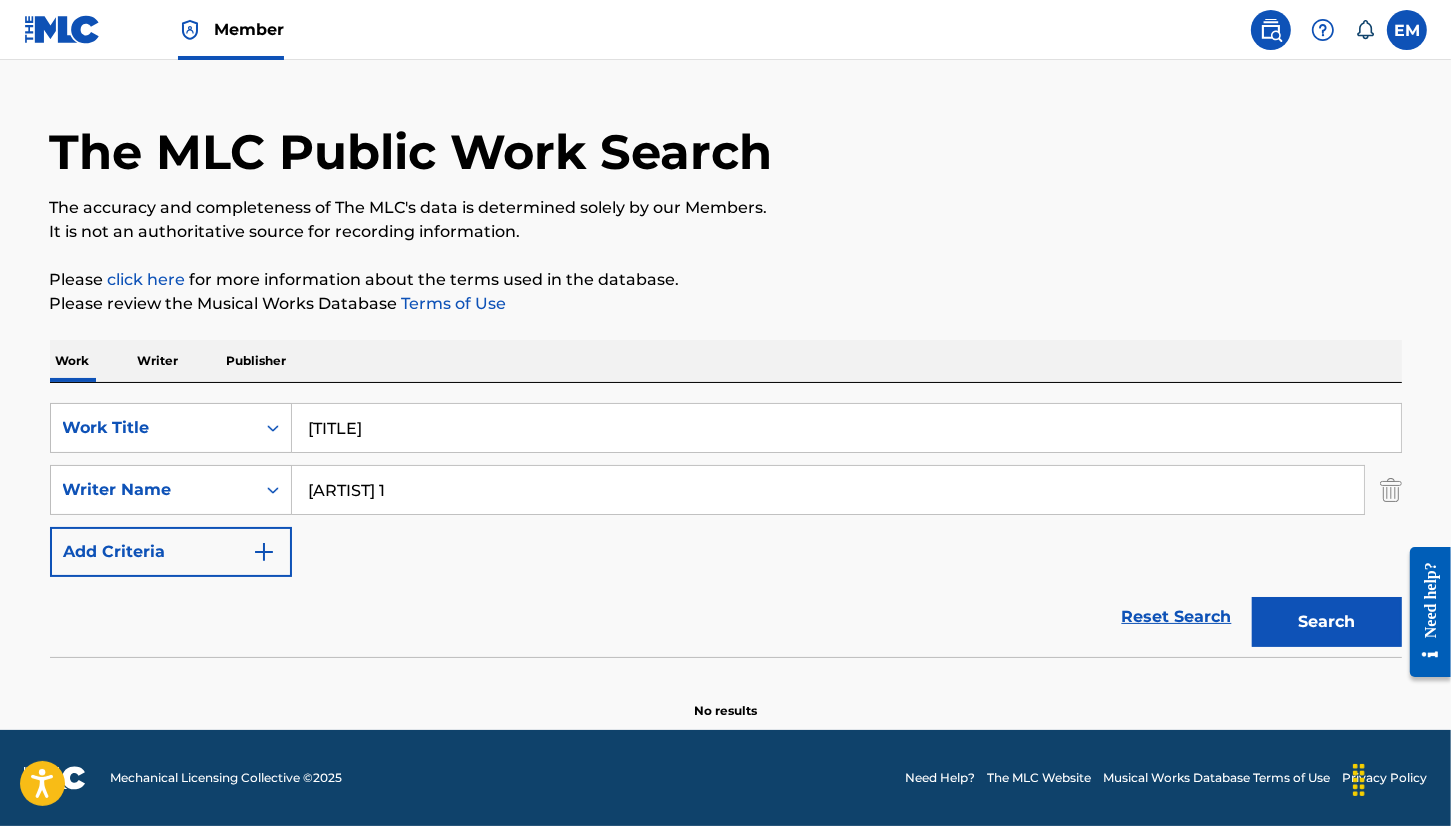 click on "Search" at bounding box center (1327, 622) 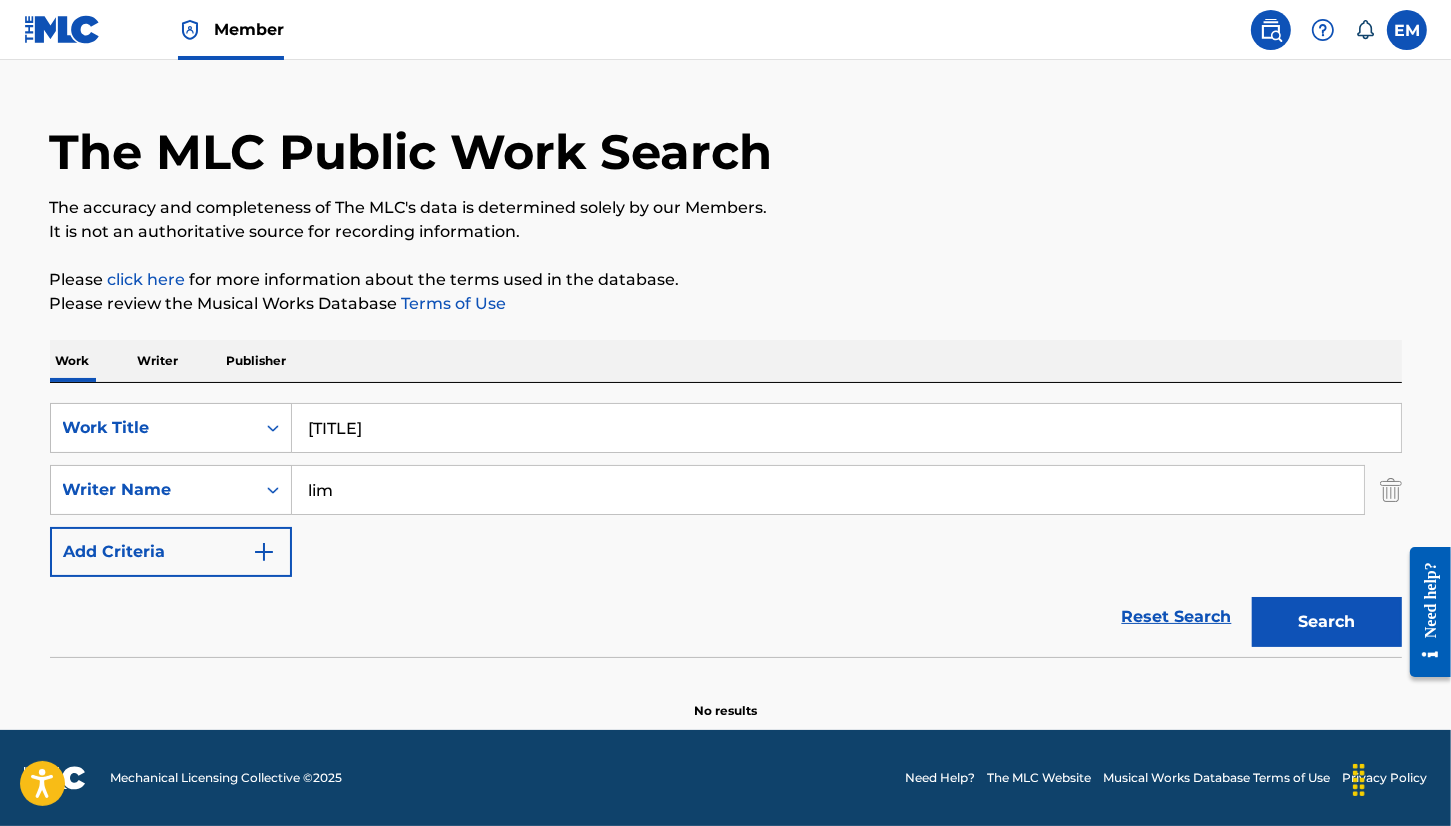 type on "lim" 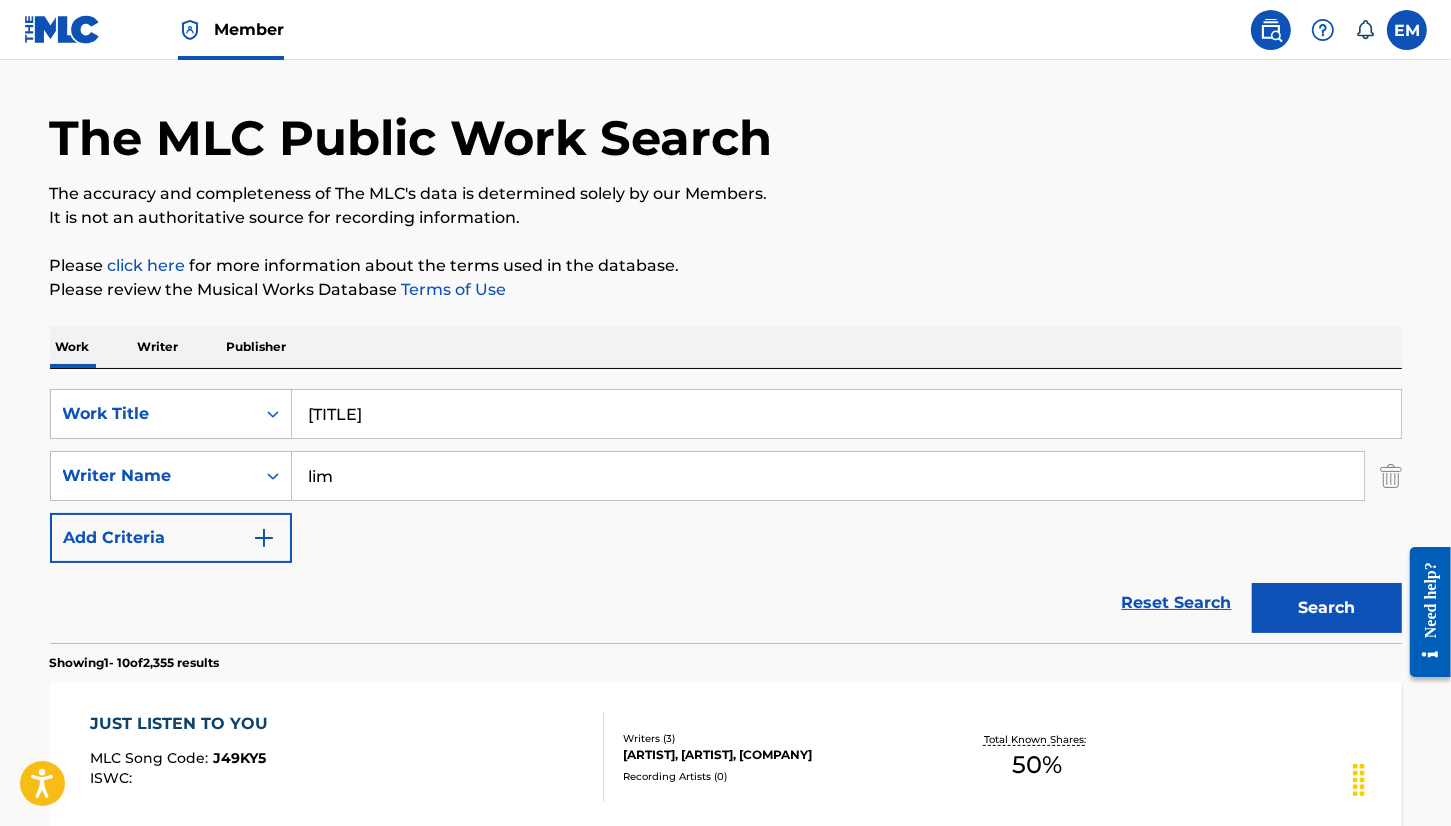 scroll, scrollTop: 0, scrollLeft: 0, axis: both 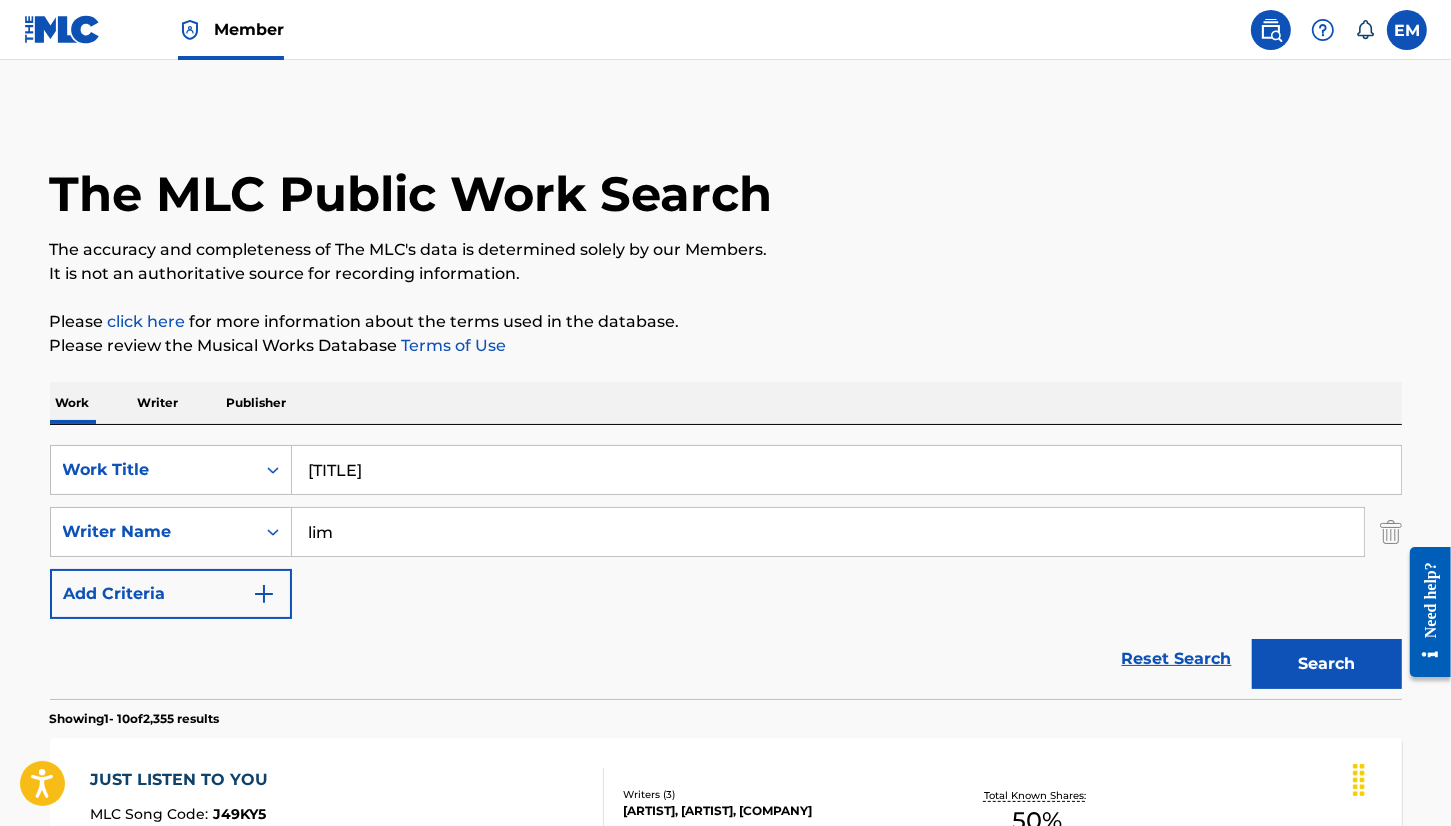 click on "[TITLE]" at bounding box center (846, 470) 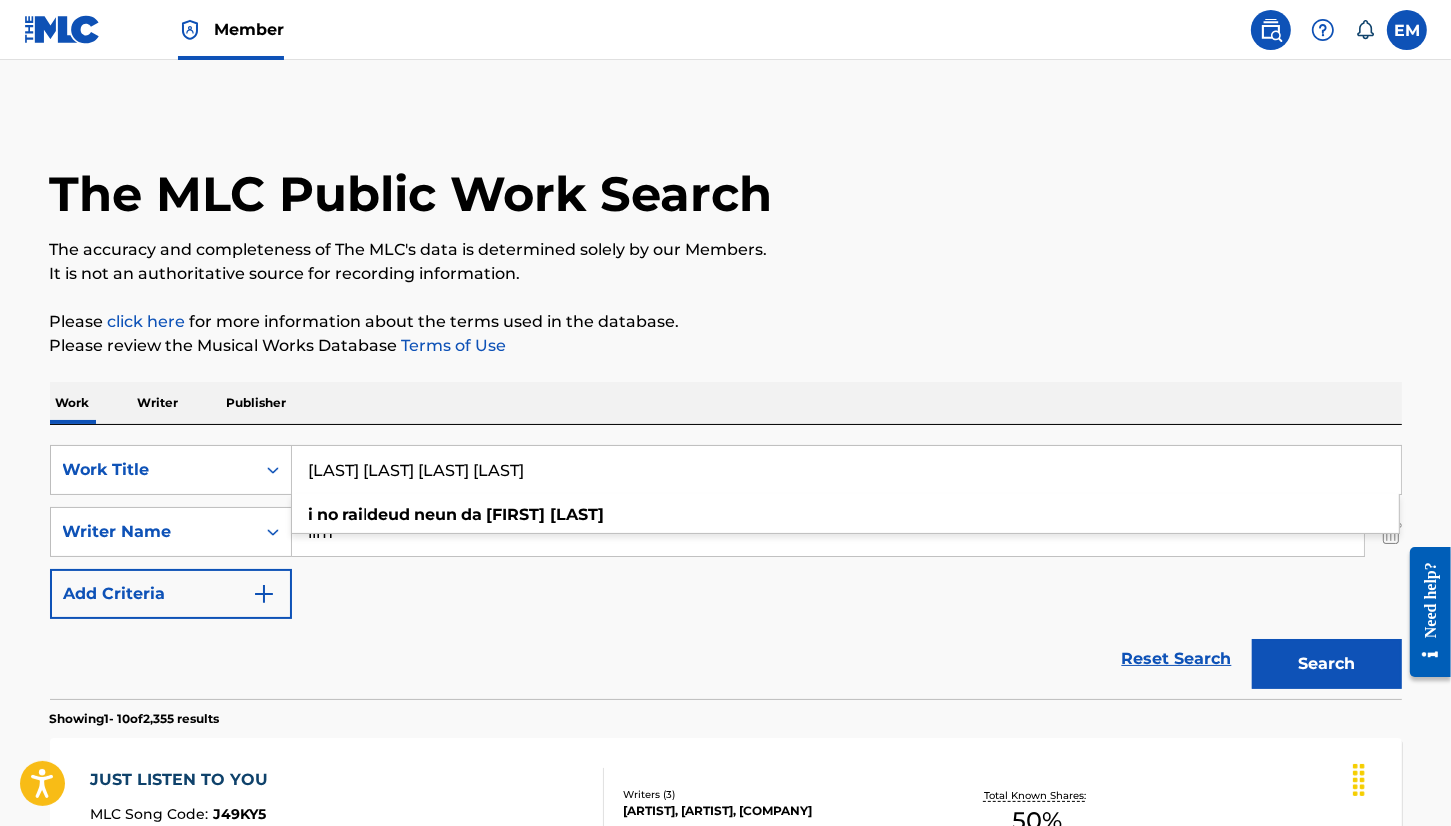 type on "[LAST] [LAST] [LAST] [LAST]" 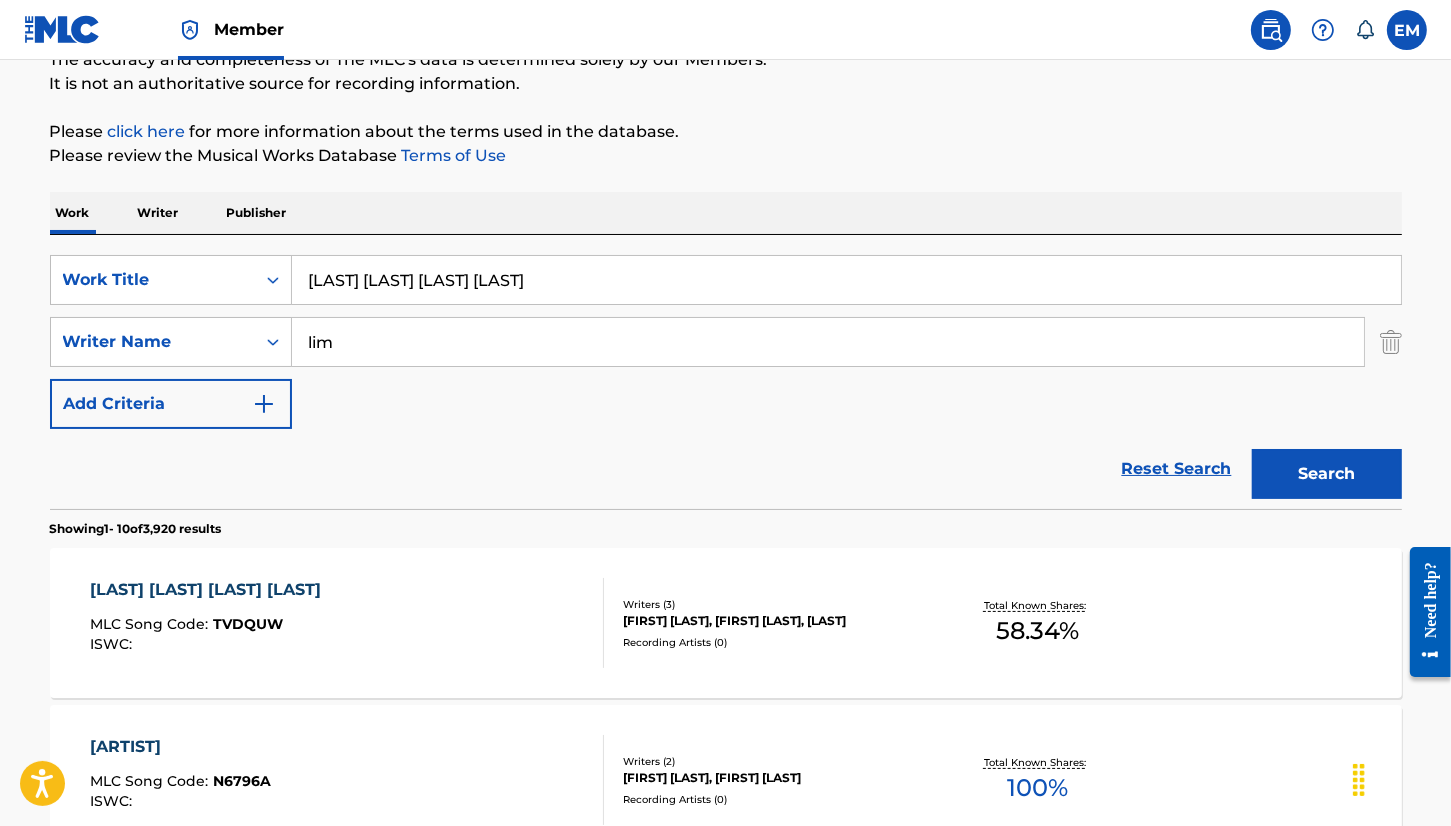scroll, scrollTop: 200, scrollLeft: 0, axis: vertical 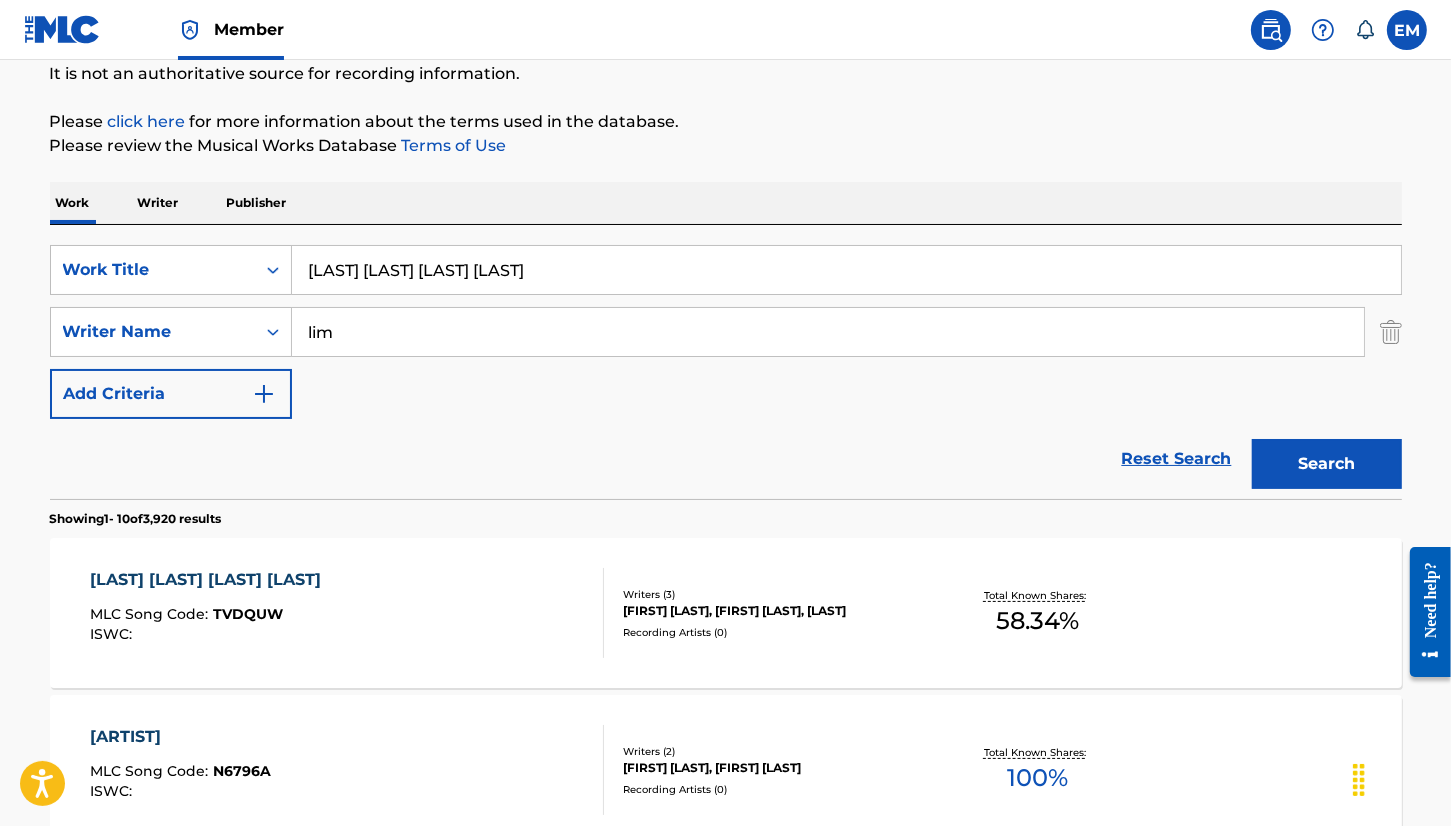 click on "lim" at bounding box center (828, 332) 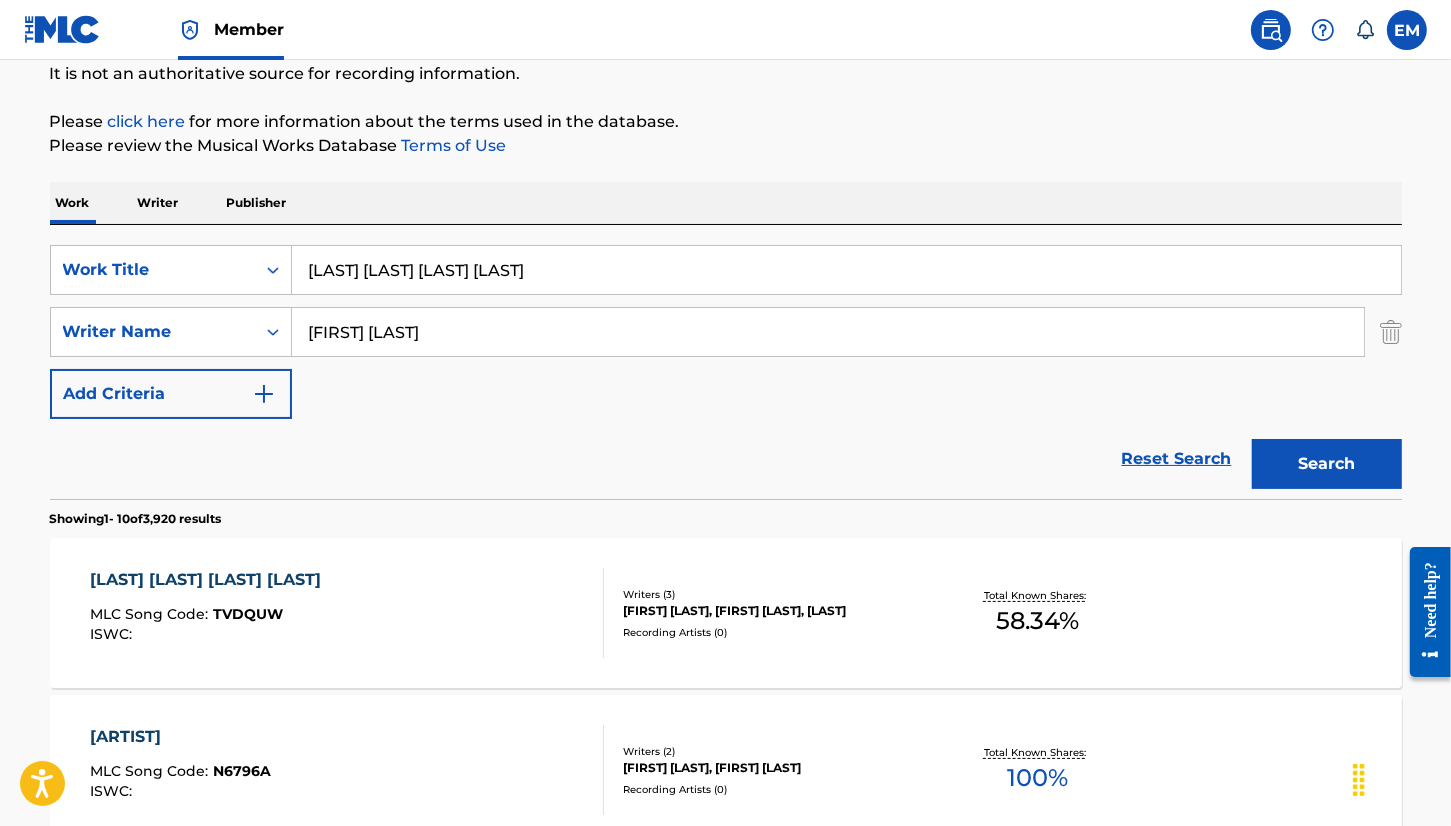 type on "[FIRST] [LAST]" 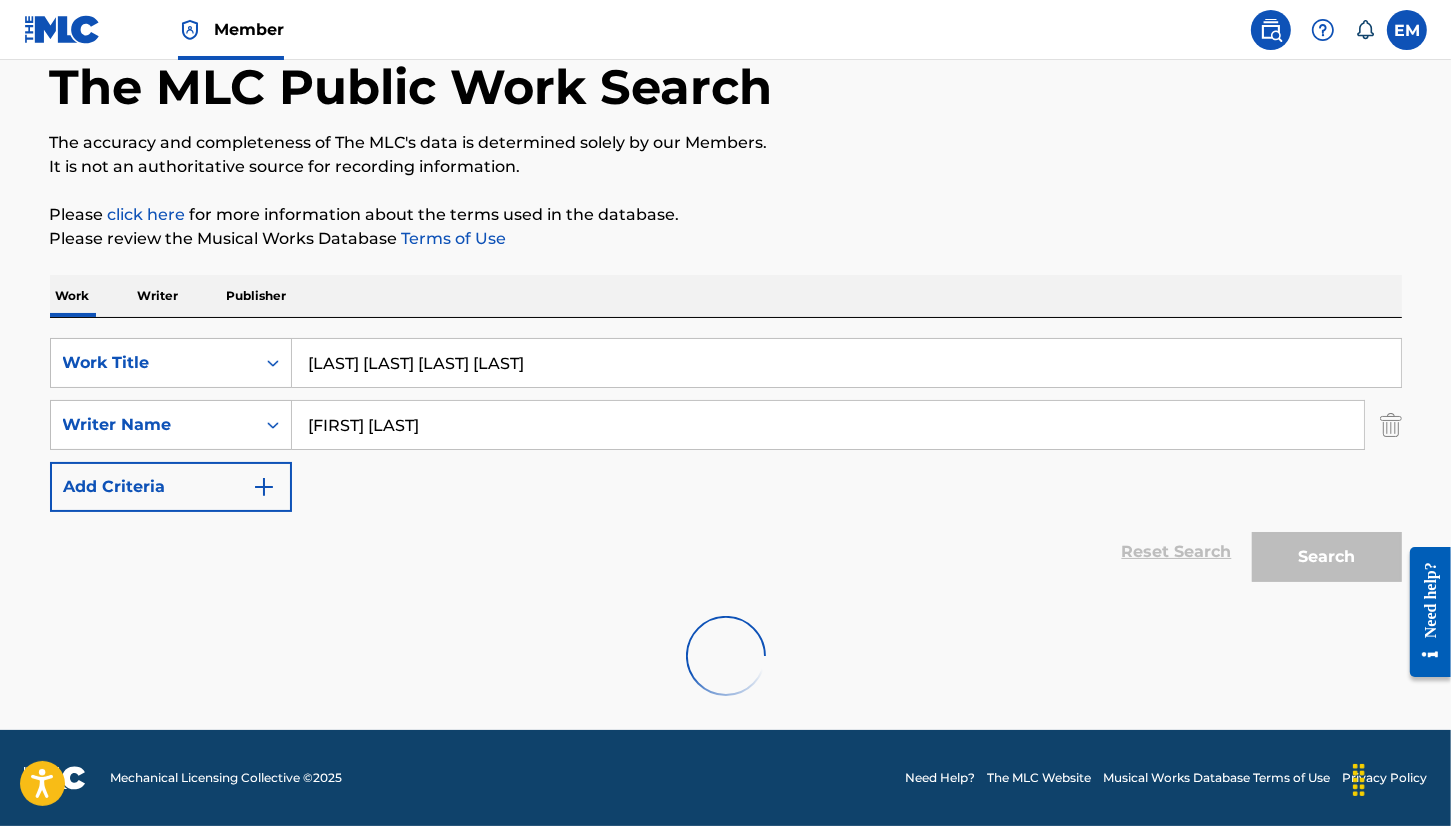 scroll, scrollTop: 42, scrollLeft: 0, axis: vertical 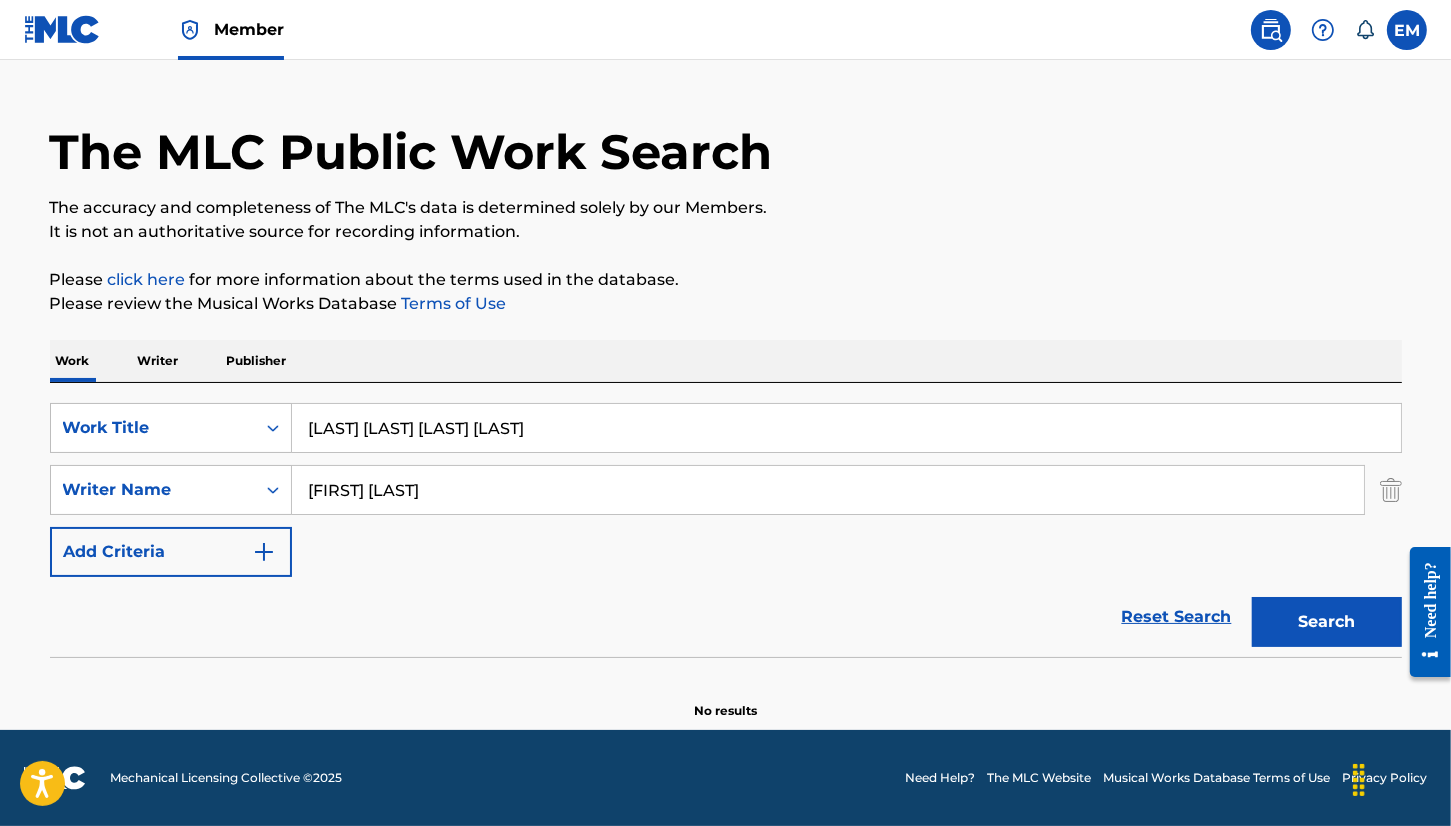 click on "[LAST] [LAST] [LAST] [LAST]" at bounding box center (846, 428) 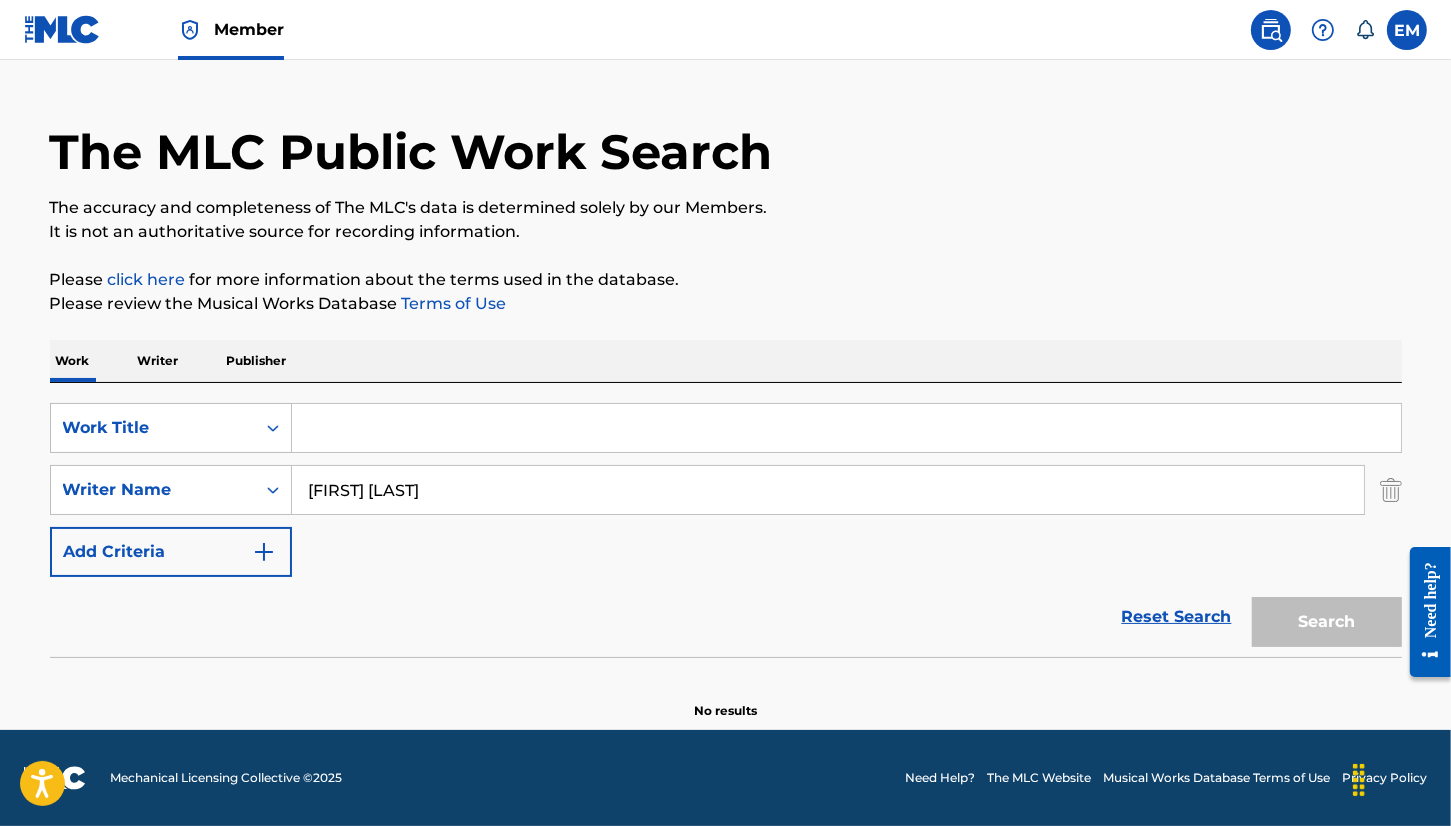click at bounding box center (846, 428) 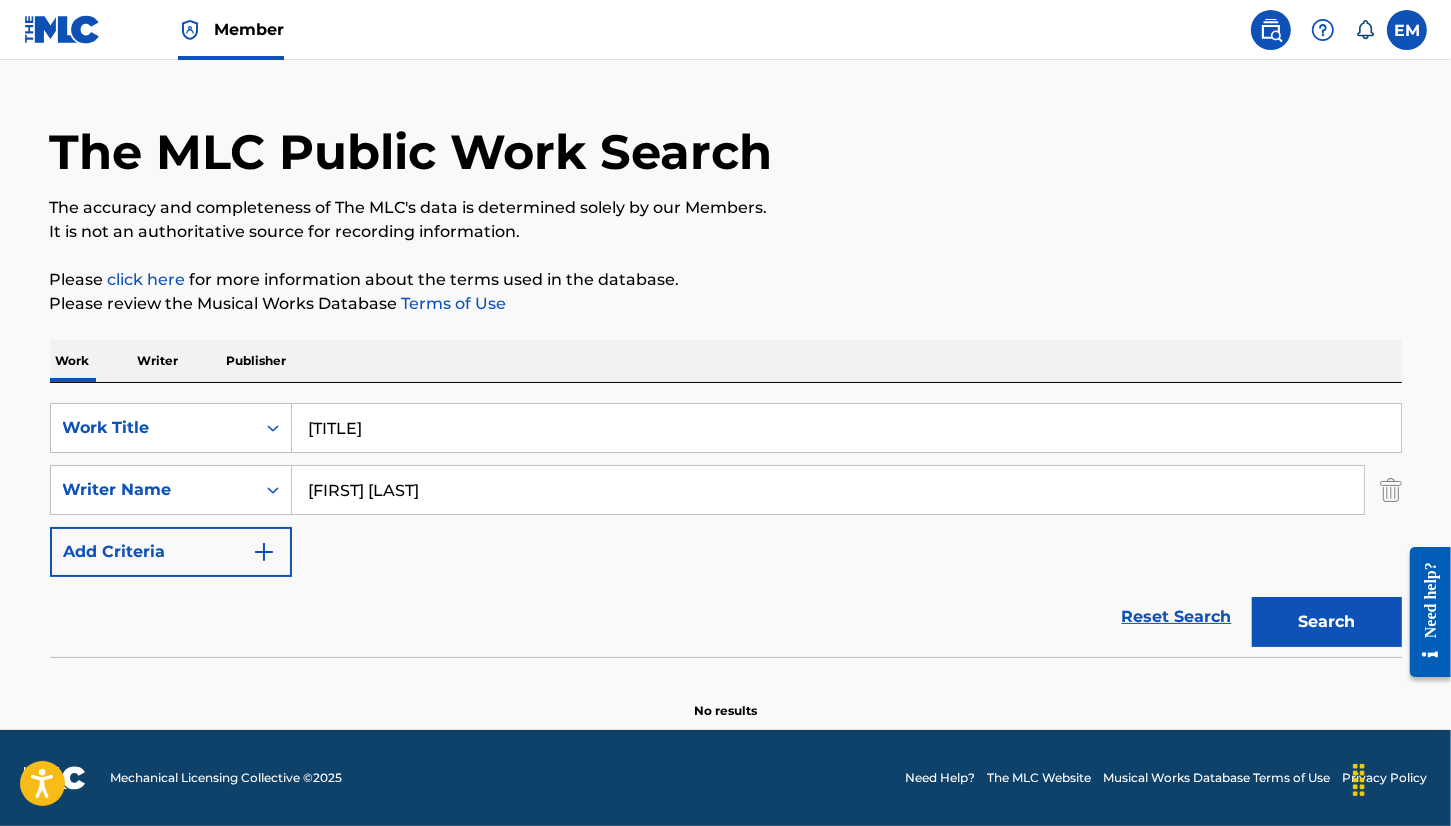 click on "Work Writer Publisher" at bounding box center (726, 361) 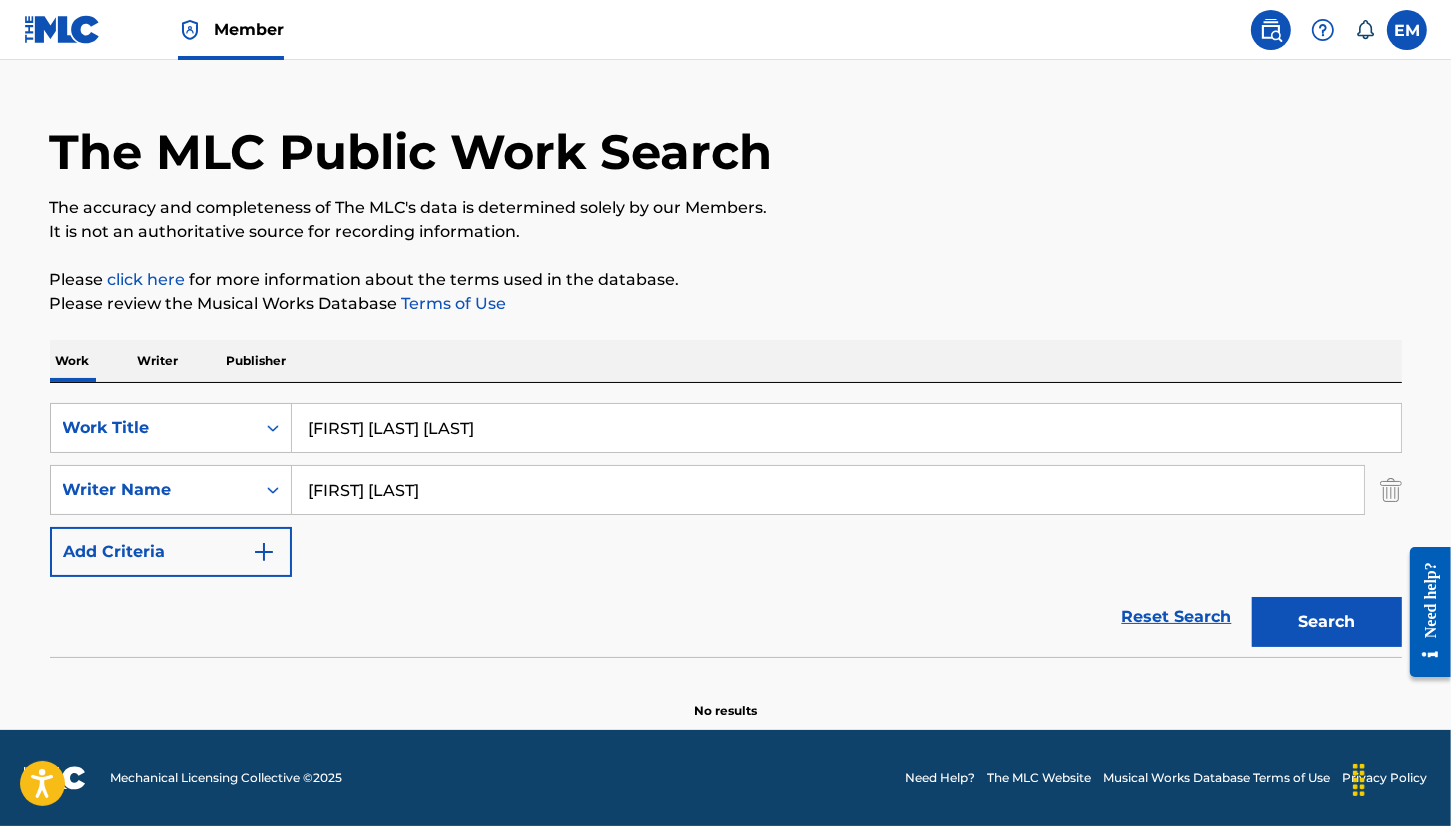 type on "[FIRST] [LAST] [LAST]" 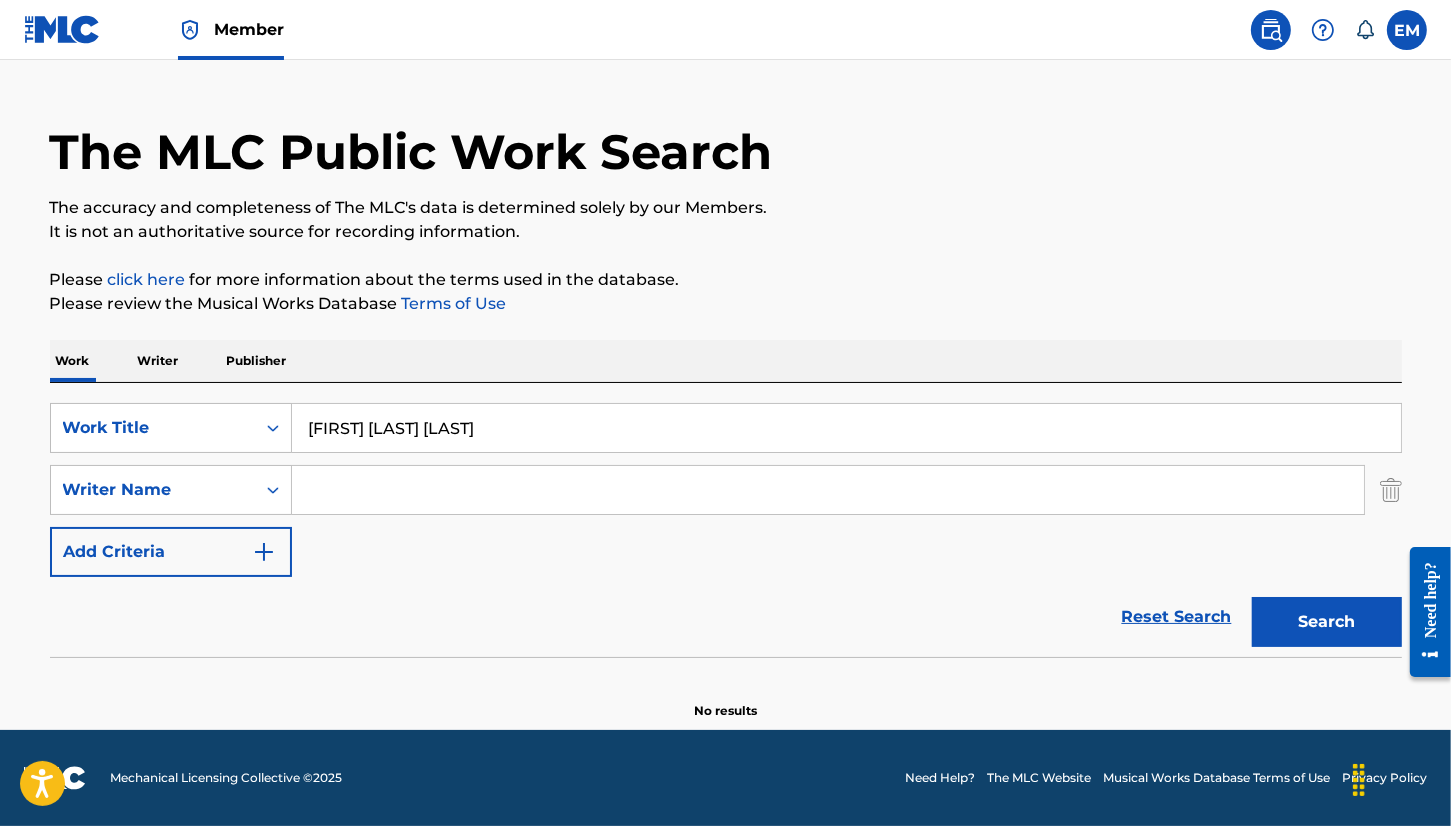 click at bounding box center (828, 490) 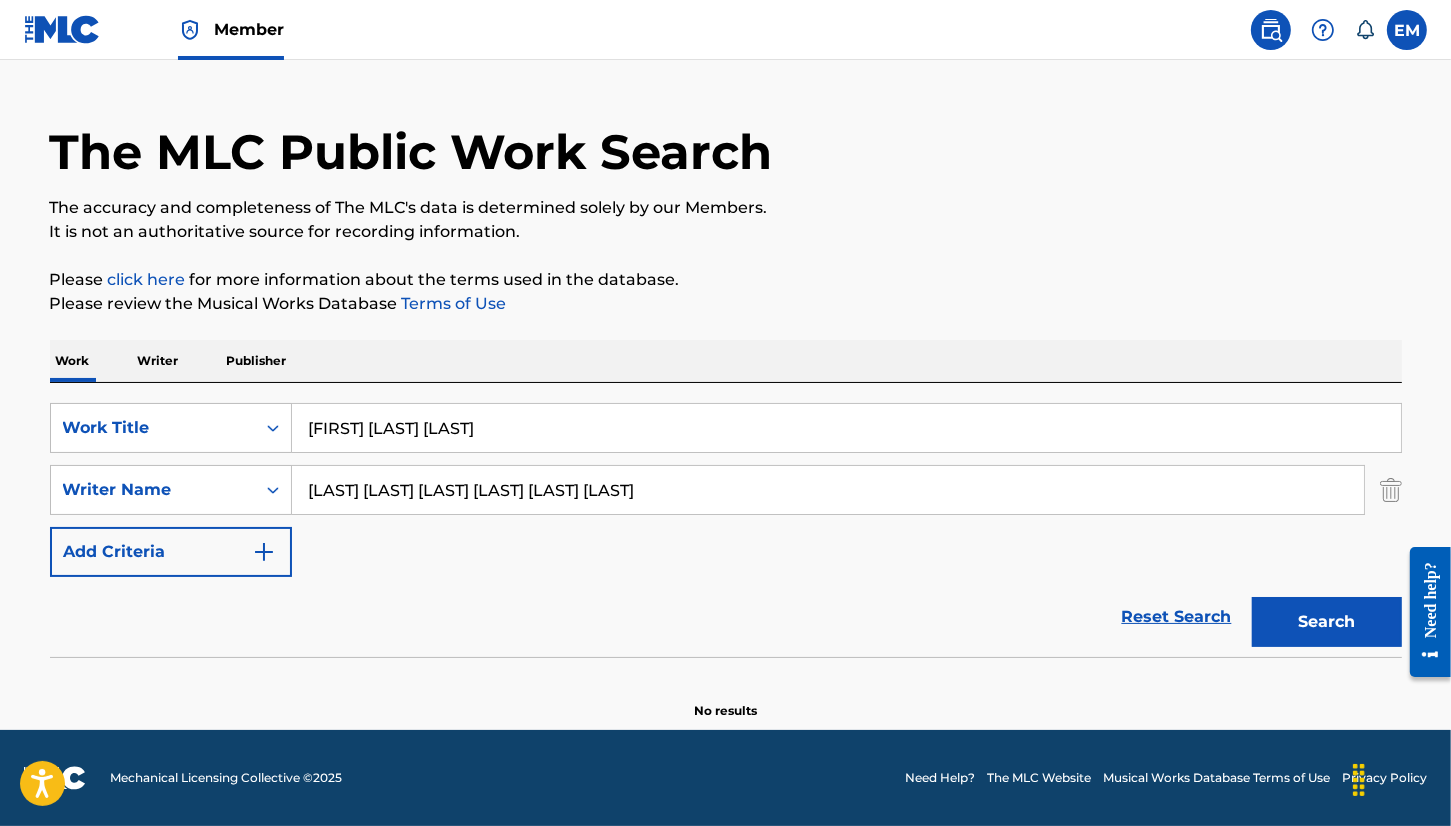 type on "[LAST] [LAST] [LAST] [LAST] [LAST] [LAST]" 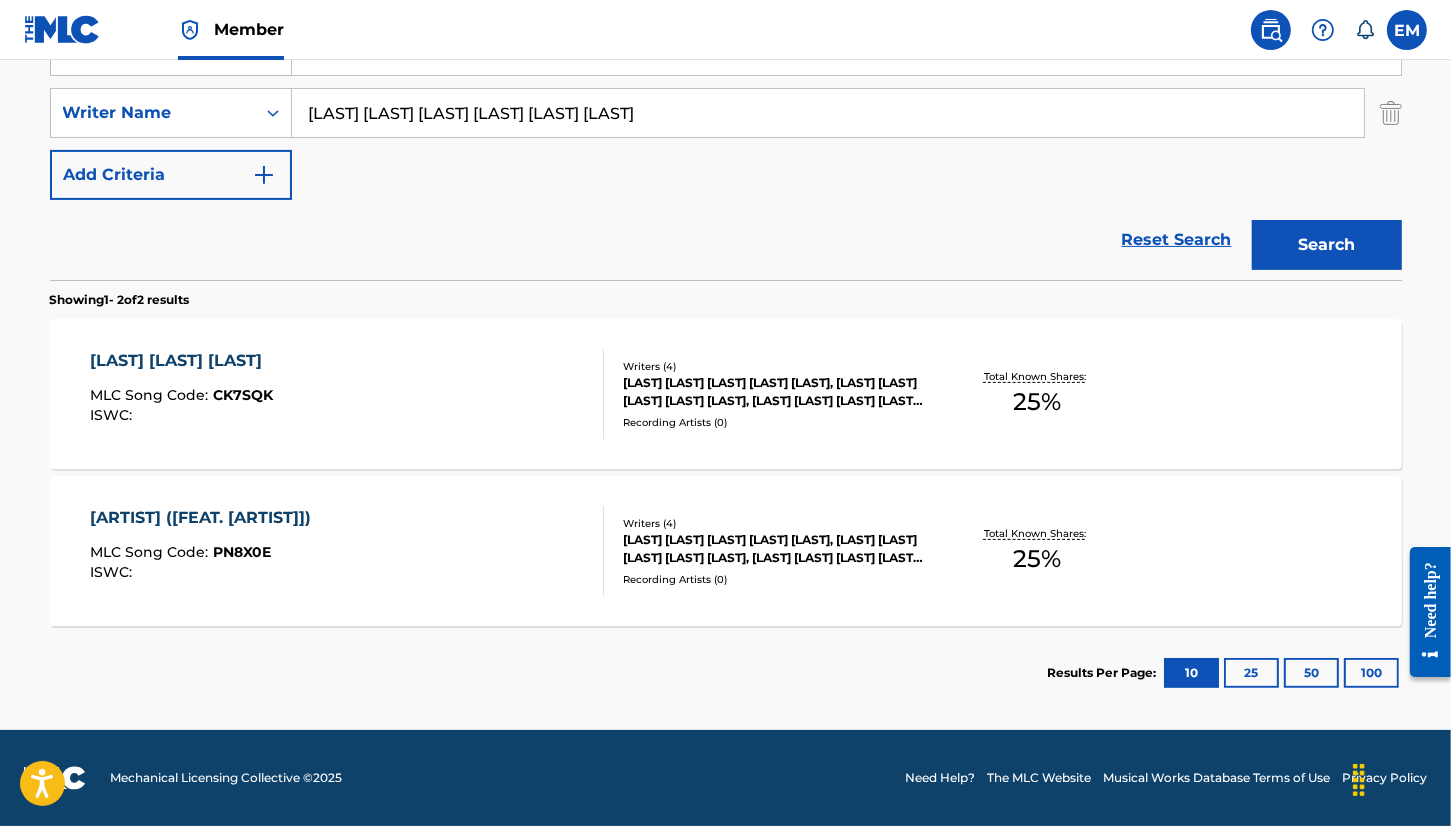 scroll, scrollTop: 0, scrollLeft: 0, axis: both 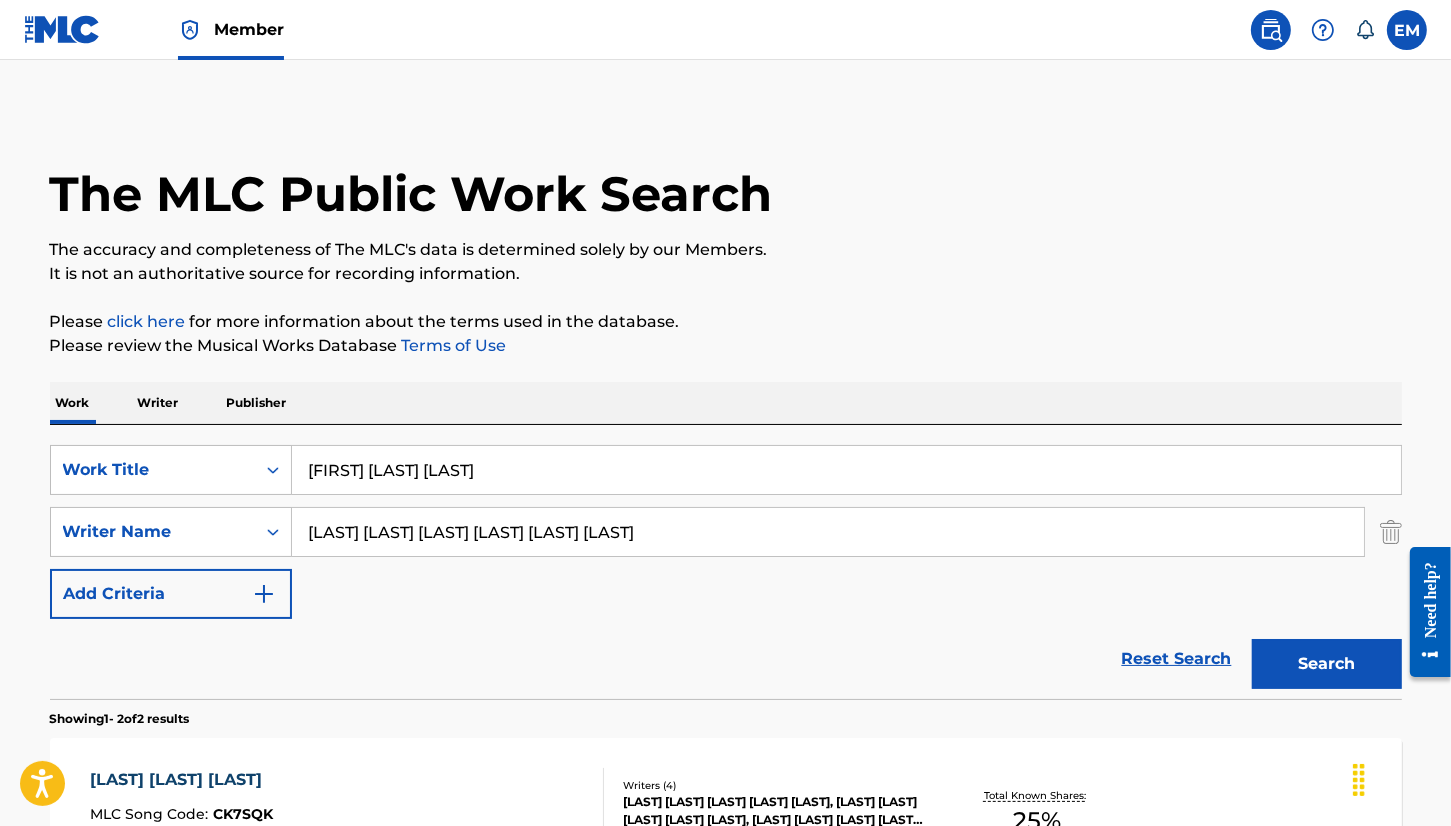 drag, startPoint x: 468, startPoint y: 429, endPoint x: 468, endPoint y: 452, distance: 23 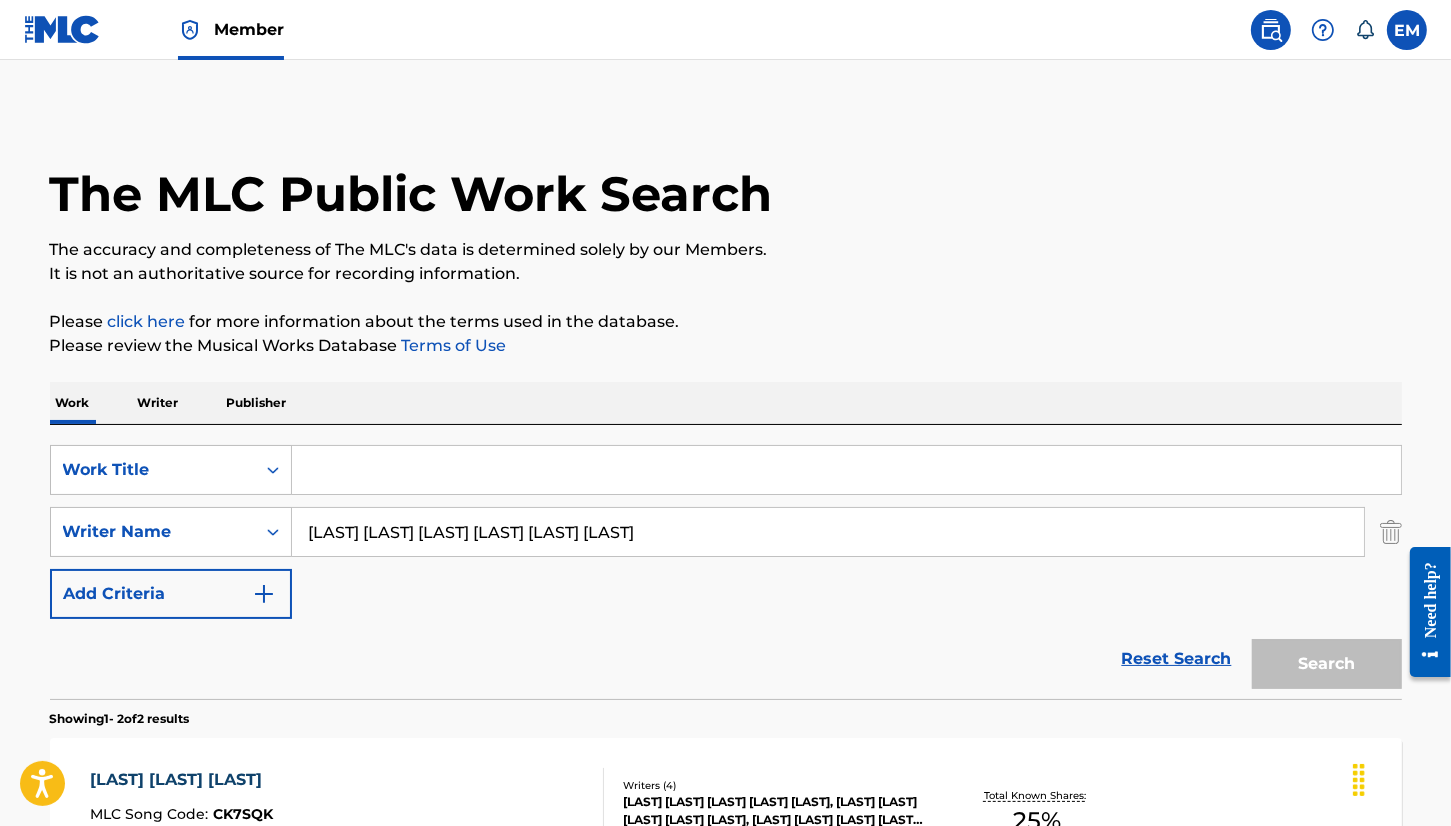 click on "Please review the Musical Works Database   Terms of Use" at bounding box center [726, 346] 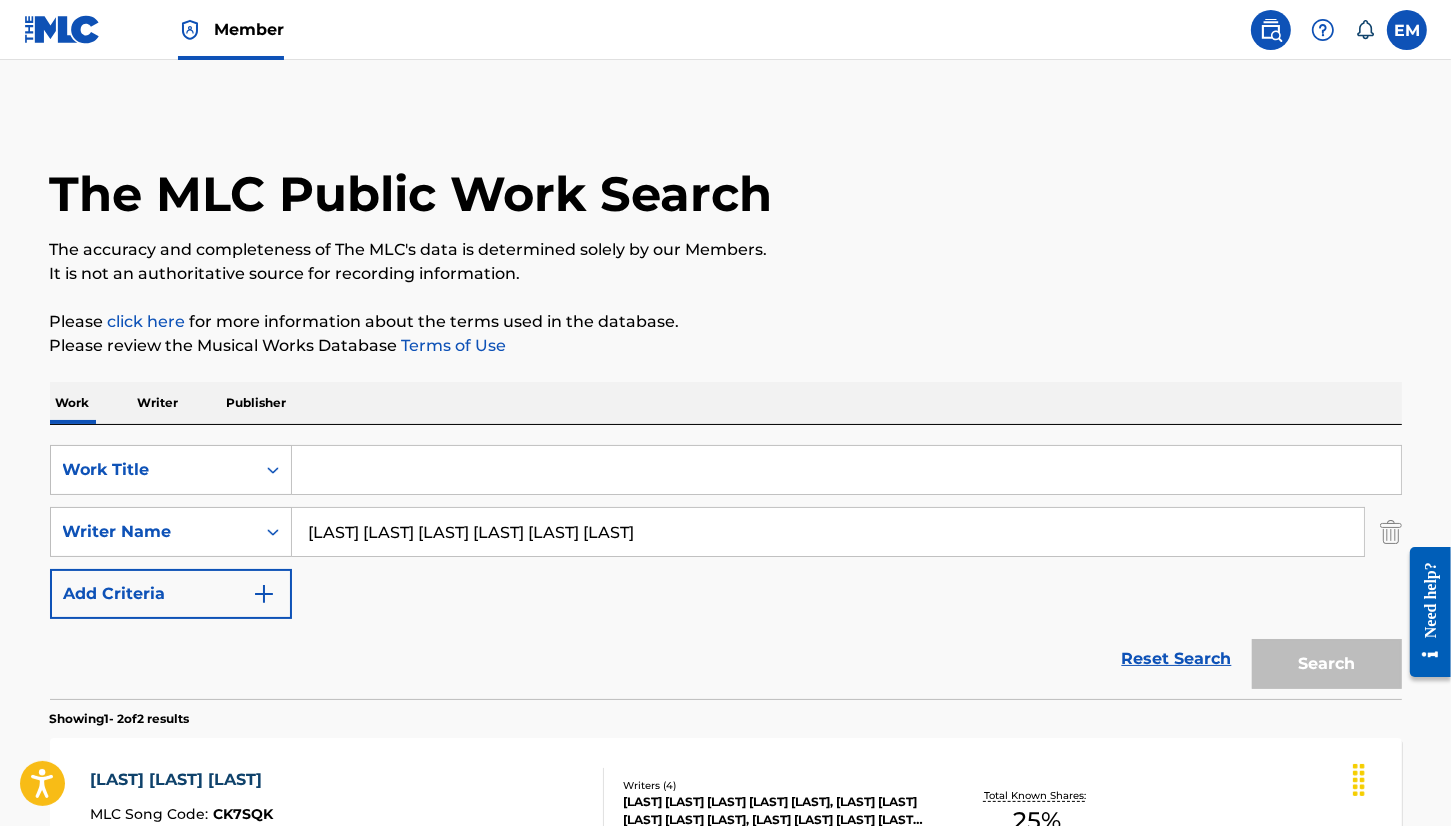 click at bounding box center [846, 470] 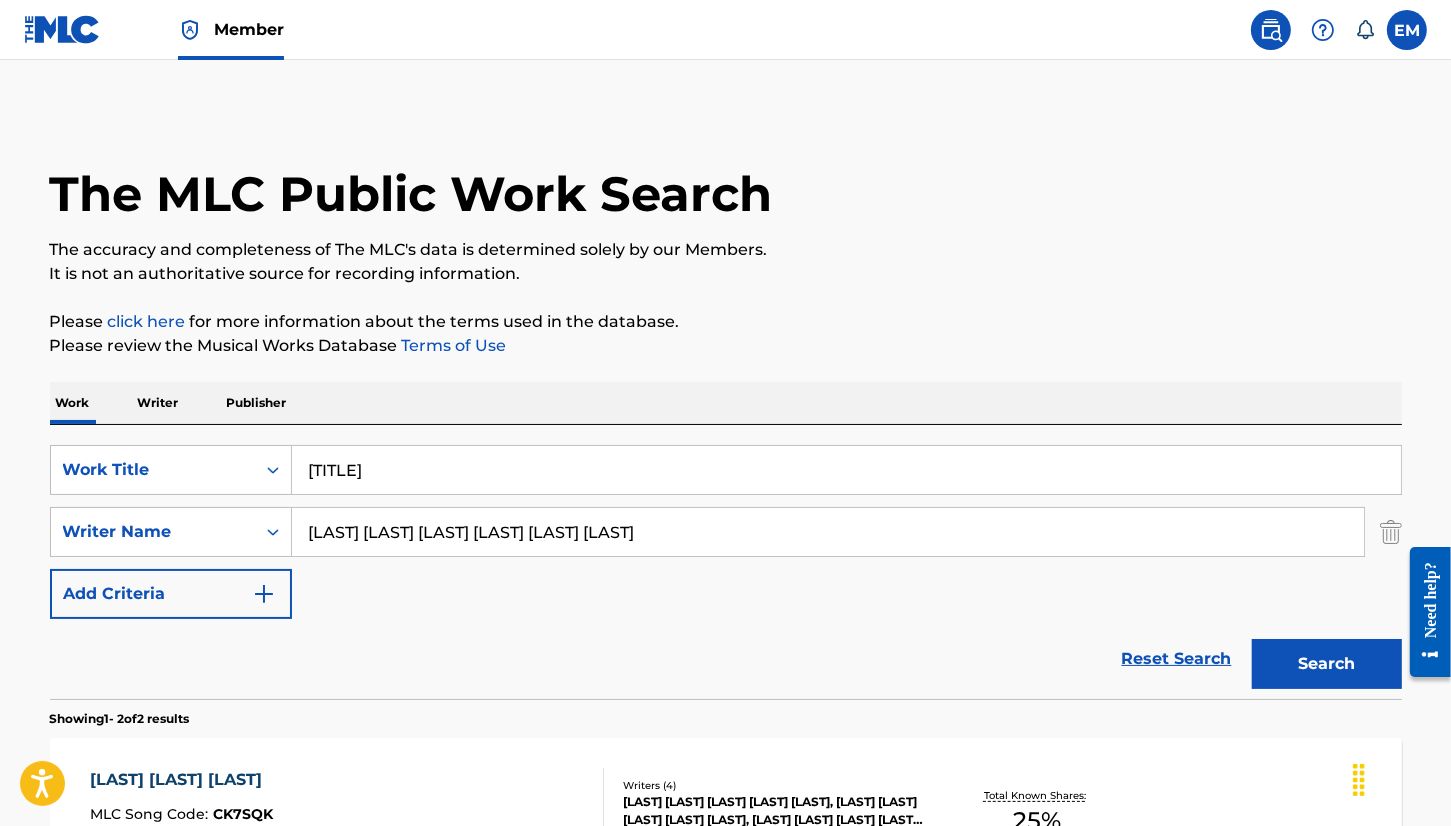 click on "Search" at bounding box center [1327, 664] 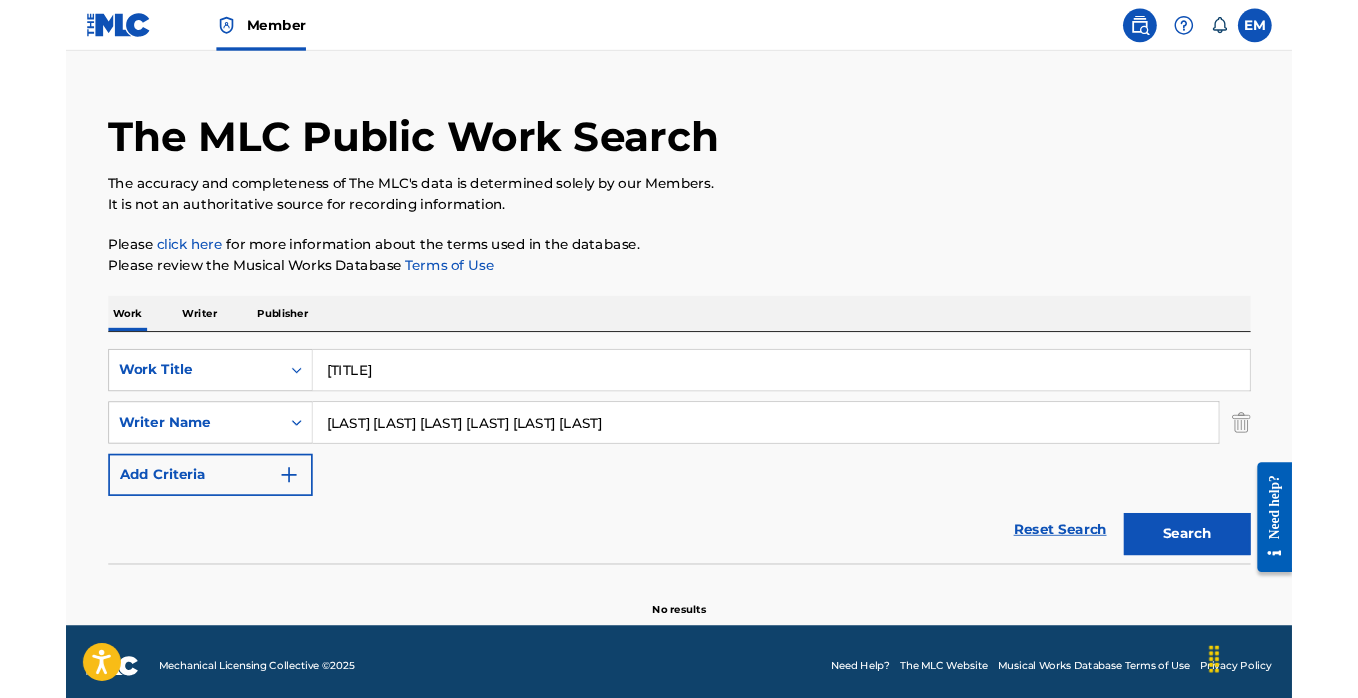 scroll, scrollTop: 42, scrollLeft: 0, axis: vertical 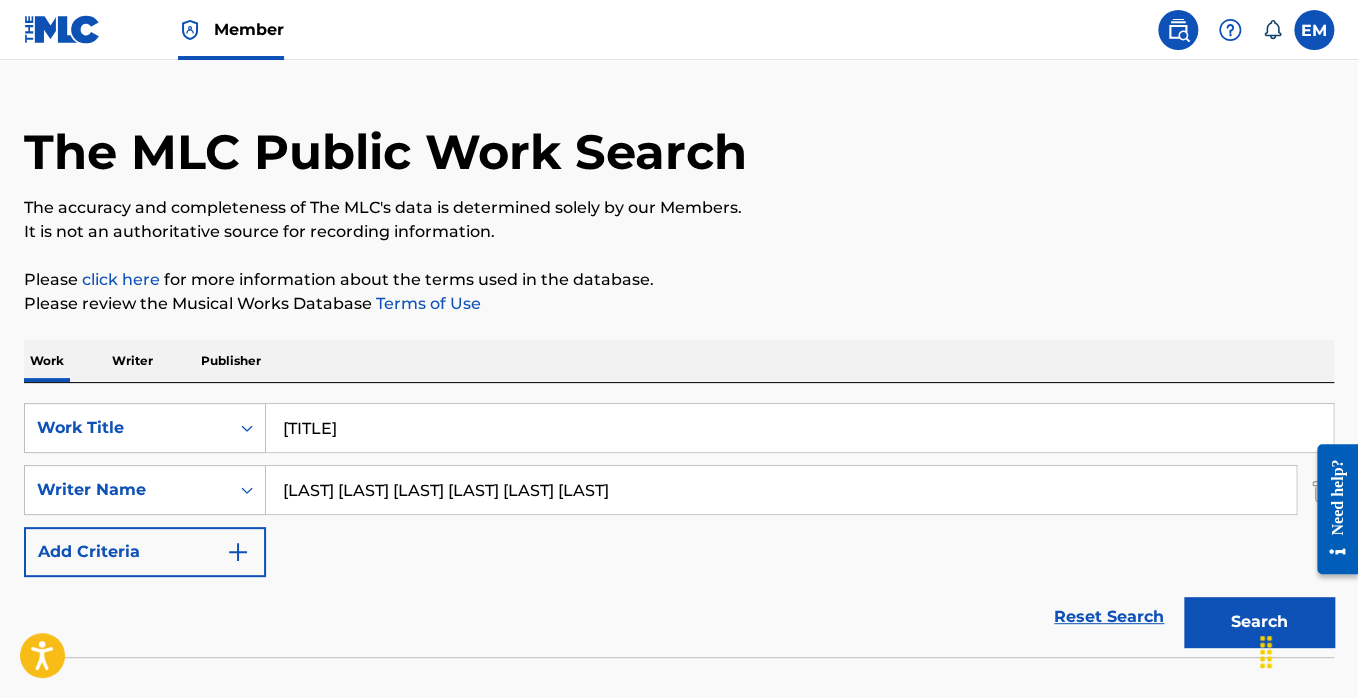 click on "[TITLE]" at bounding box center (799, 428) 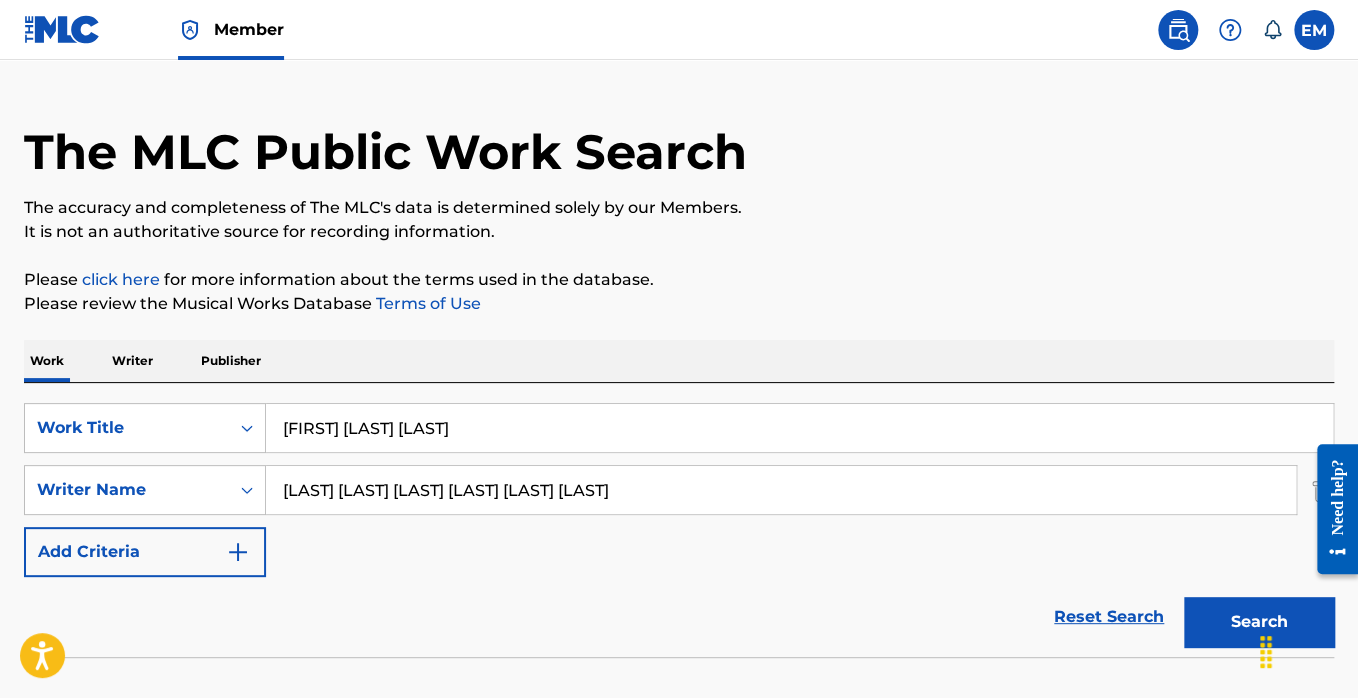 type on "[FIRST] [LAST] [LAST]" 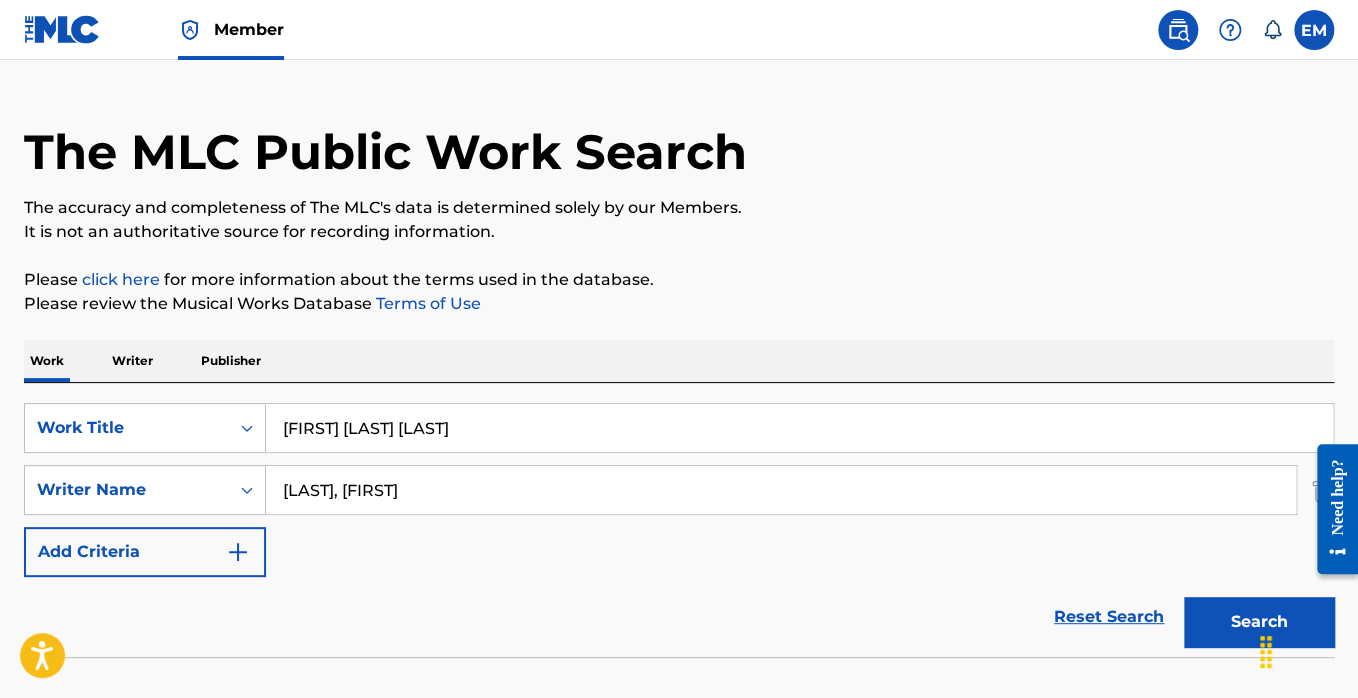 type on "[LAST], [FIRST]" 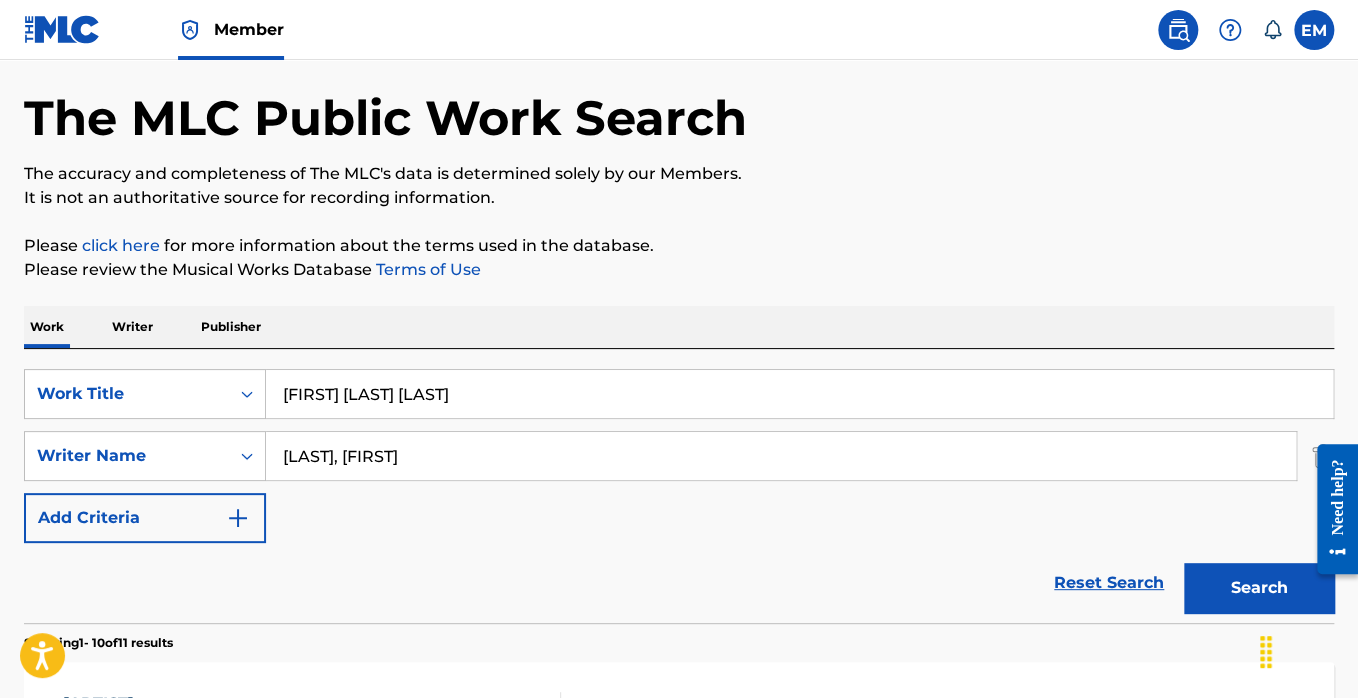 scroll, scrollTop: 75, scrollLeft: 0, axis: vertical 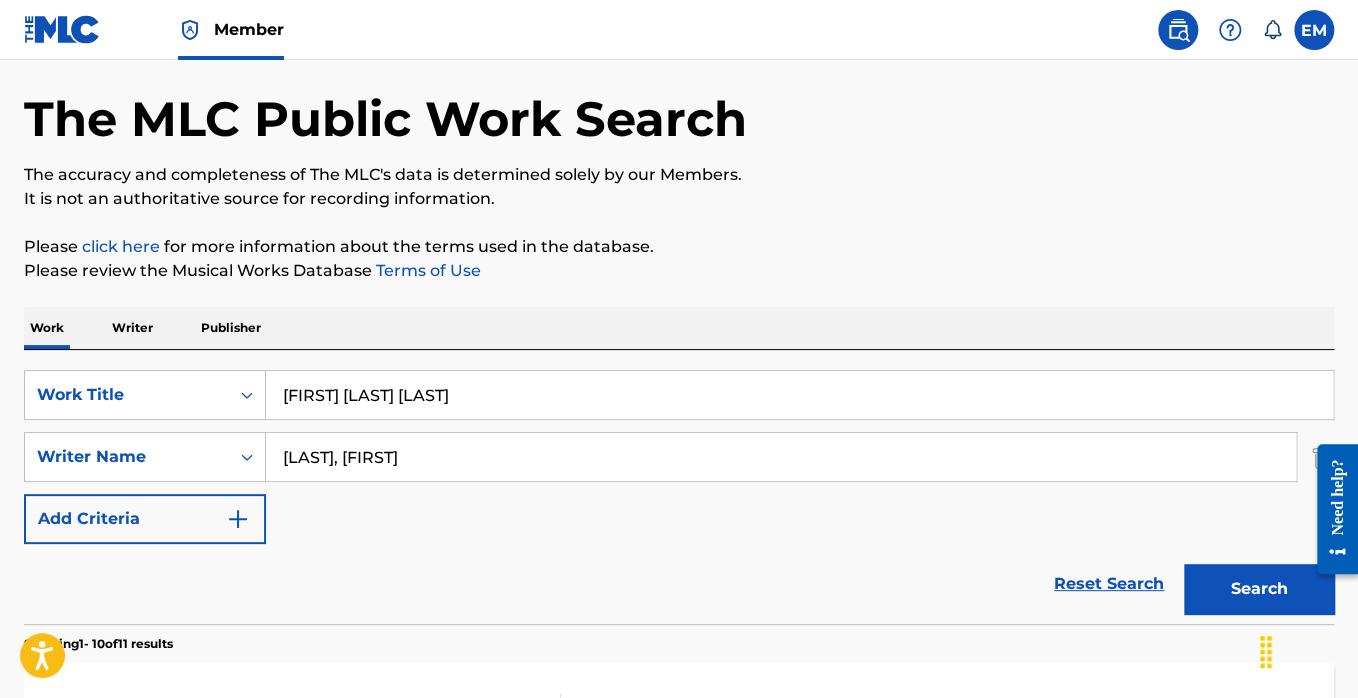 click on "[FIRST] [LAST] [LAST]" at bounding box center (799, 395) 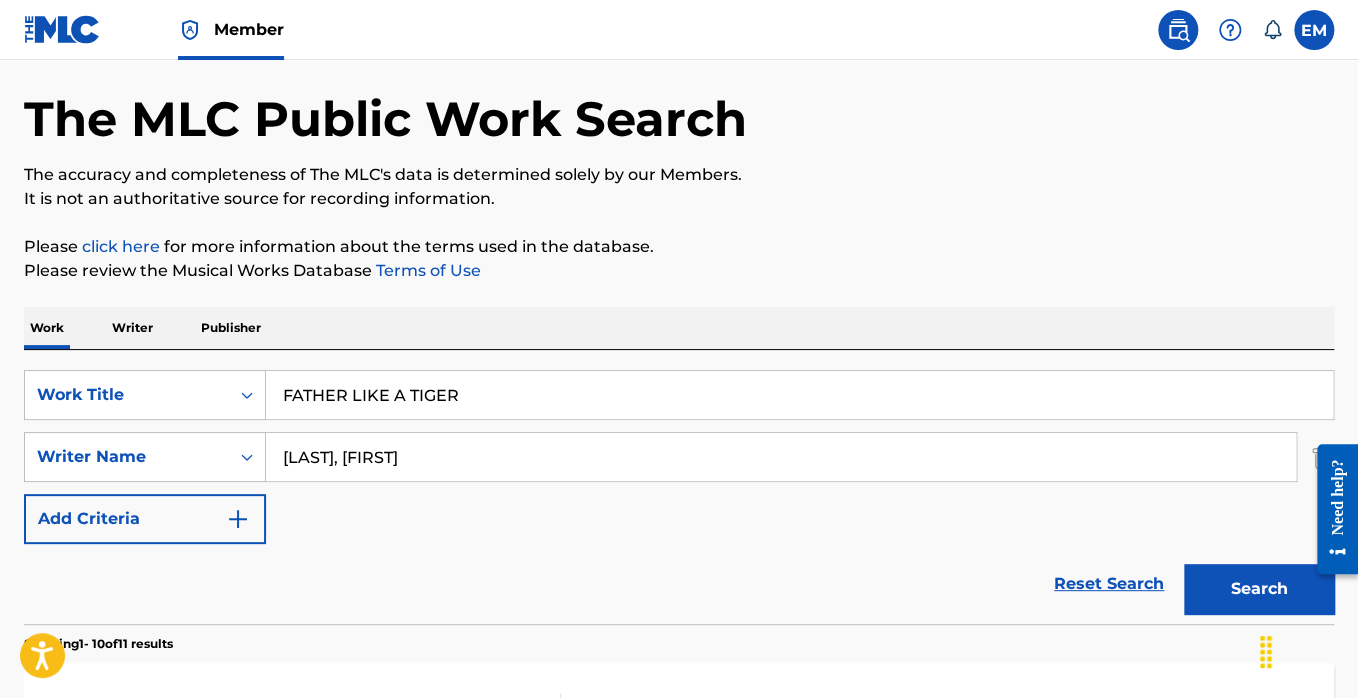 type on "FATHER LIKE A TIGER" 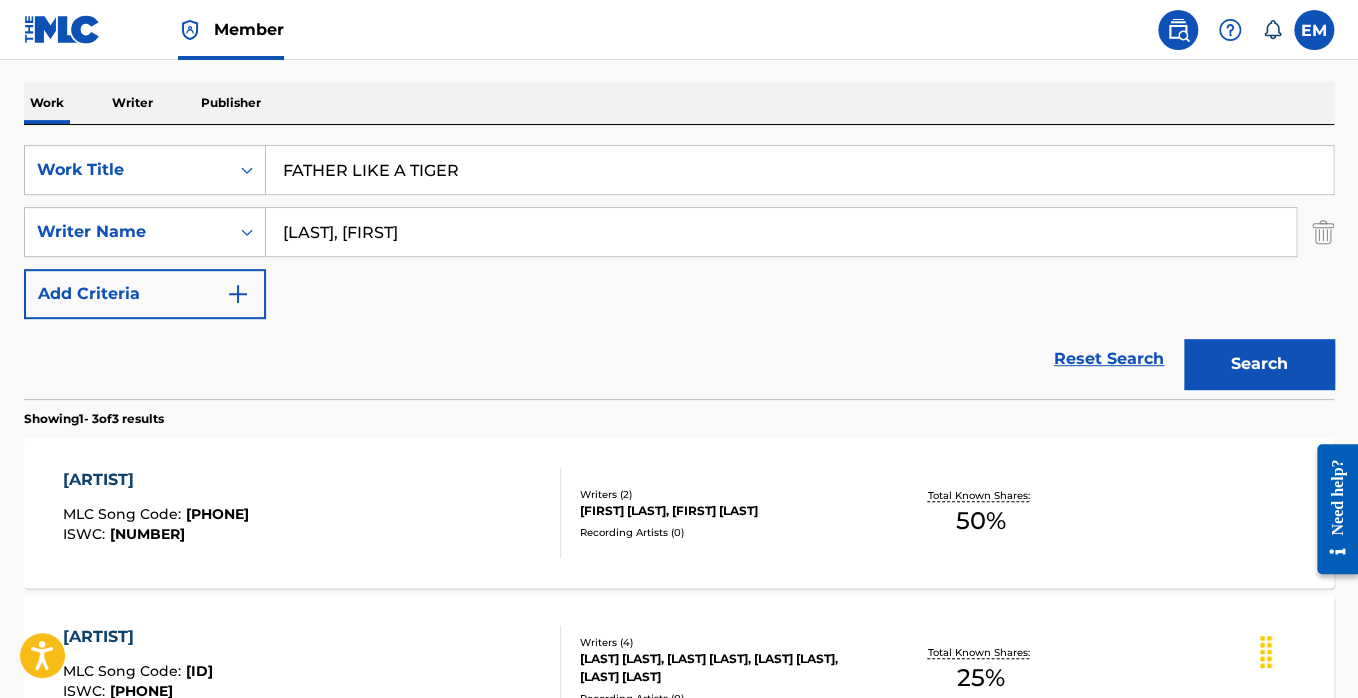 scroll, scrollTop: 243, scrollLeft: 0, axis: vertical 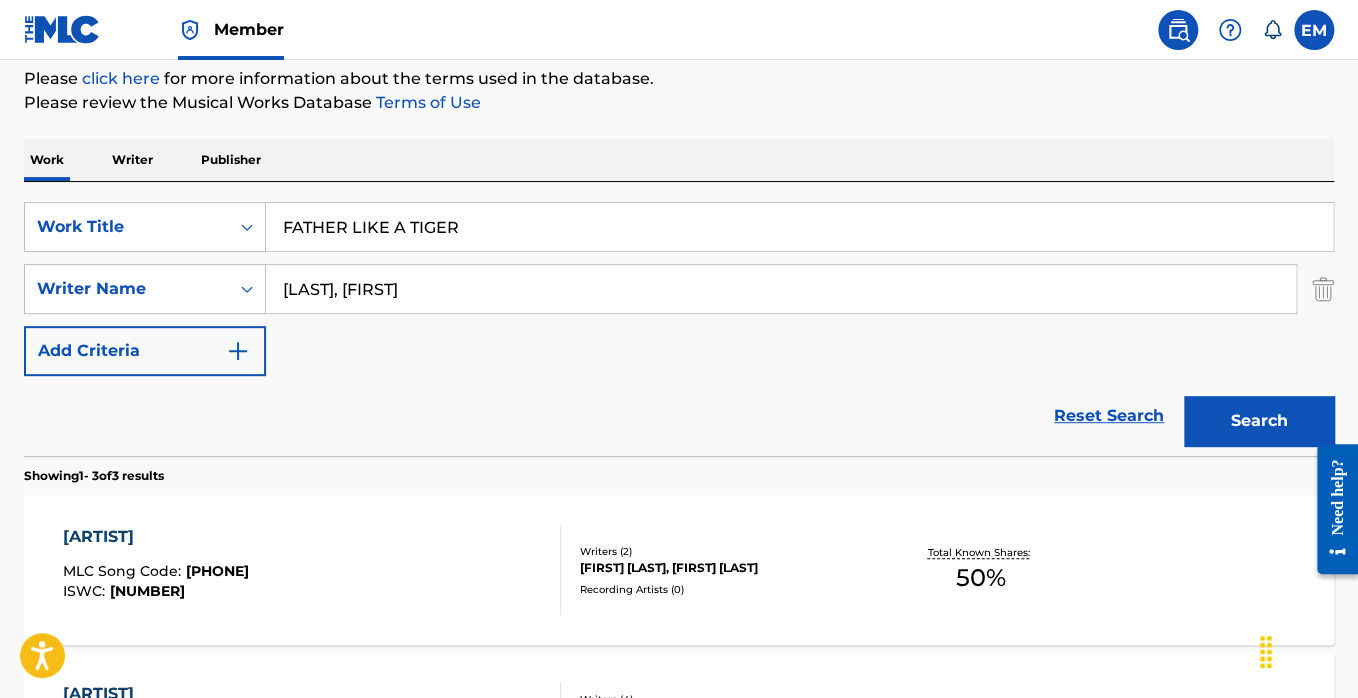 click on "[LAST], [FIRST]" at bounding box center (781, 289) 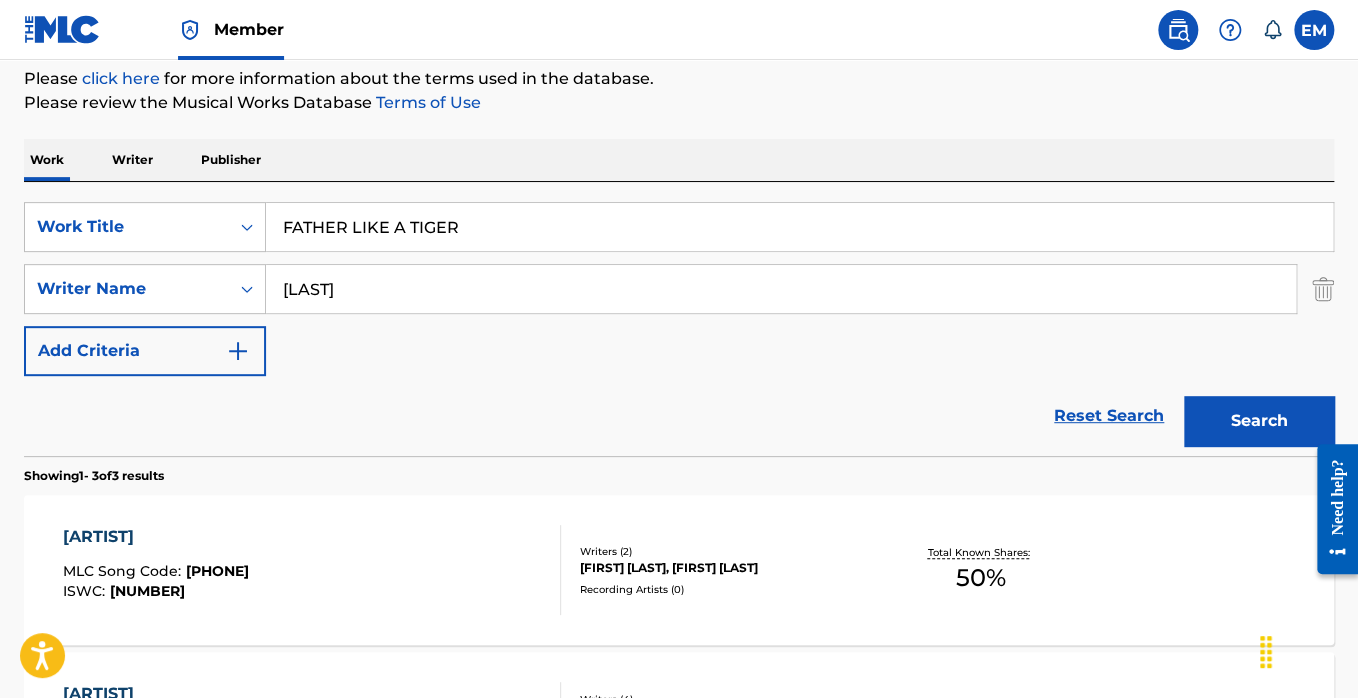 type on "[LAST]" 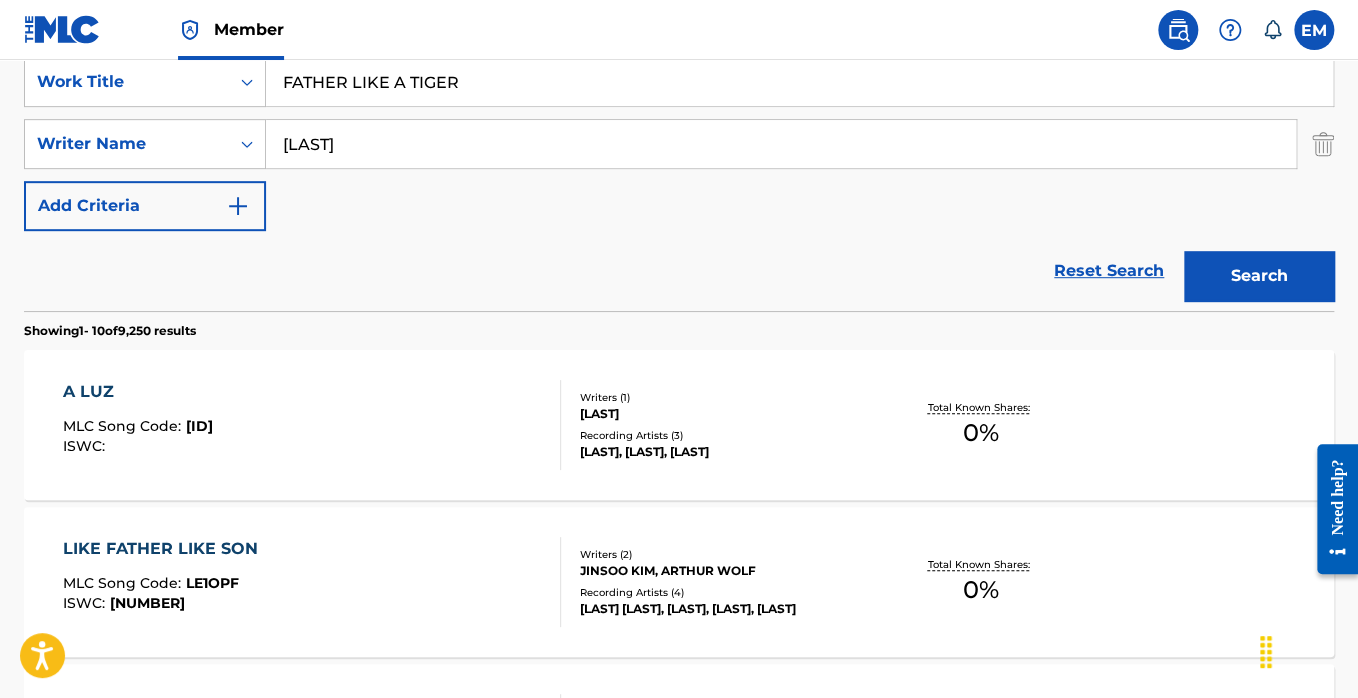 scroll, scrollTop: 395, scrollLeft: 0, axis: vertical 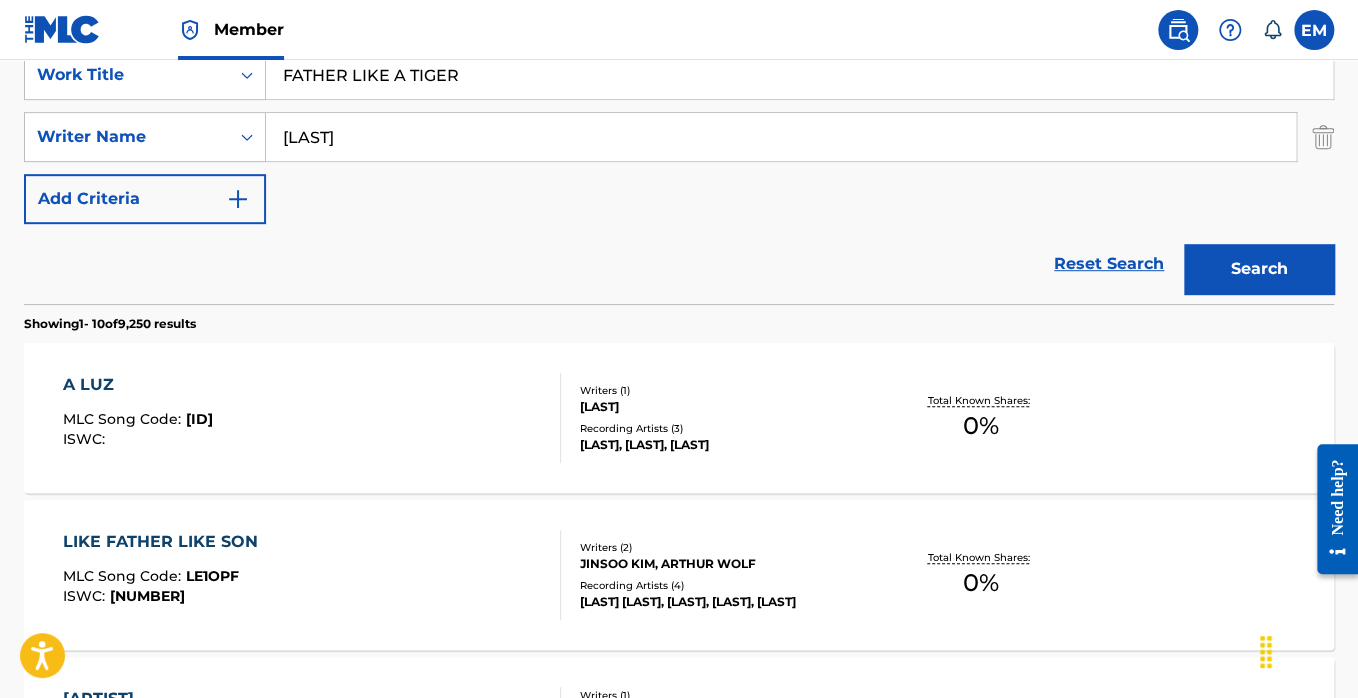 click on "[TITLE] MLC Song Code : [CODE] ISWC : [CODE] Writers ( 2 ) [FIRST] [LAST], [FIRST] [LAST] Recording Artists ( 4 ) [ARTIST], [ARTIST], [ARTIST], [ARTIST] Total Known Shares: 0 %" at bounding box center [312, 575] 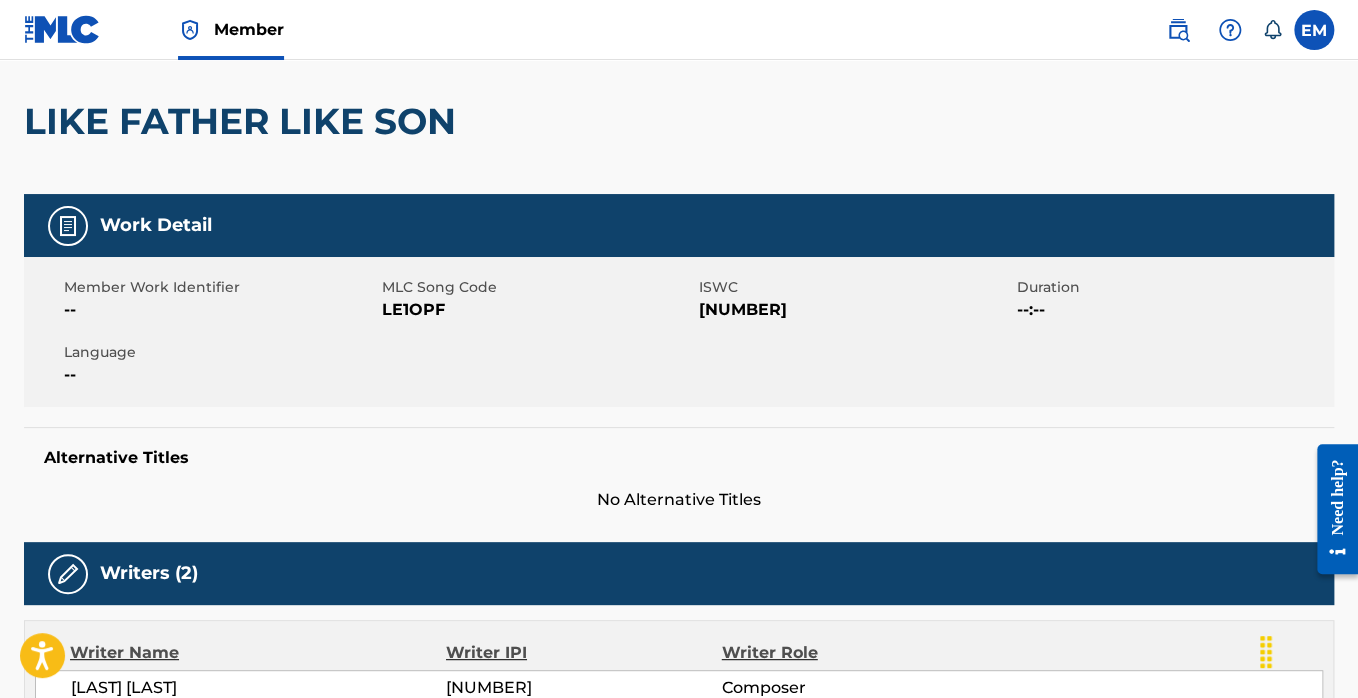 scroll, scrollTop: 0, scrollLeft: 0, axis: both 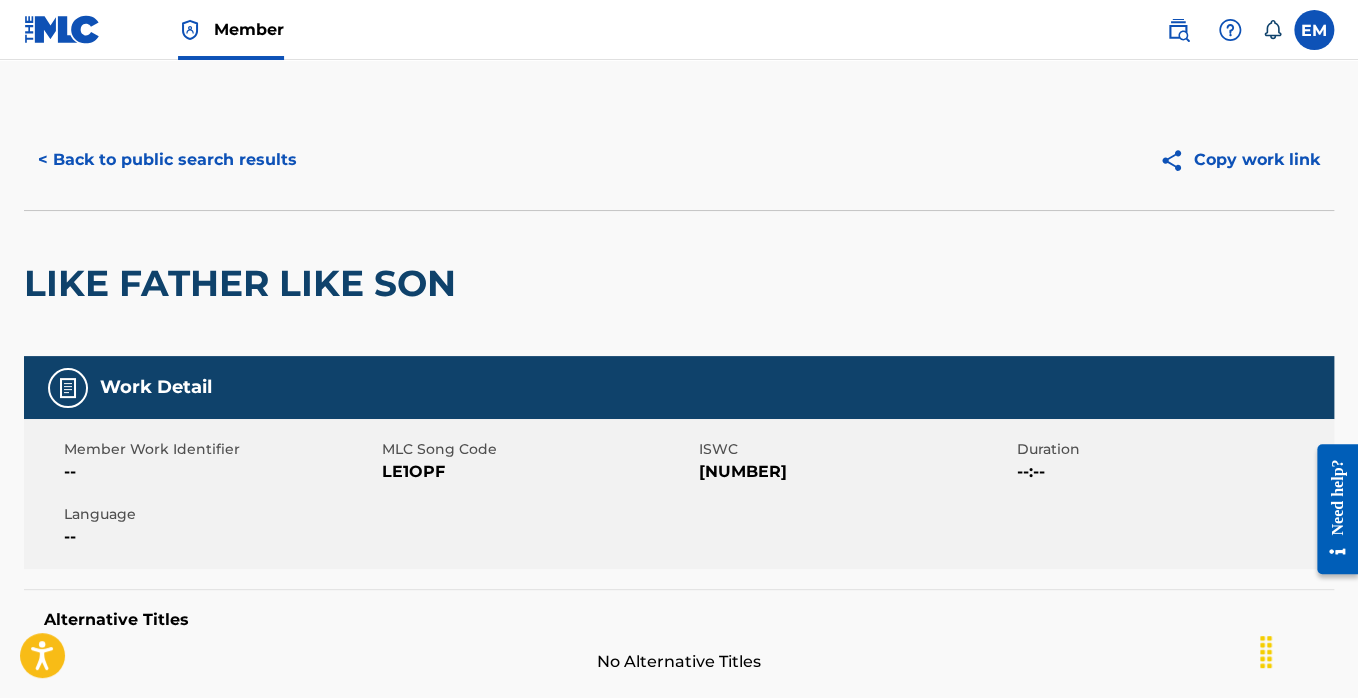 click on "< Back to public search results" at bounding box center (167, 160) 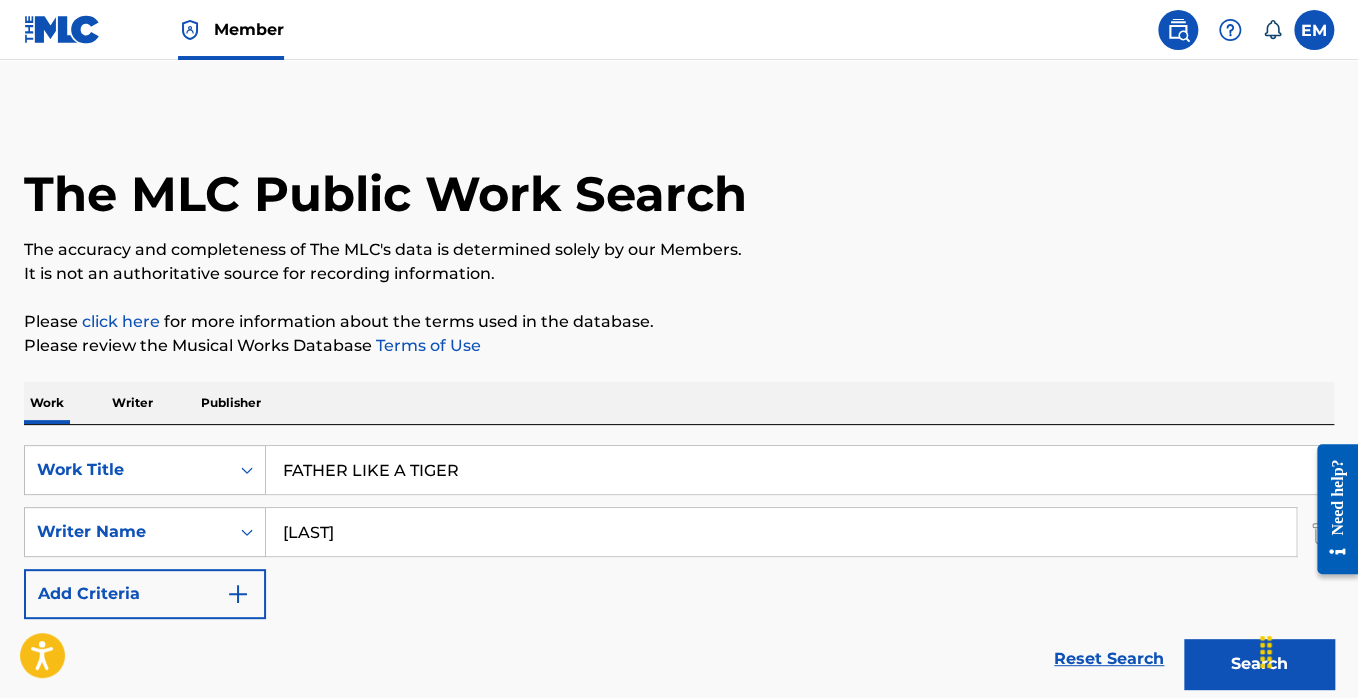 scroll, scrollTop: 395, scrollLeft: 0, axis: vertical 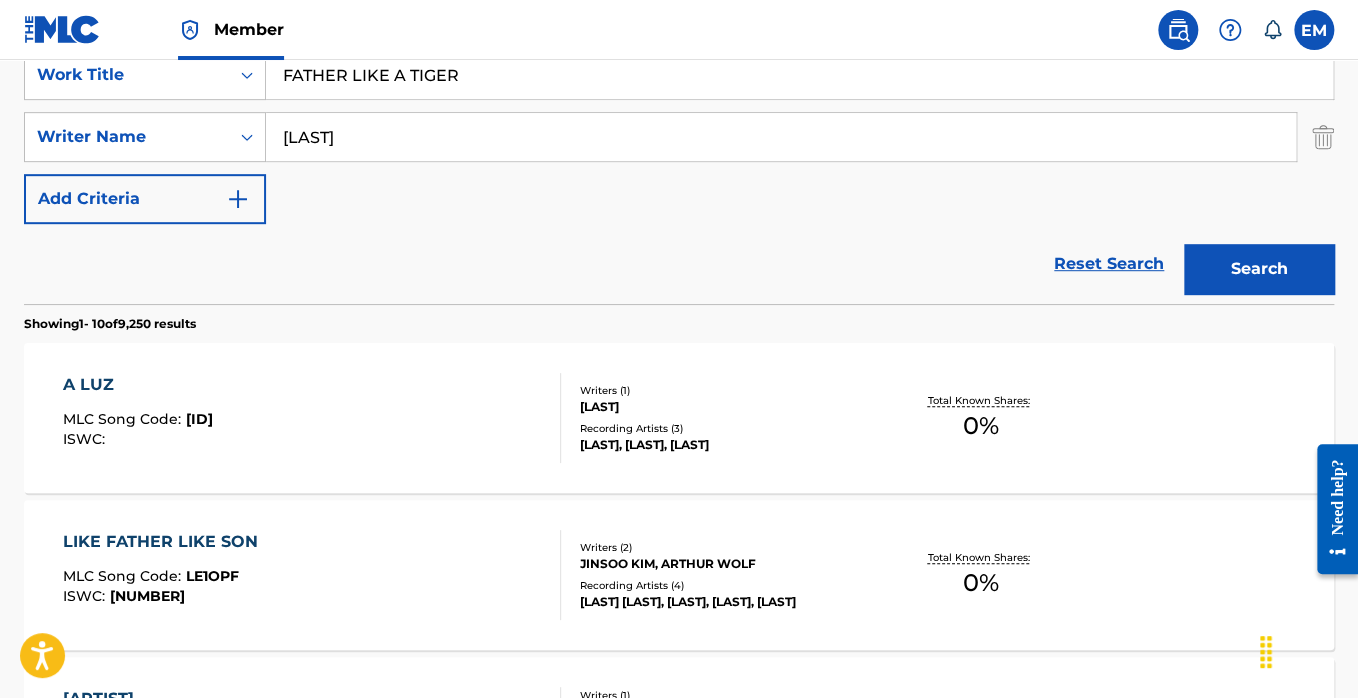 click on "[LAST]" at bounding box center (781, 137) 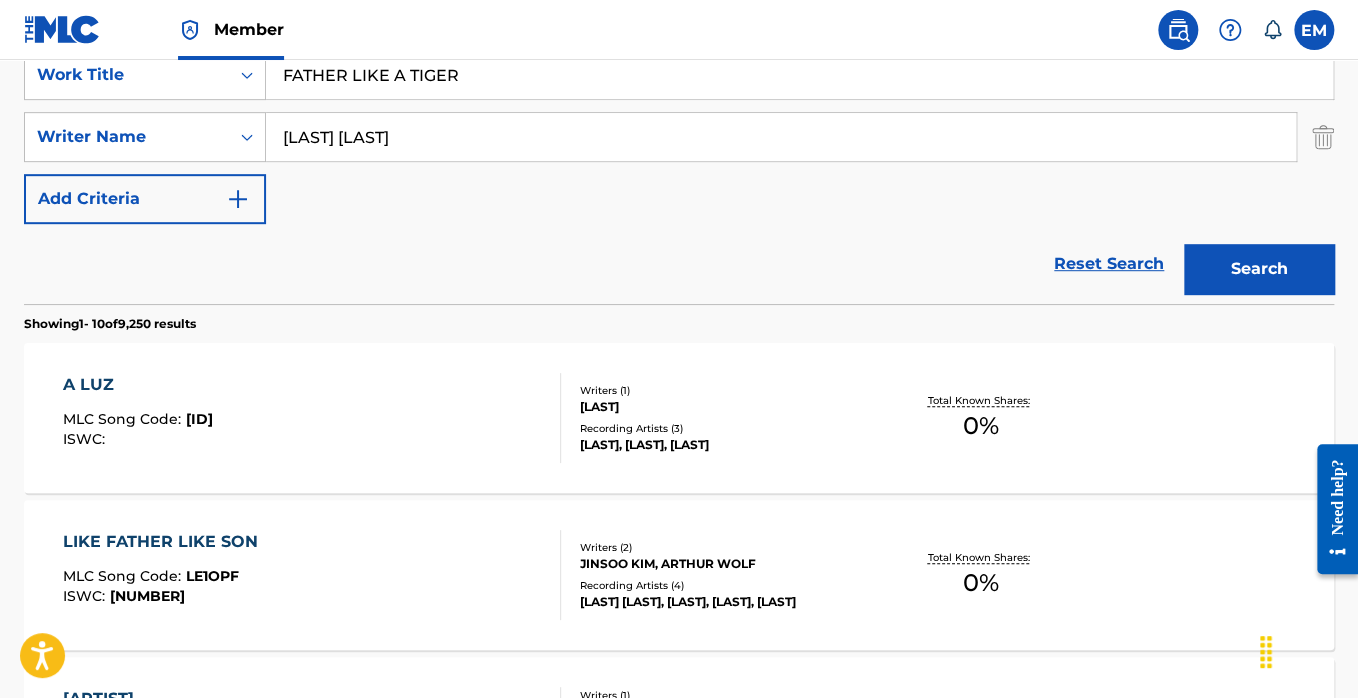 type on "[LAST] [LAST]" 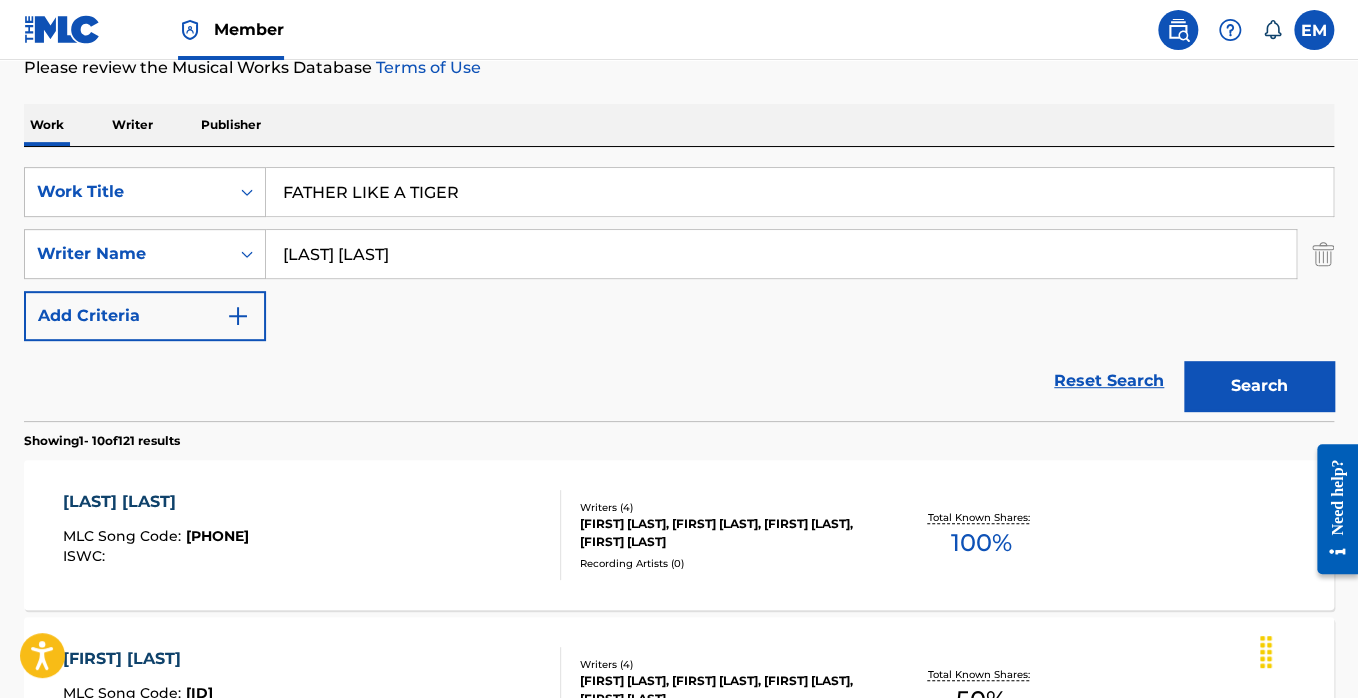 scroll, scrollTop: 277, scrollLeft: 0, axis: vertical 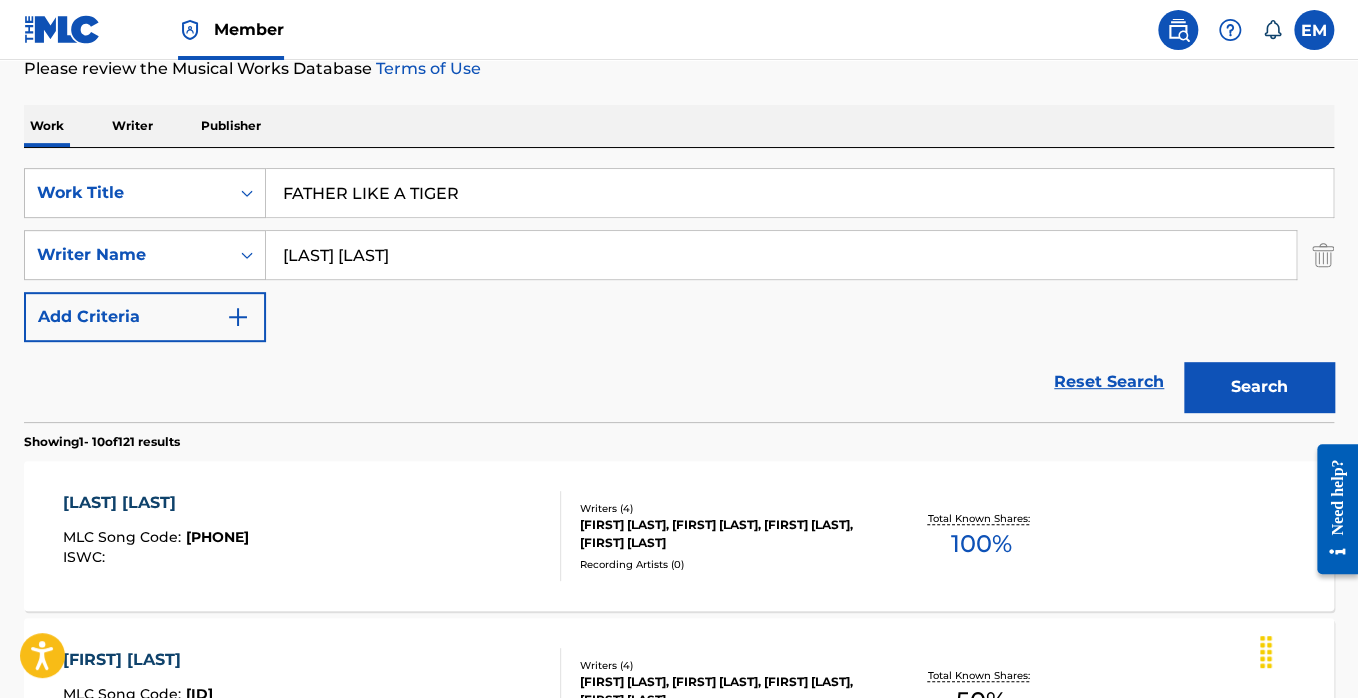 click on "FATHER LIKE A TIGER" at bounding box center [799, 193] 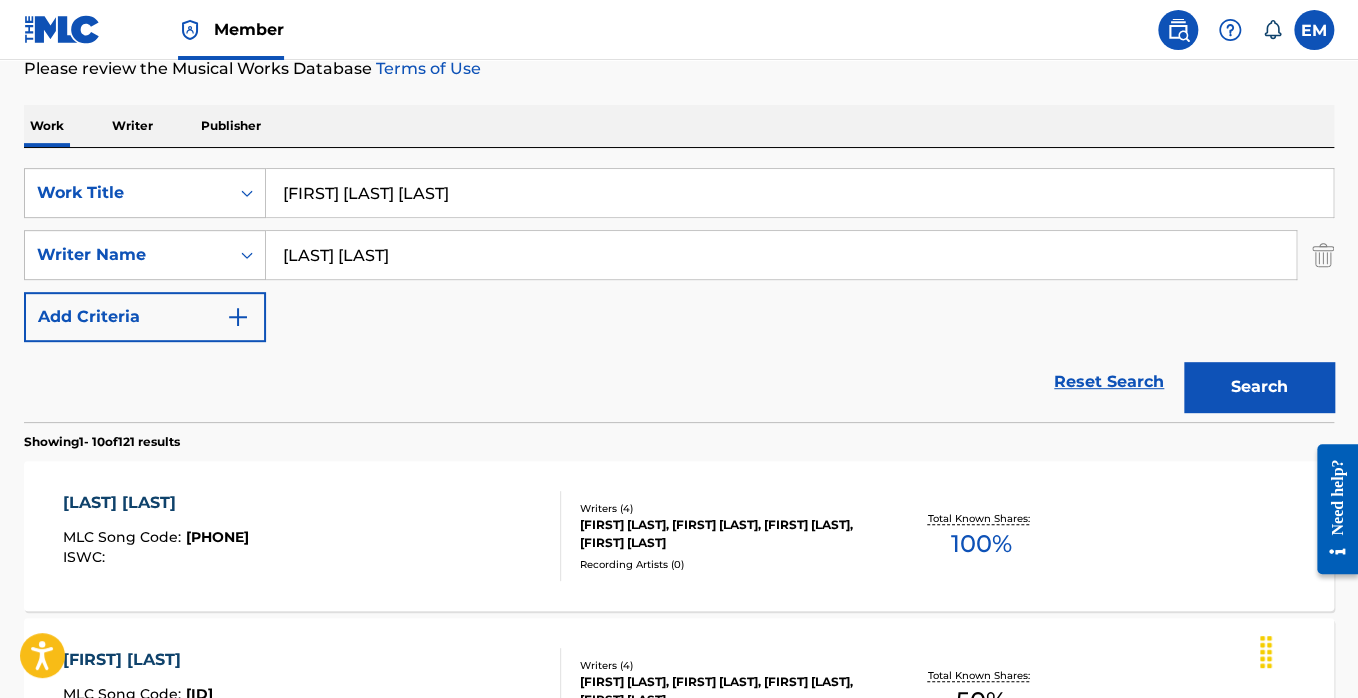 type on "[FIRST] [LAST] [LAST]" 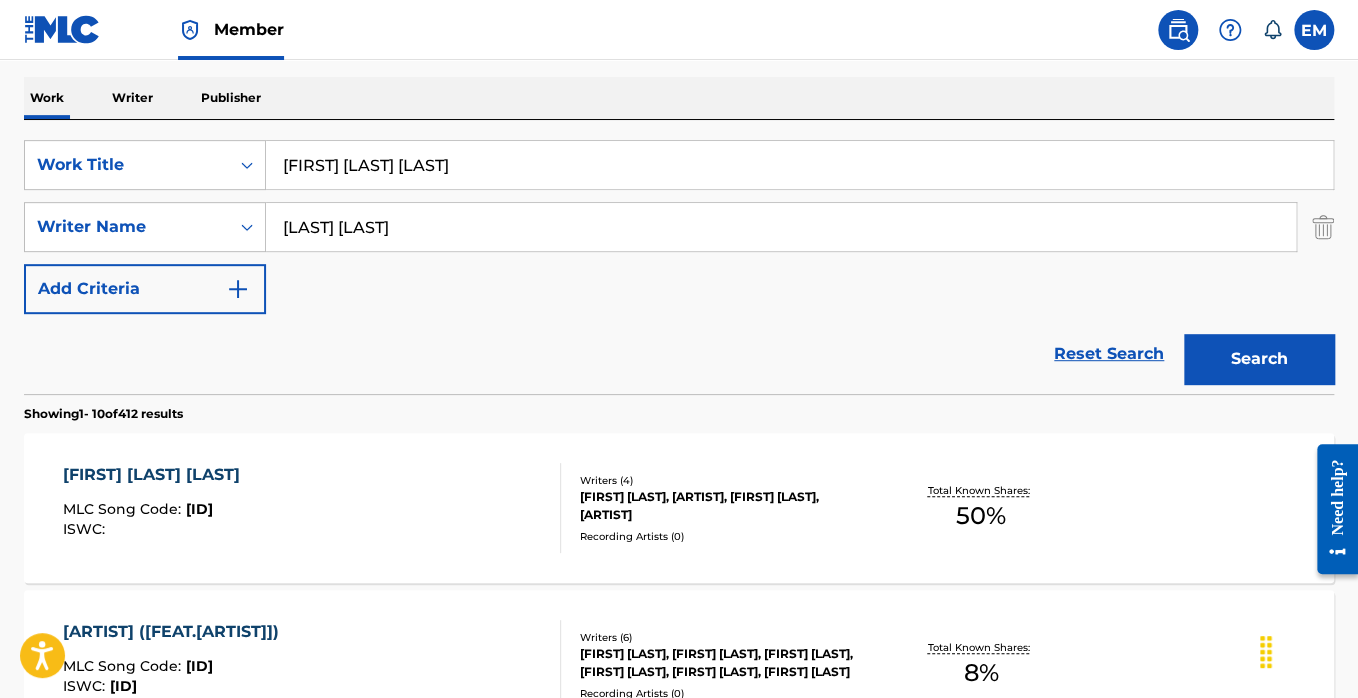 scroll, scrollTop: 306, scrollLeft: 0, axis: vertical 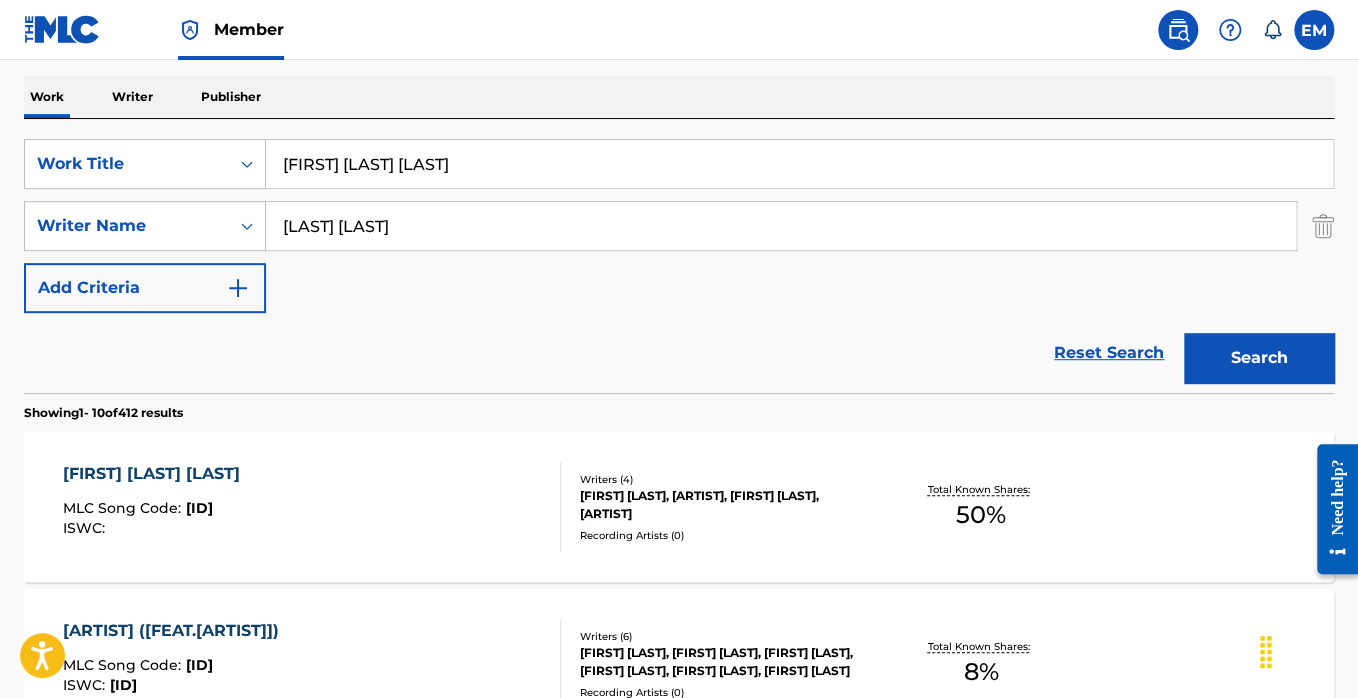 click on "[LAST] [LAST] [LAST] [LAST] MLC Song Code : [ID] ISWC :" at bounding box center (312, 507) 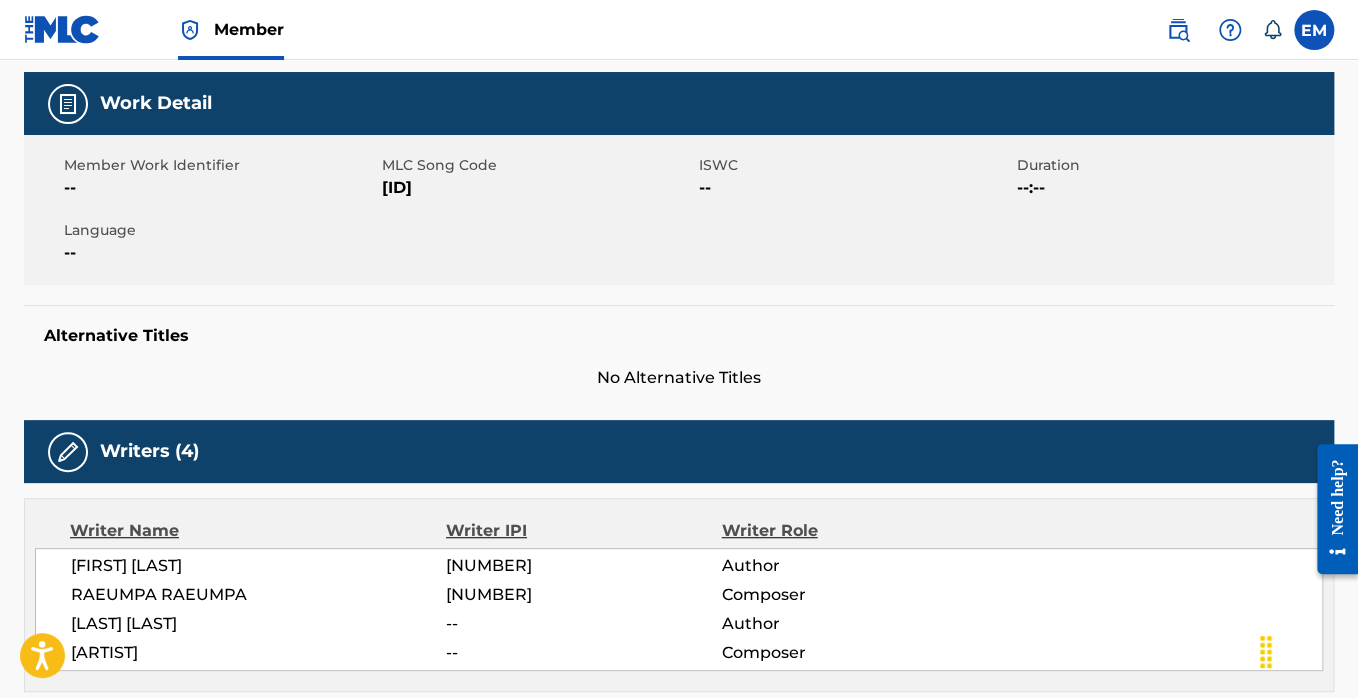 scroll, scrollTop: 0, scrollLeft: 0, axis: both 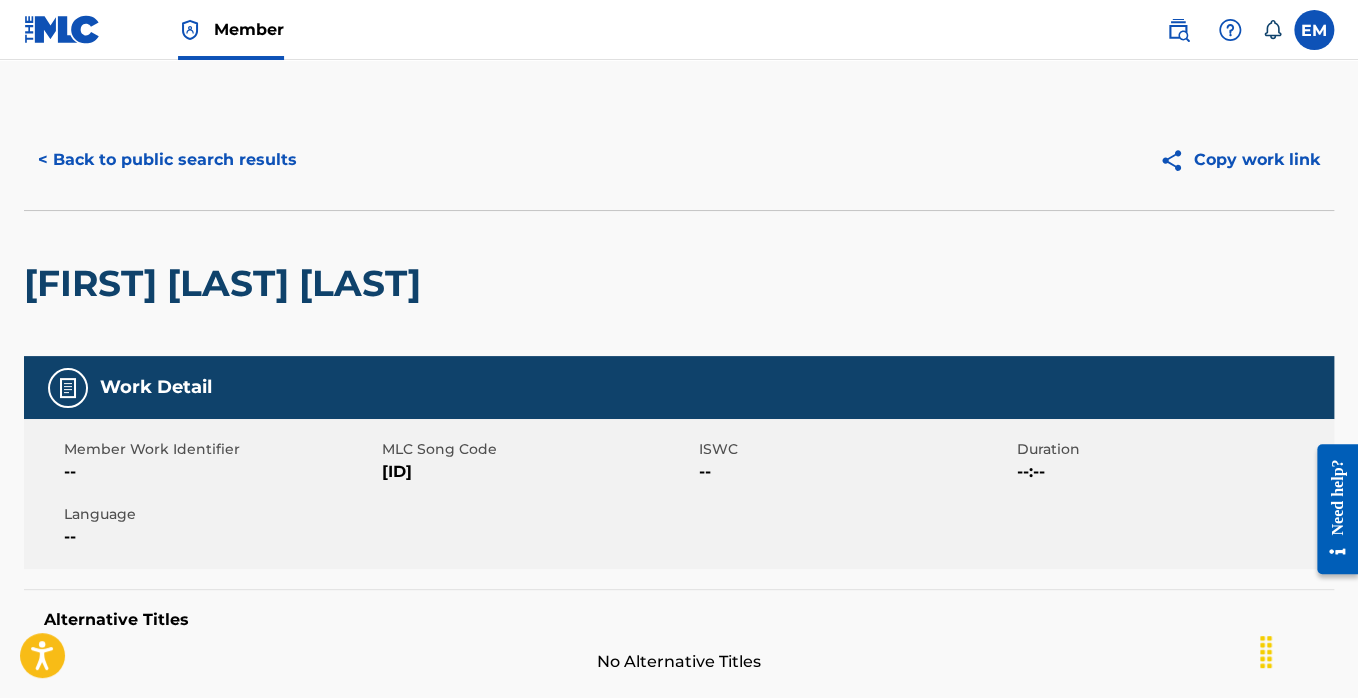 click on "< Back to public search results" at bounding box center (167, 160) 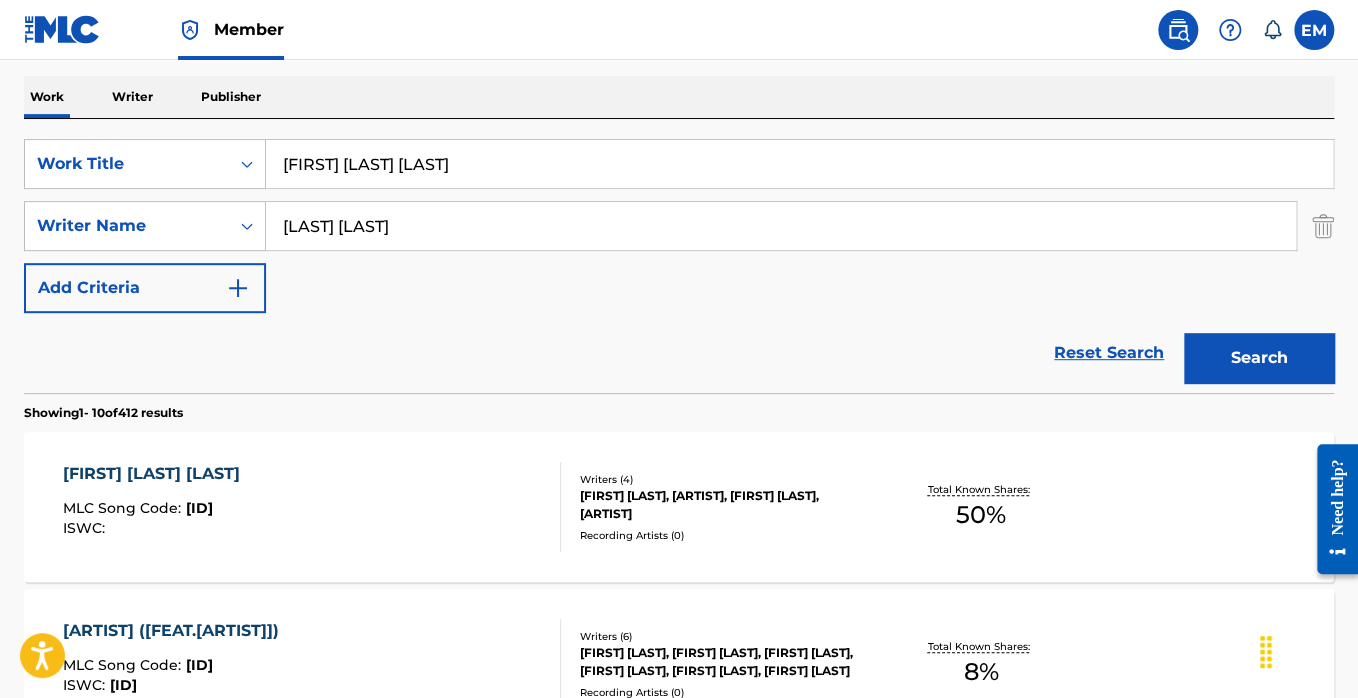 click on "[FIRST] [LAST] [LAST]" at bounding box center (799, 164) 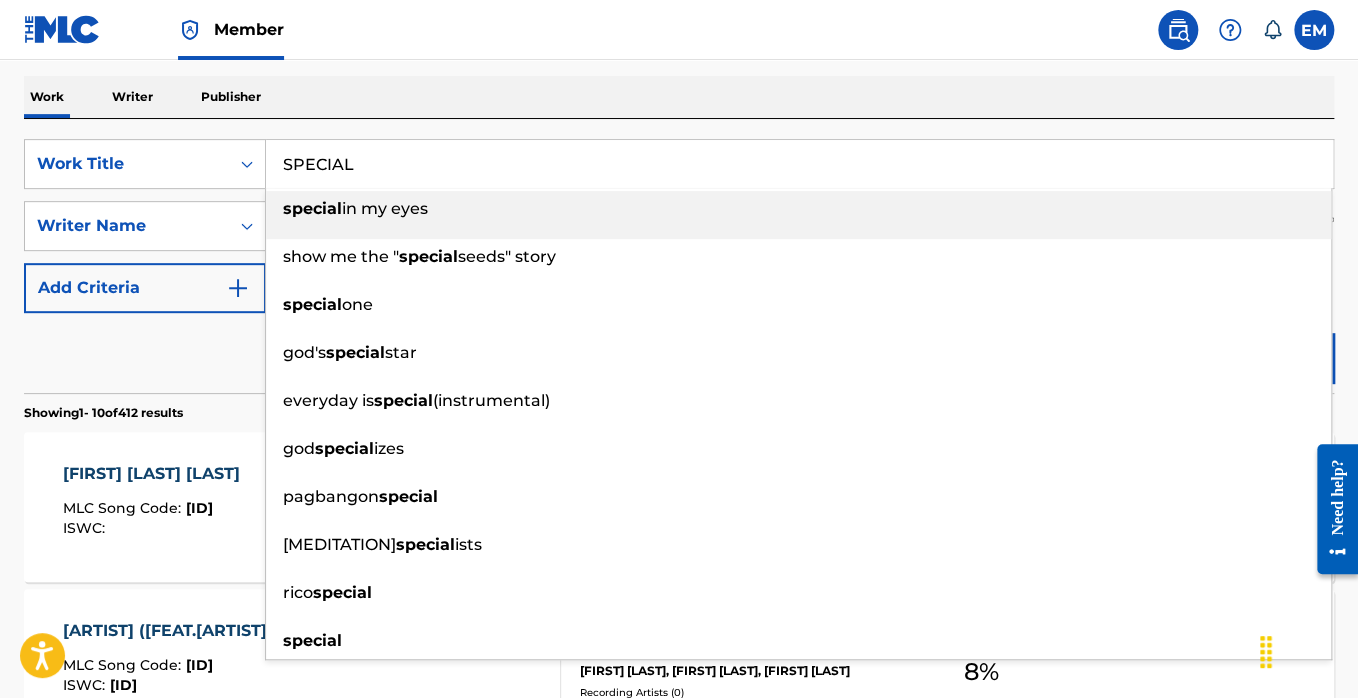 type on "SPECIAL" 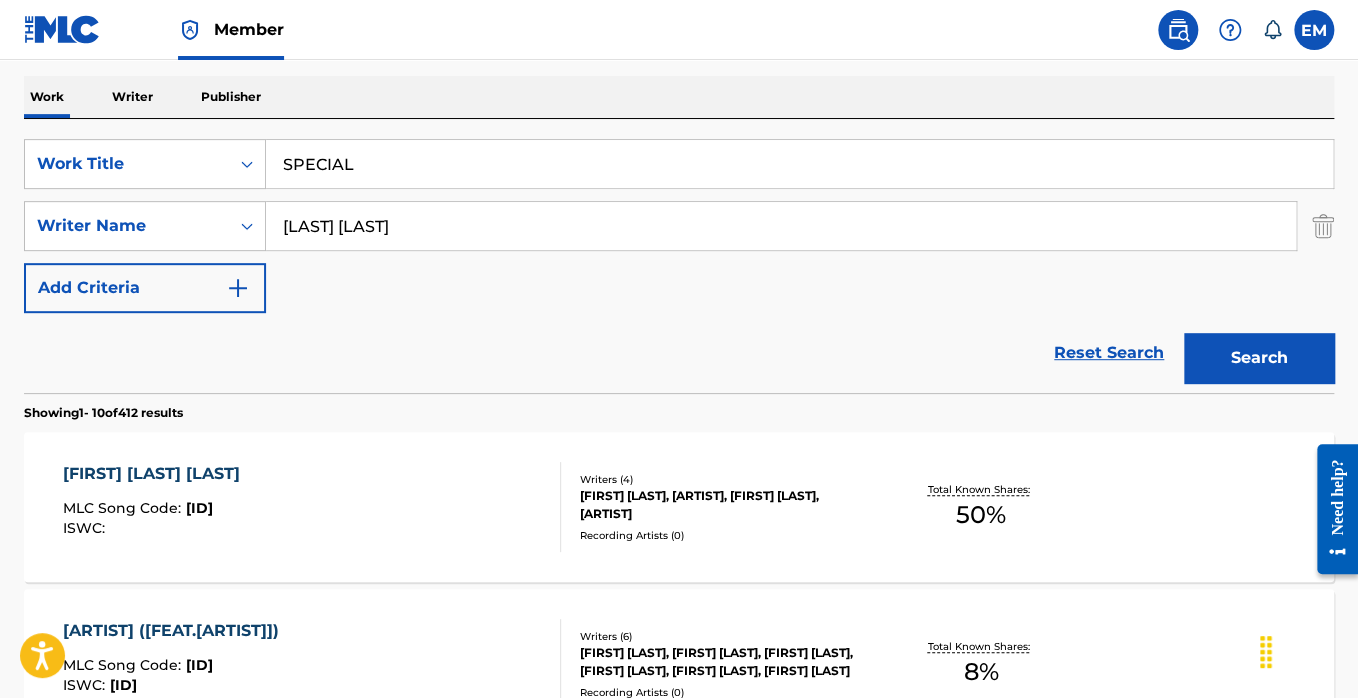 click on "[LAST] [LAST]" at bounding box center (781, 226) 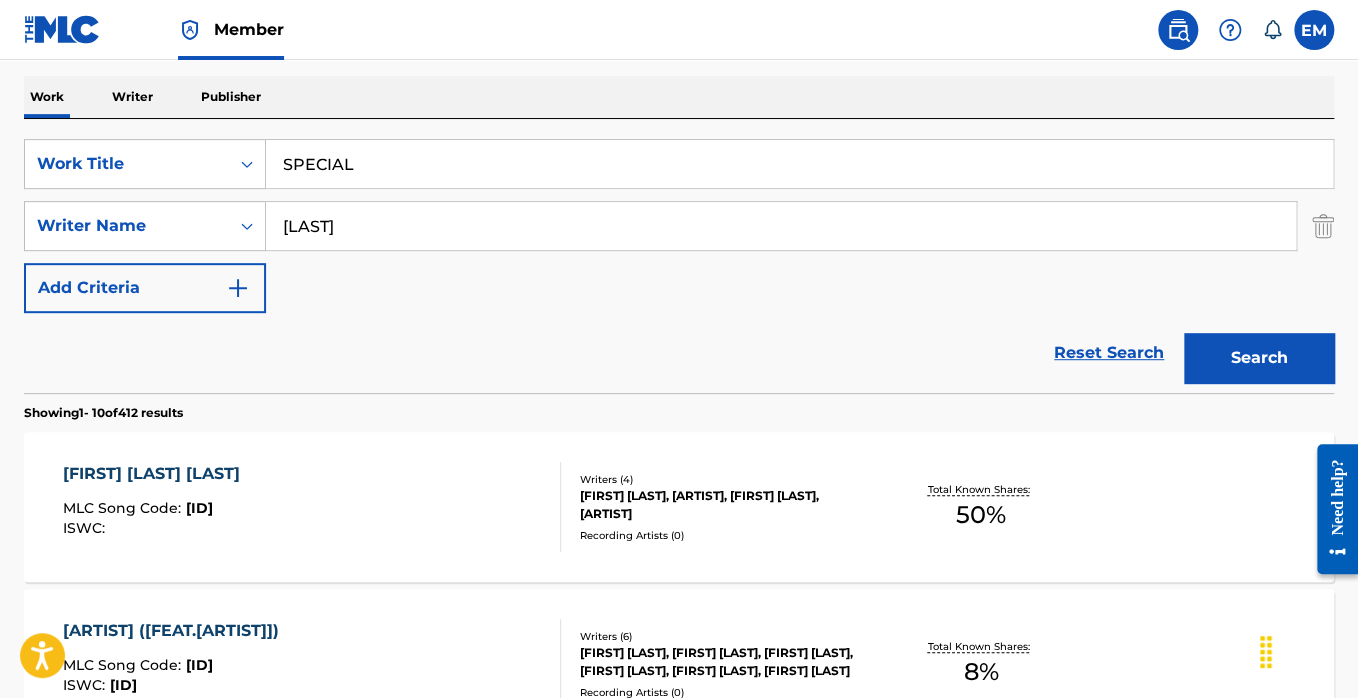 click on "Search" at bounding box center (1259, 358) 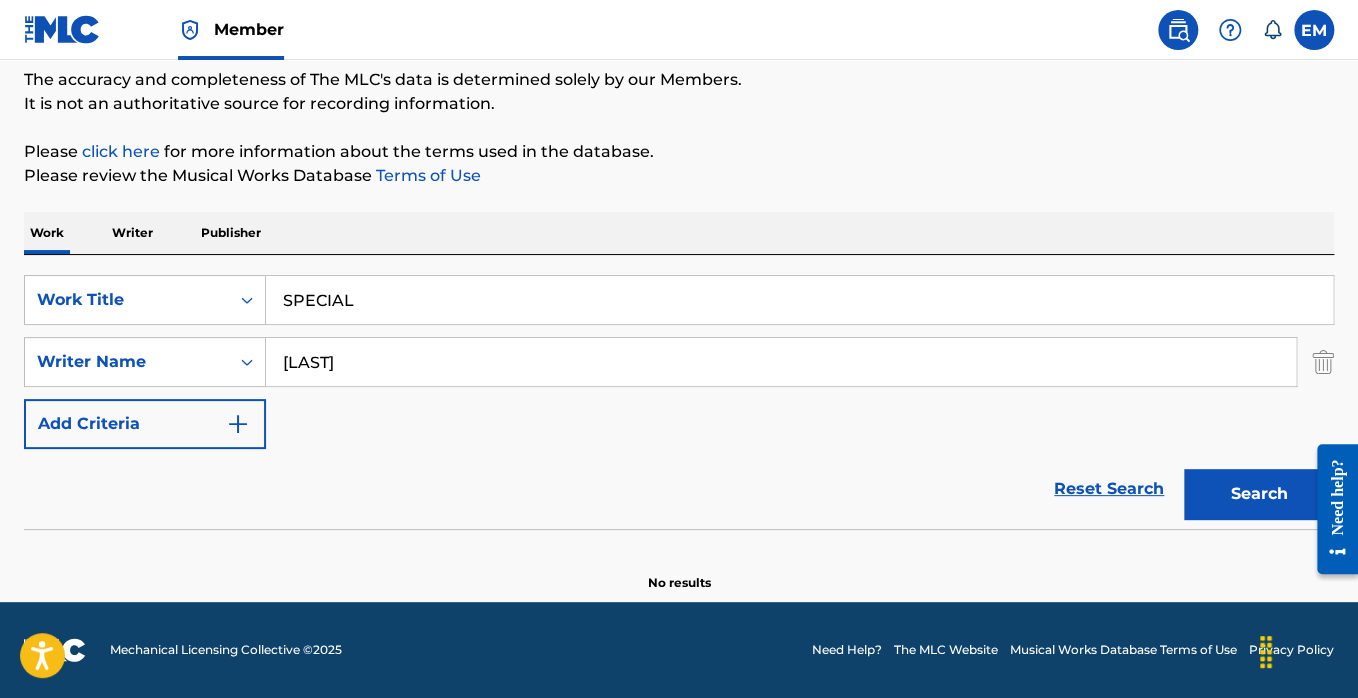 scroll, scrollTop: 170, scrollLeft: 0, axis: vertical 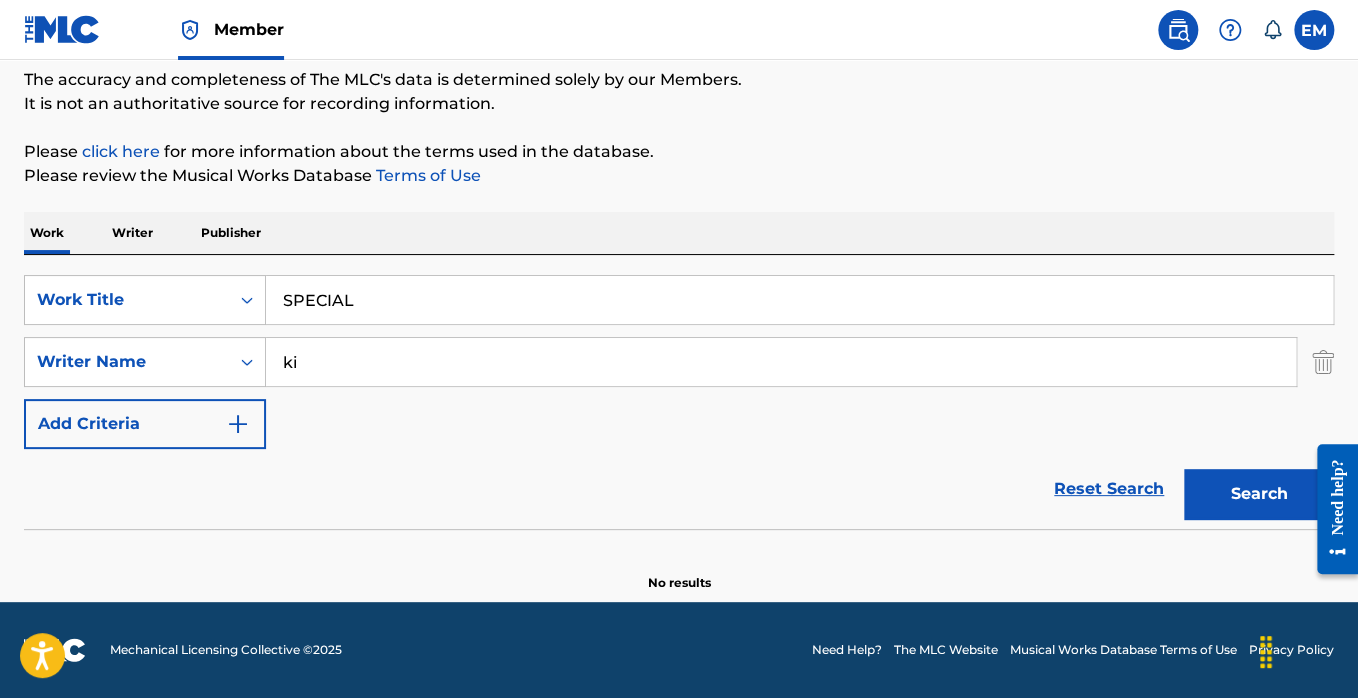 type on "k" 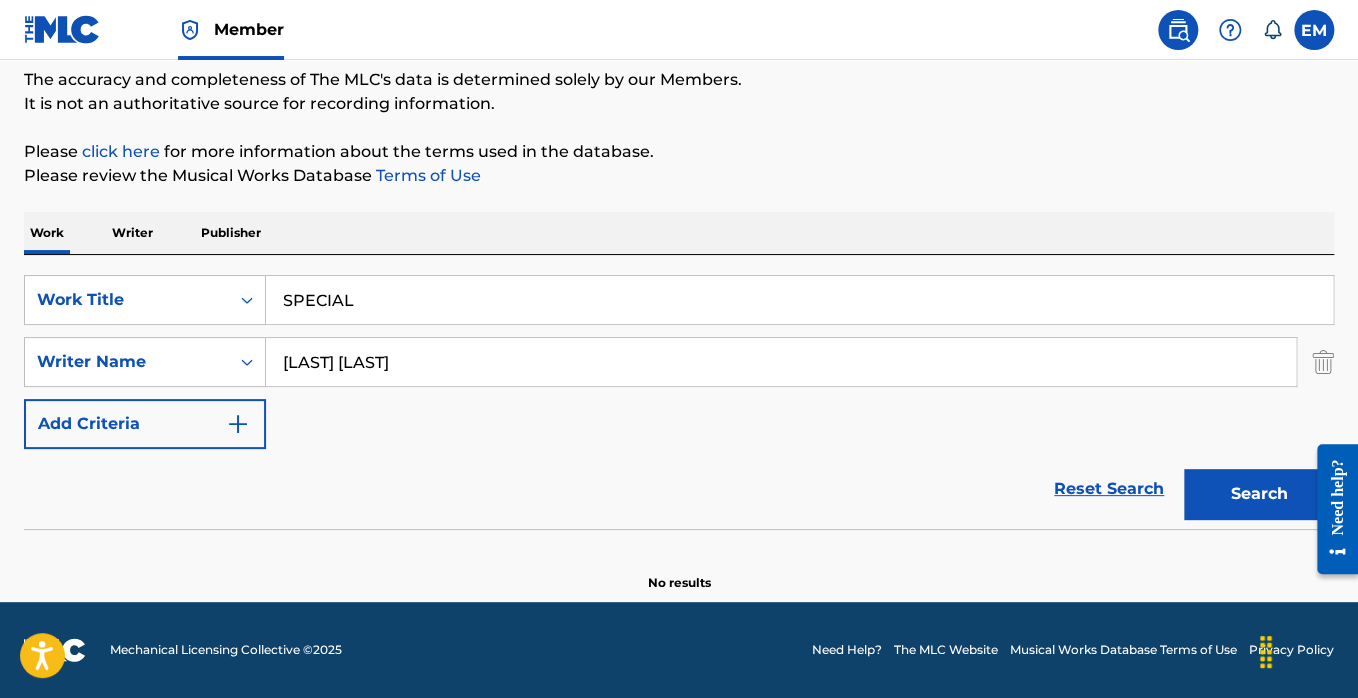 click on "Search" at bounding box center [1259, 494] 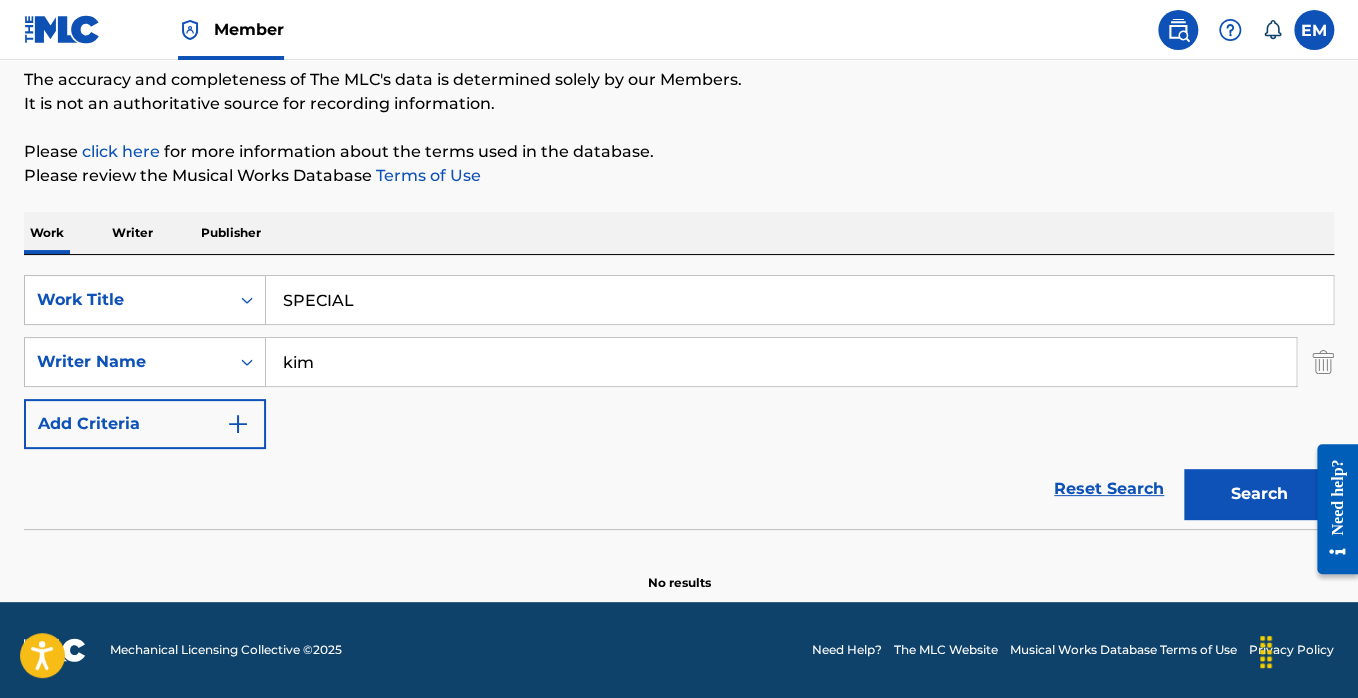 click on "Search" at bounding box center (1259, 494) 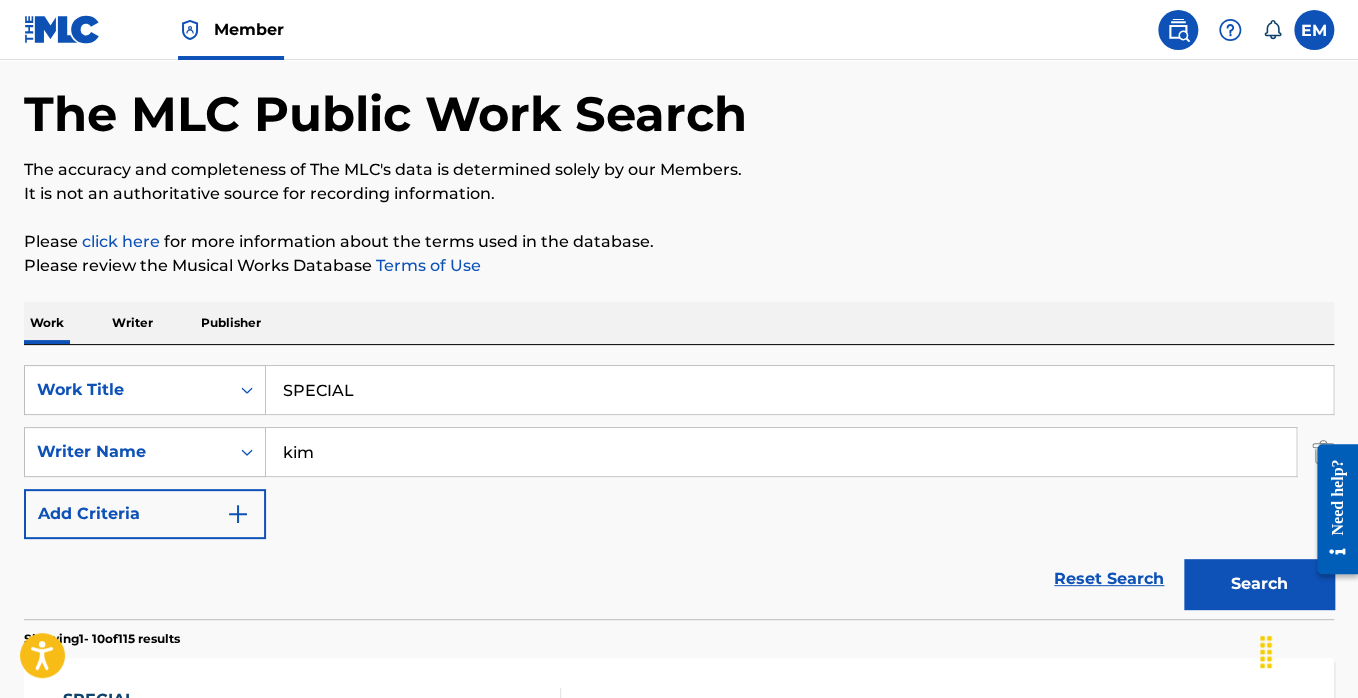 scroll, scrollTop: 0, scrollLeft: 0, axis: both 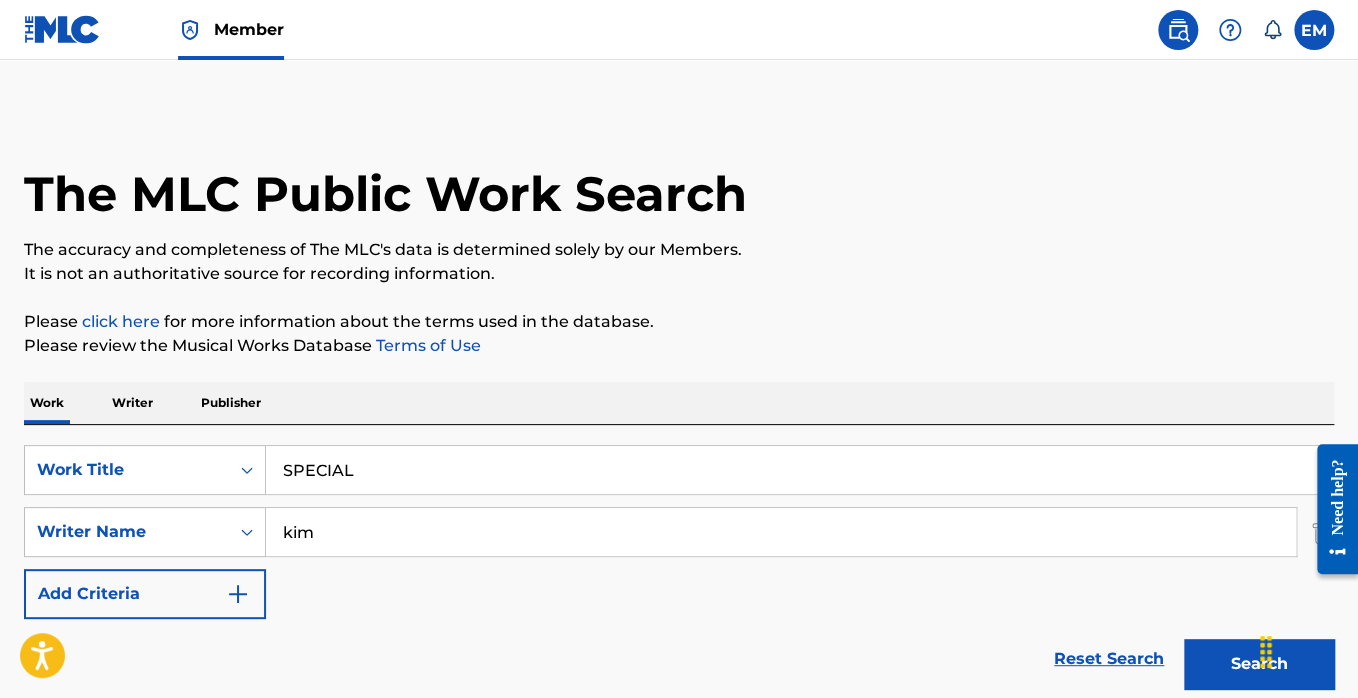 click on "kim" at bounding box center [781, 532] 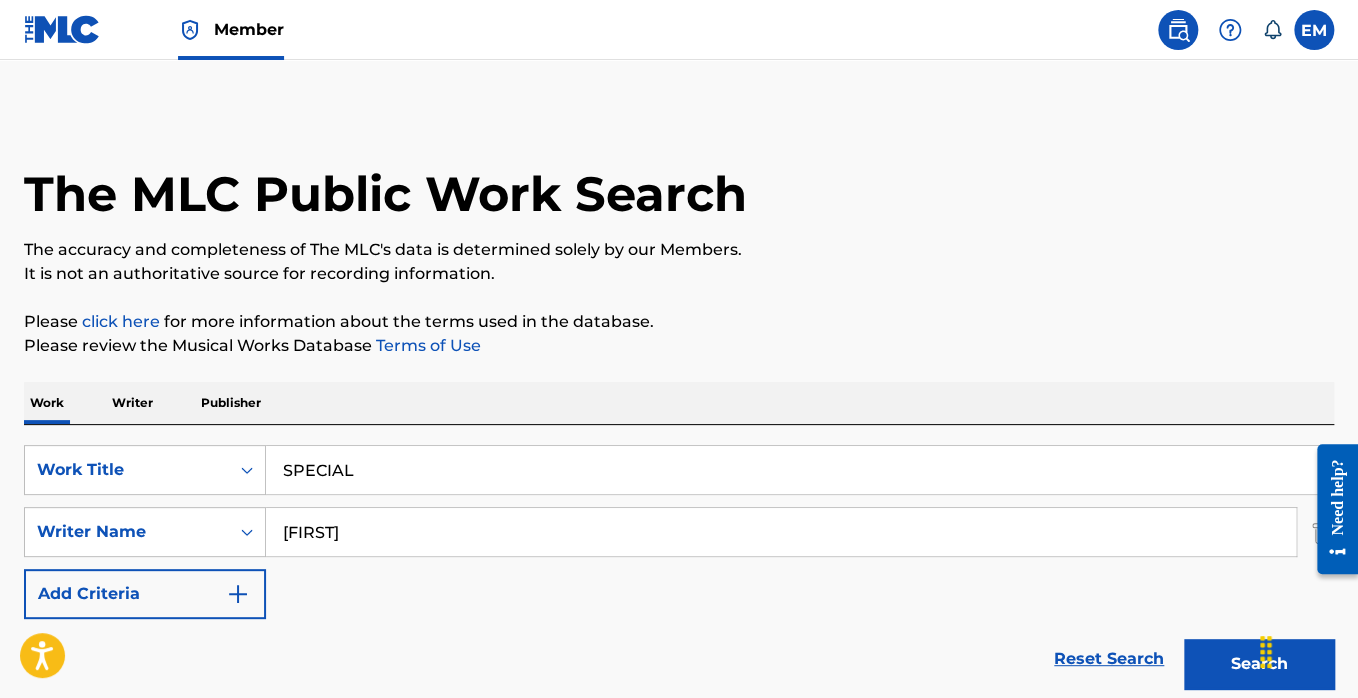 click on "Search" at bounding box center [1259, 664] 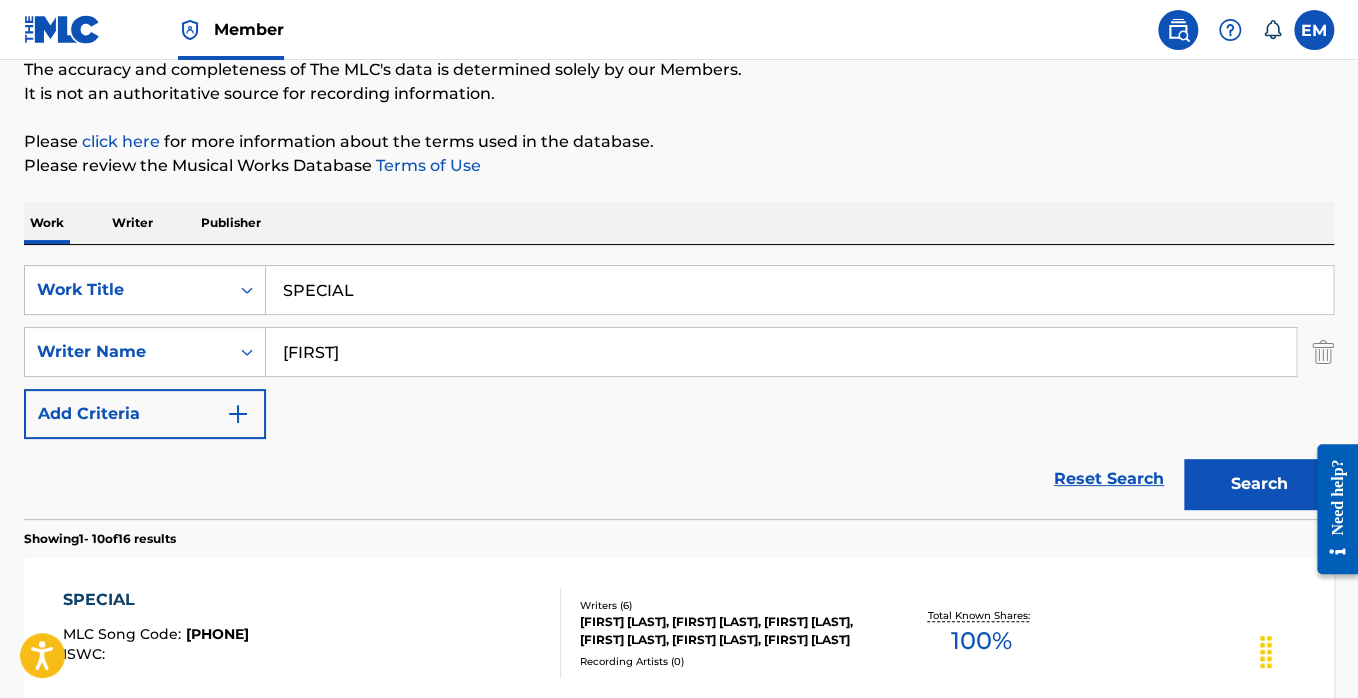 scroll, scrollTop: 131, scrollLeft: 0, axis: vertical 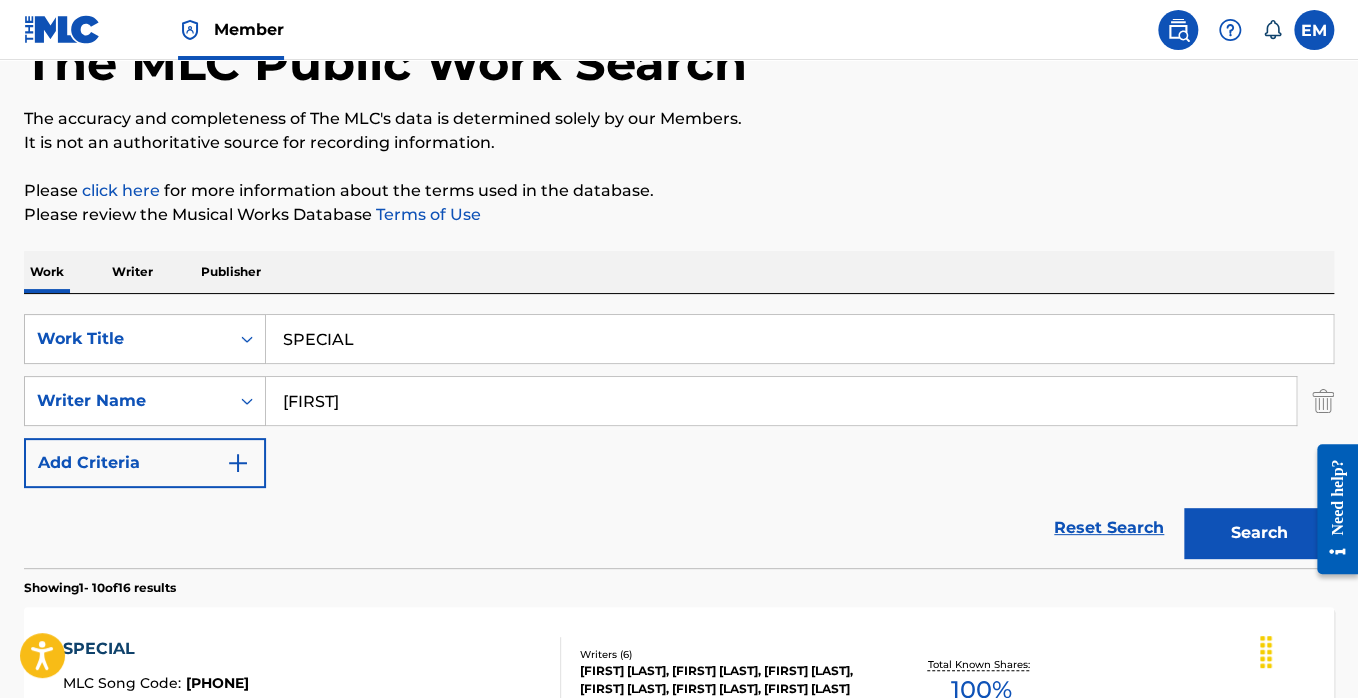 click on "[FIRST]" at bounding box center [781, 401] 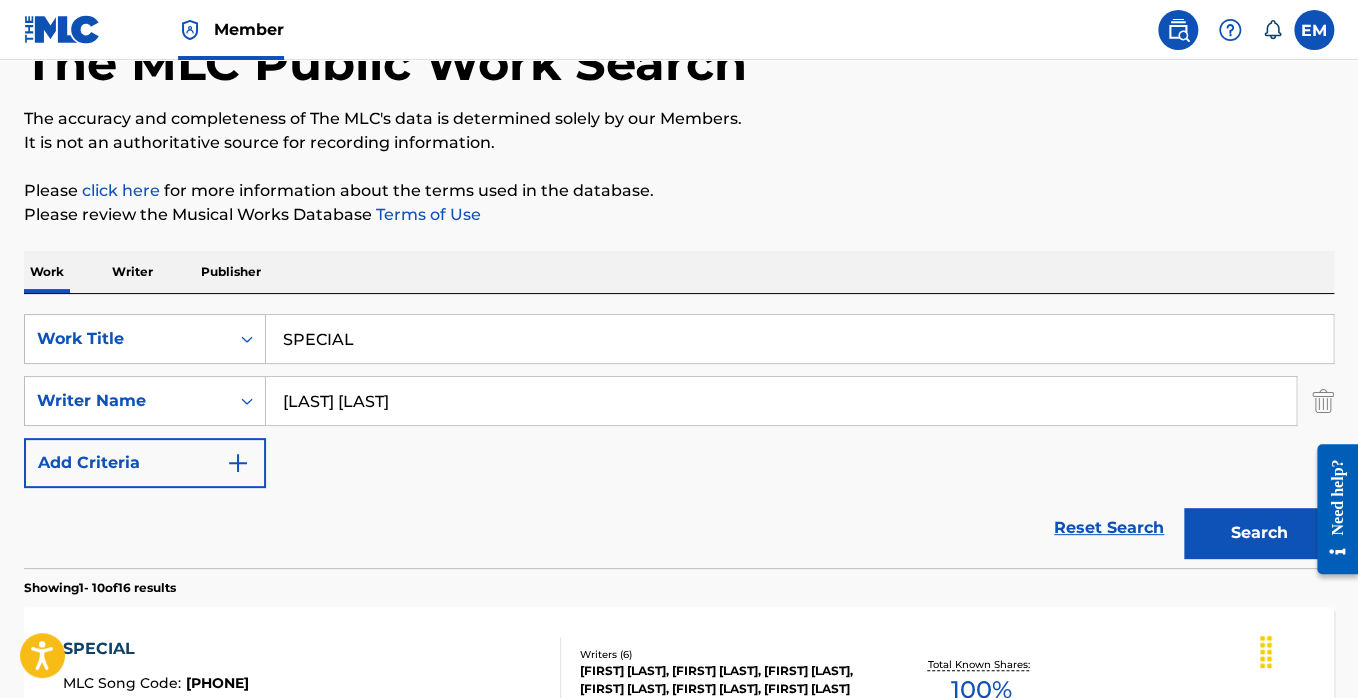 click on "Search" at bounding box center [1259, 533] 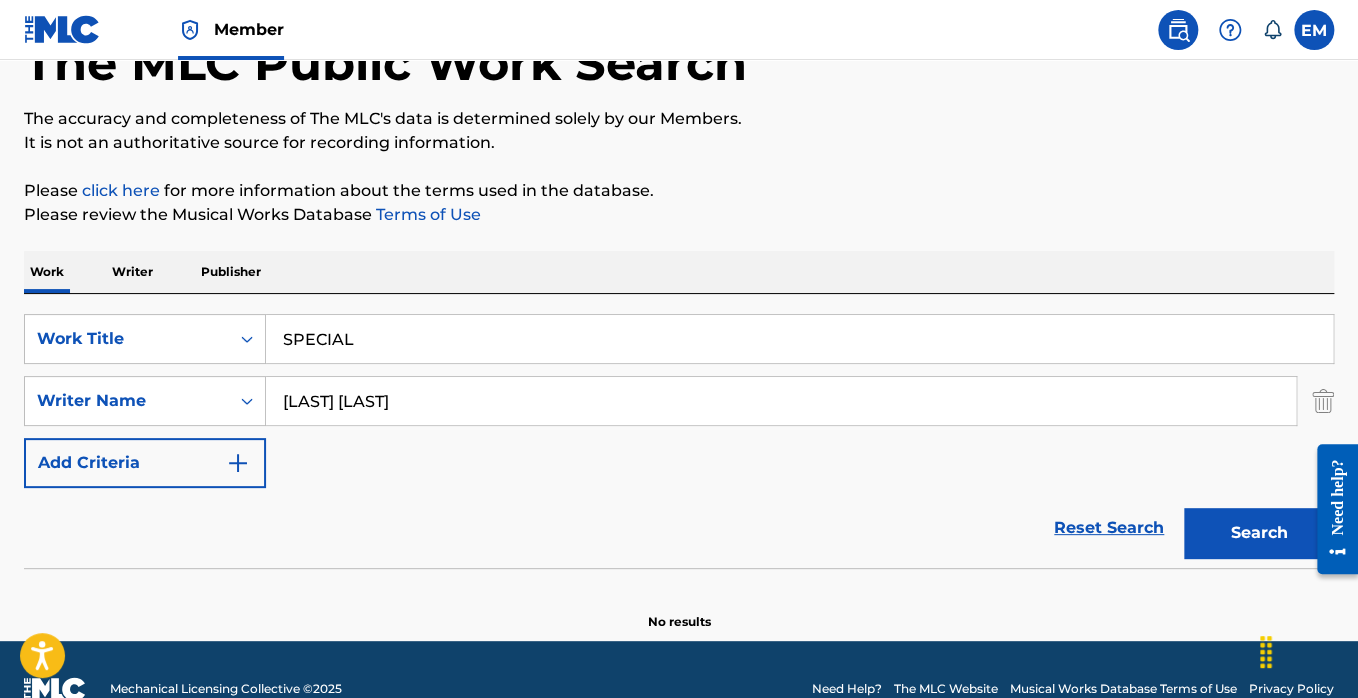 scroll, scrollTop: 170, scrollLeft: 0, axis: vertical 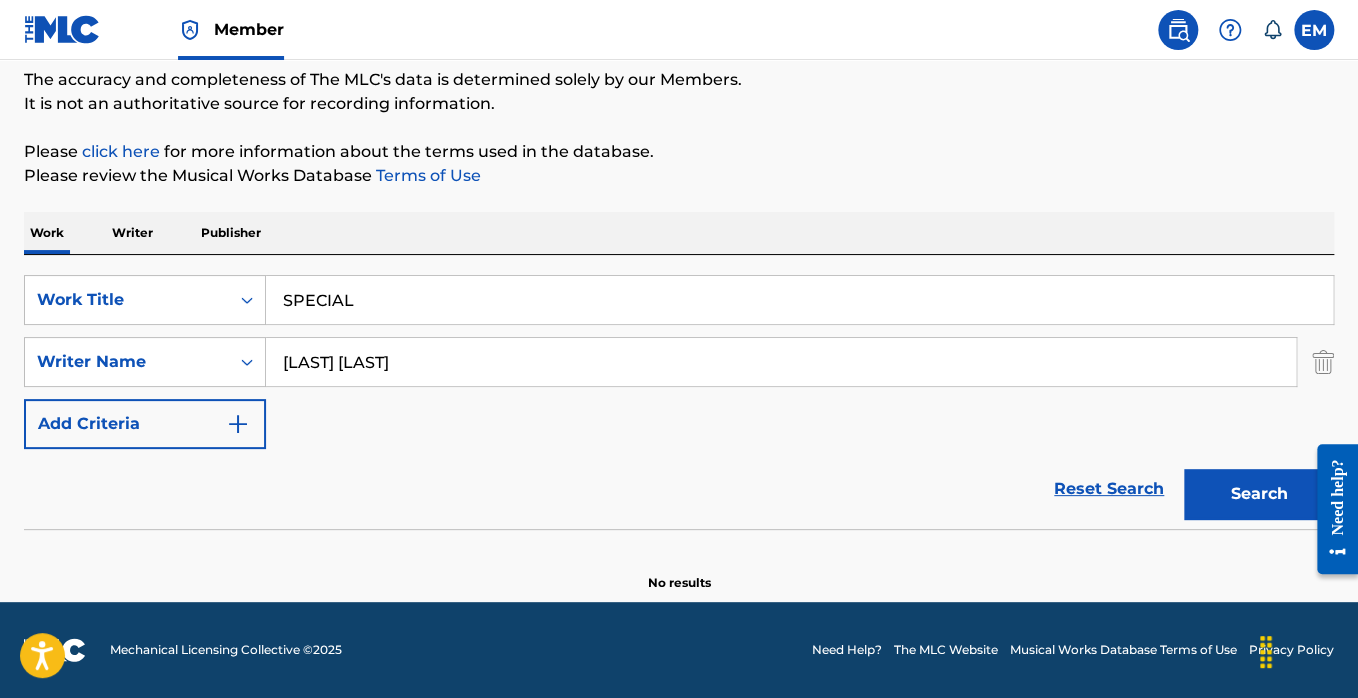 click on "[LAST] [LAST]" at bounding box center (781, 362) 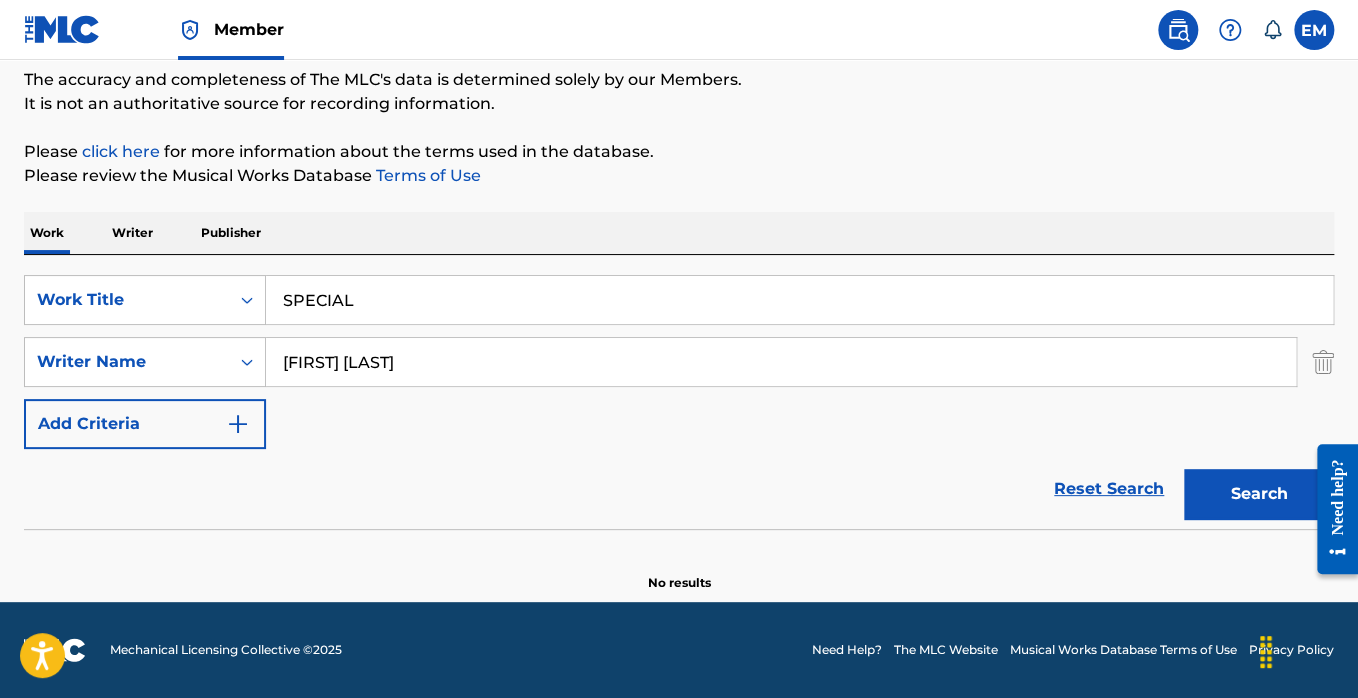 click on "Search" at bounding box center [1259, 494] 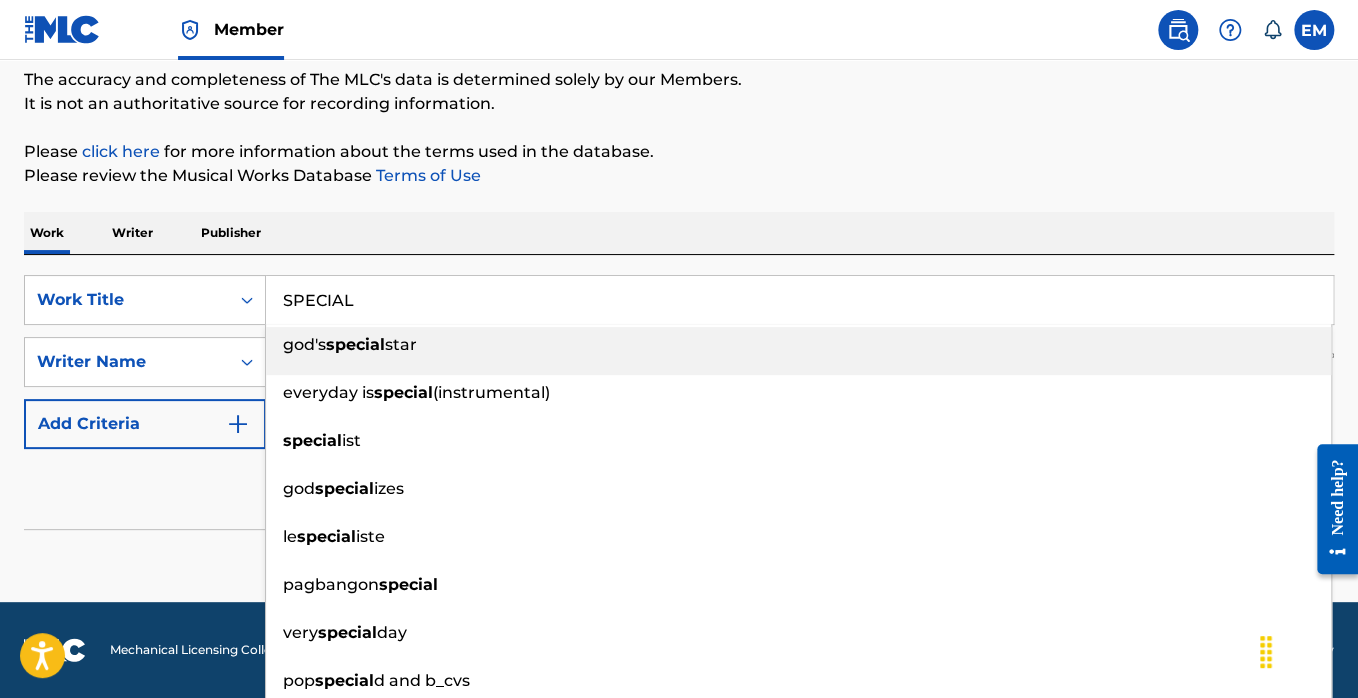 click on "SPECIAL" at bounding box center (799, 300) 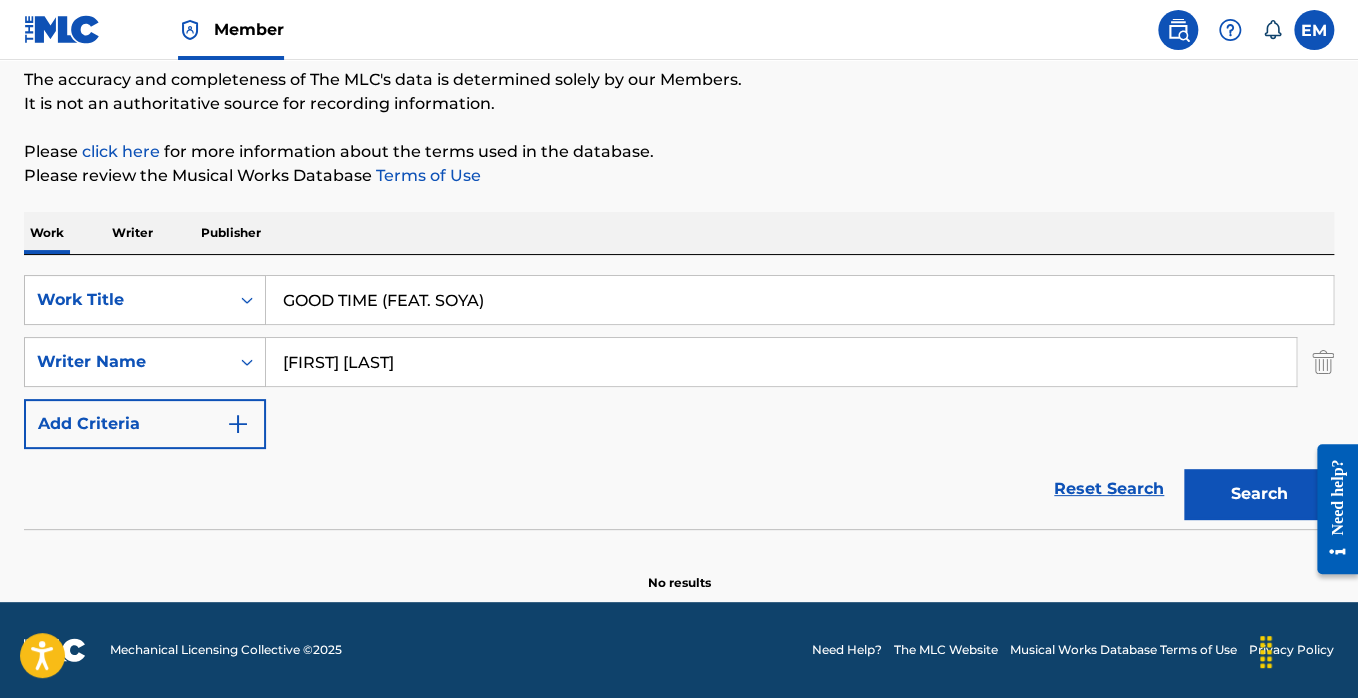 type on "GOOD TIME (FEAT. SOYA)" 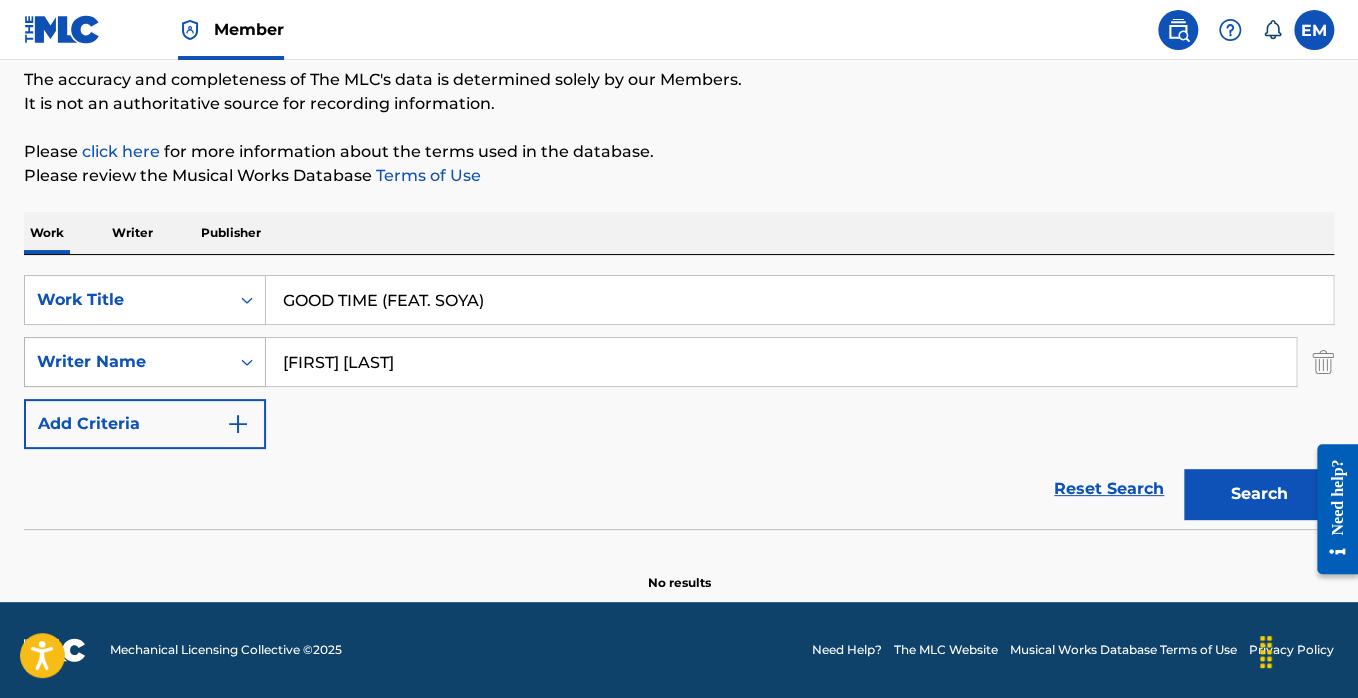 drag, startPoint x: 438, startPoint y: 364, endPoint x: 214, endPoint y: 344, distance: 224.89108 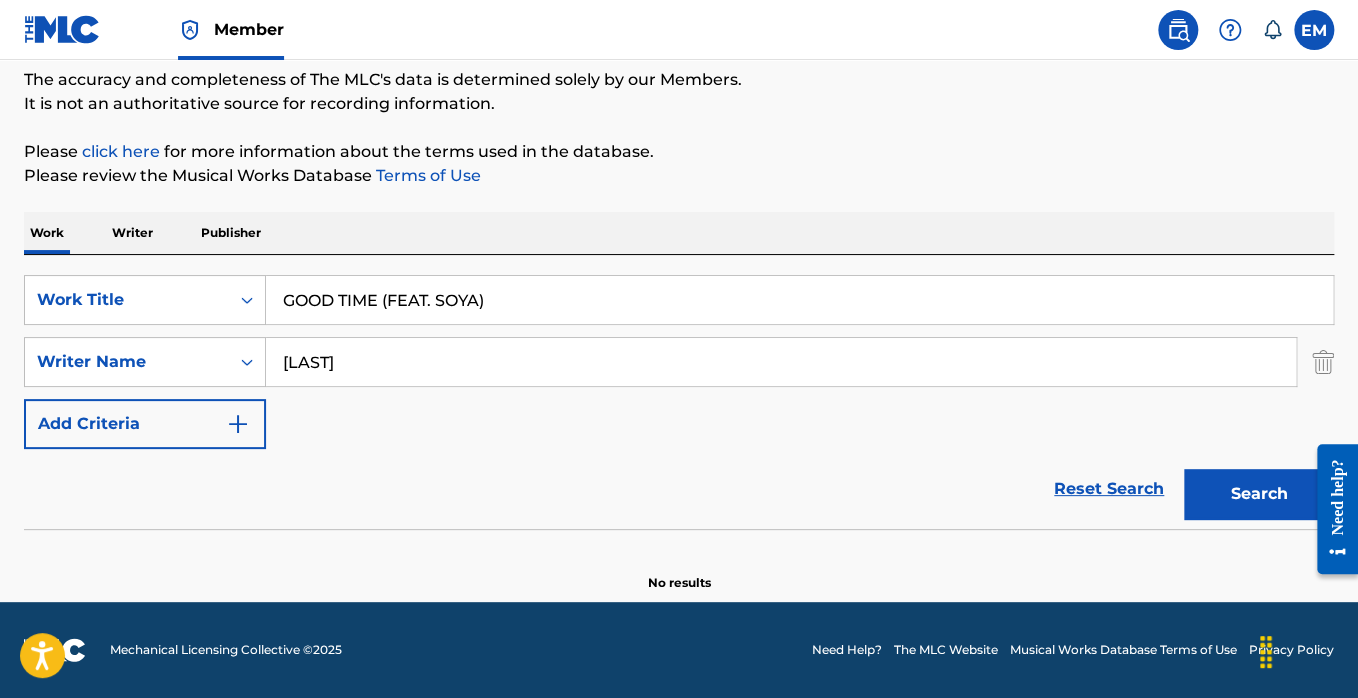 click on "Work Writer Publisher" at bounding box center (679, 233) 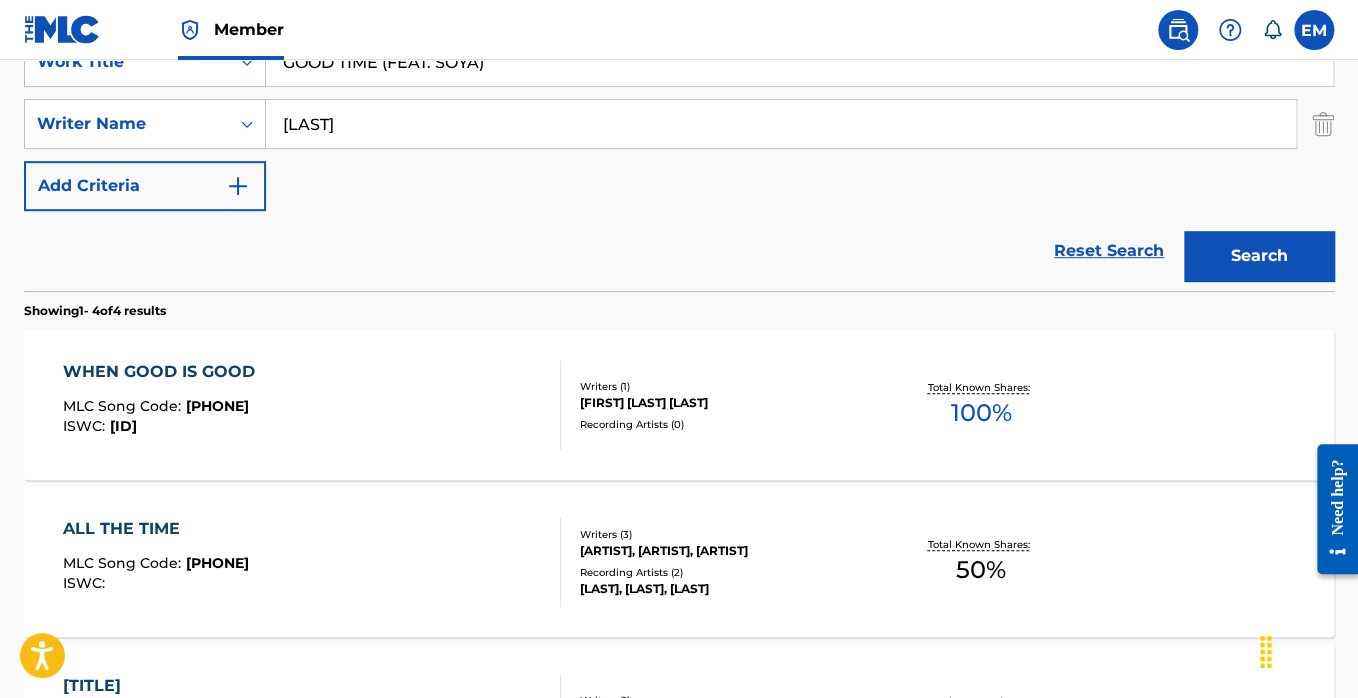 scroll, scrollTop: 360, scrollLeft: 0, axis: vertical 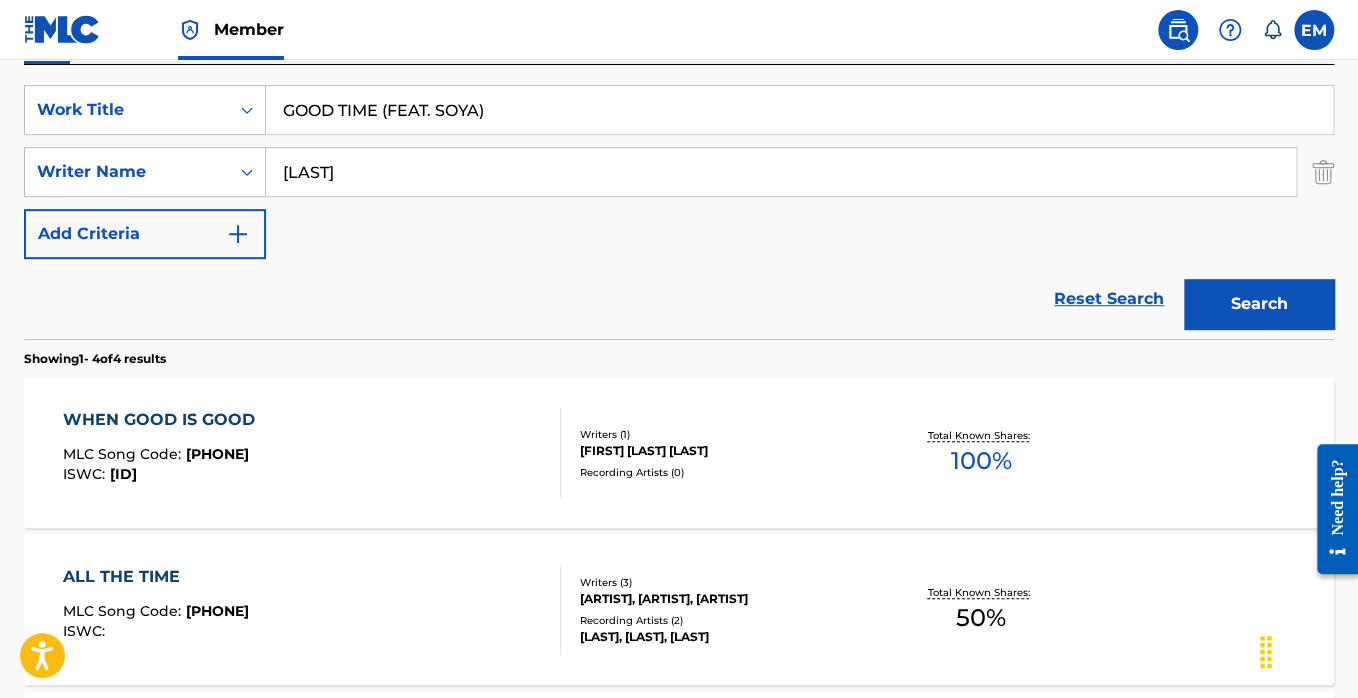 click on "[LAST]" at bounding box center (781, 172) 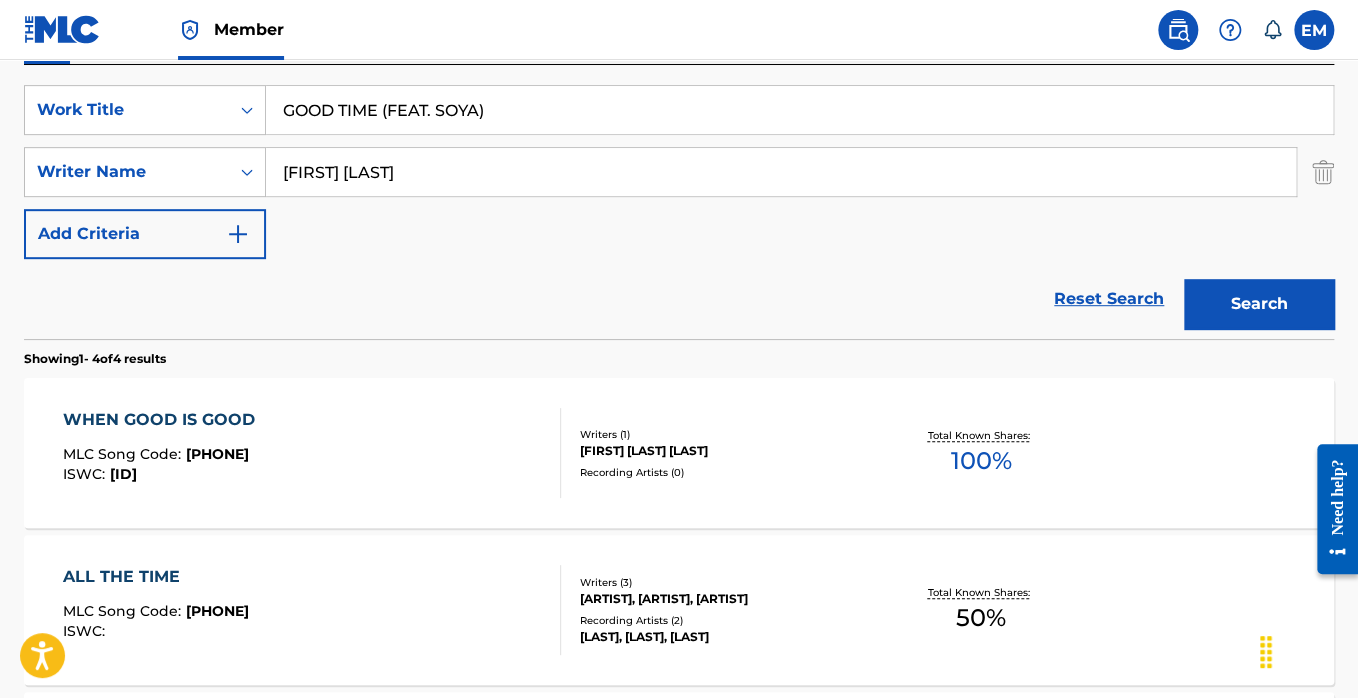 type on "[FIRST] [LAST]" 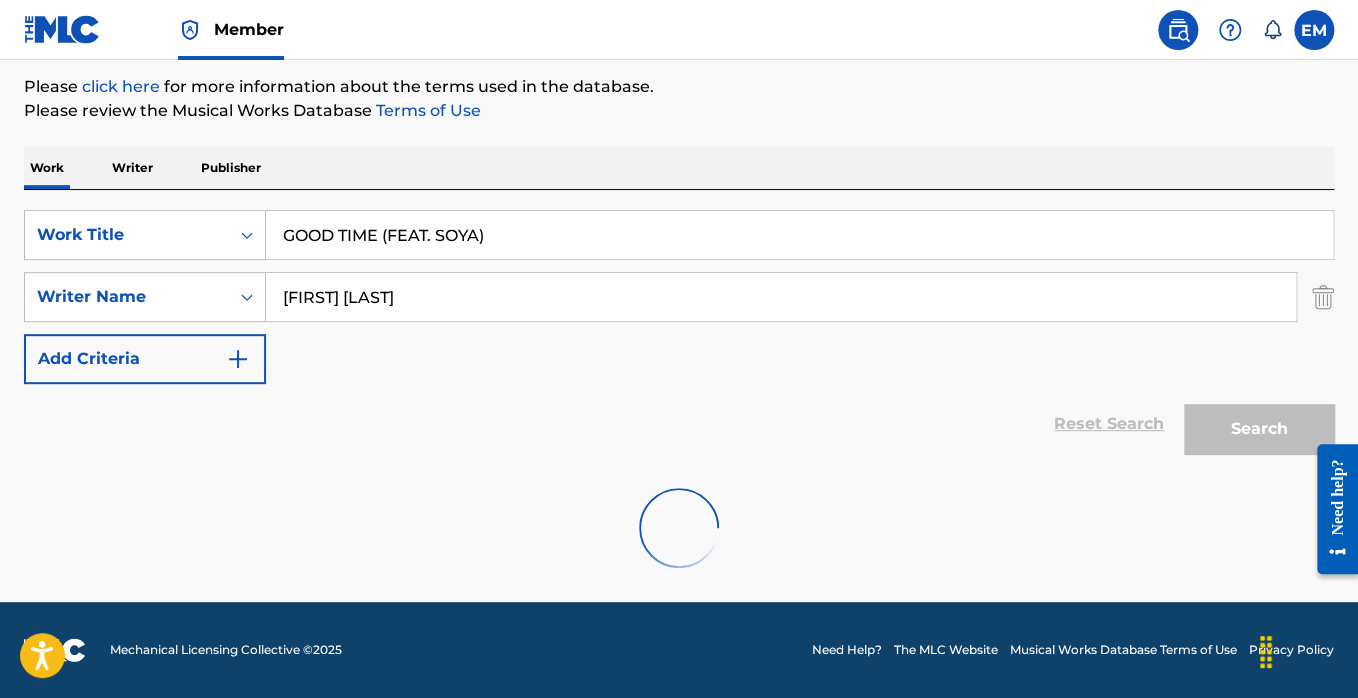 scroll, scrollTop: 360, scrollLeft: 0, axis: vertical 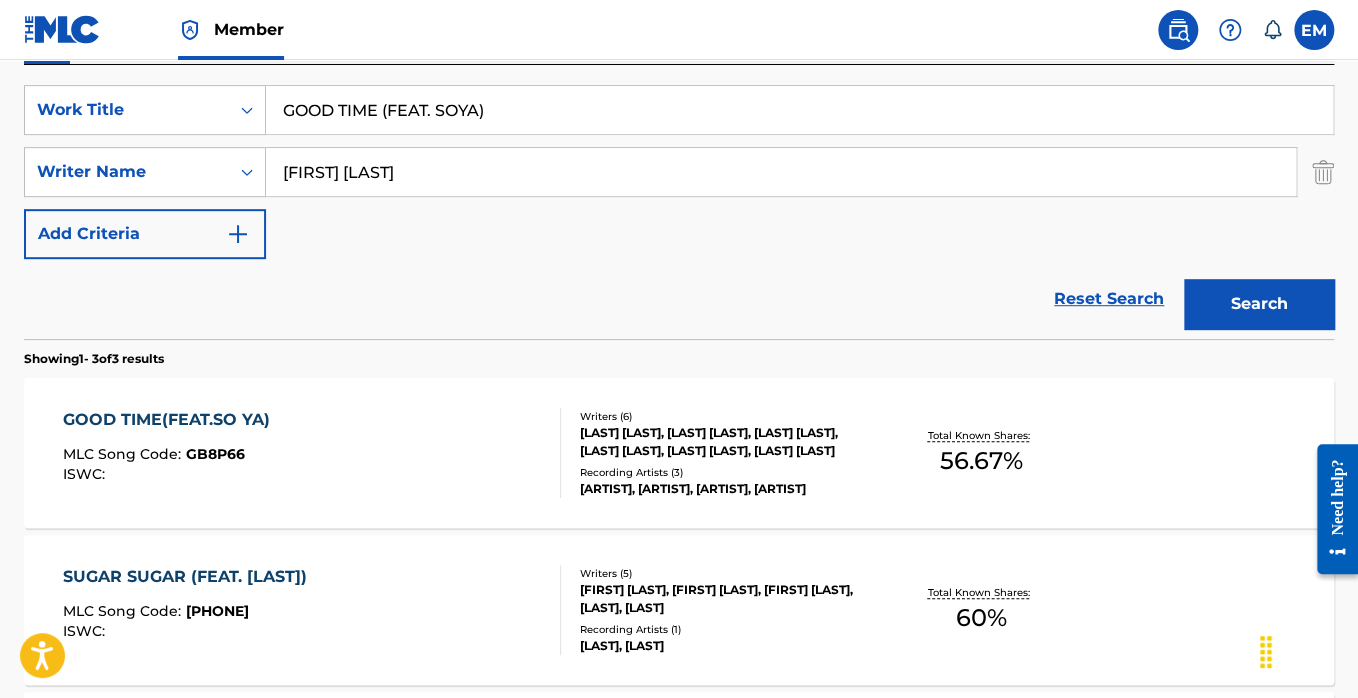 click on "GOOD TIME(FEAT.[LAST]) MLC Song Code : GB8P66 ISWC :" at bounding box center (312, 453) 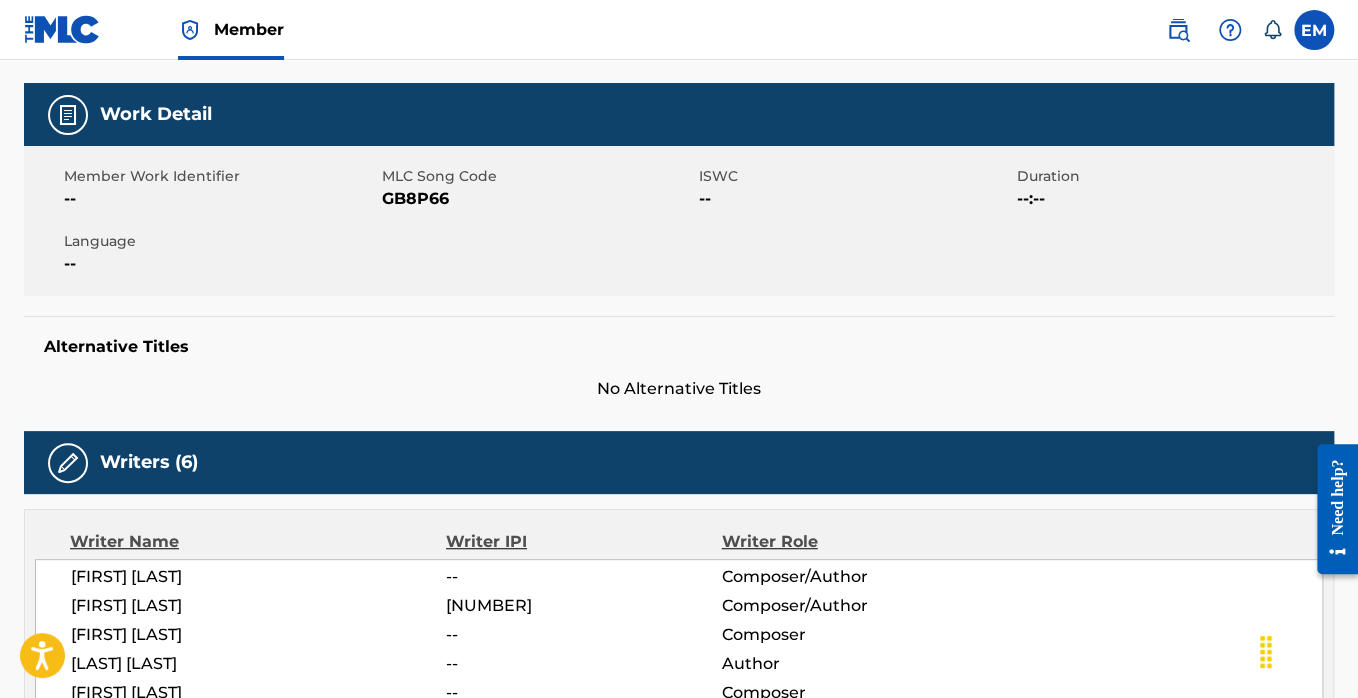 scroll, scrollTop: 0, scrollLeft: 0, axis: both 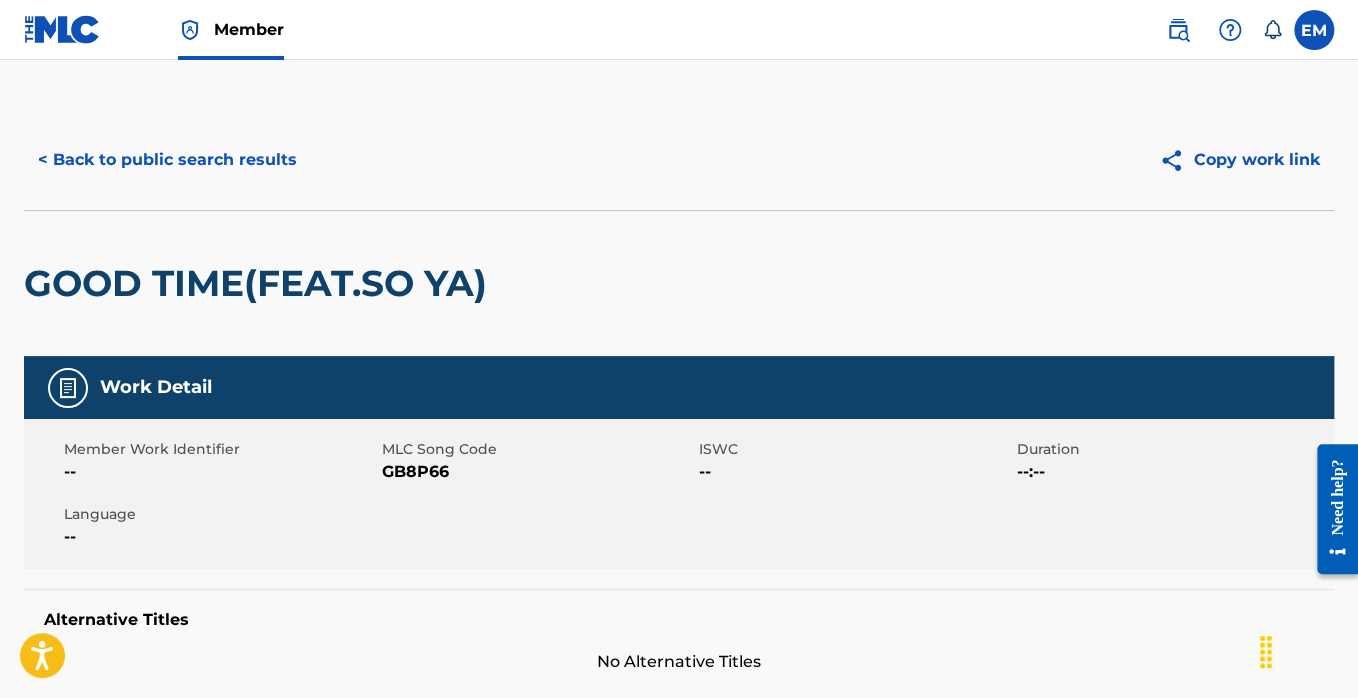 drag, startPoint x: 398, startPoint y: 493, endPoint x: 401, endPoint y: 481, distance: 12.369317 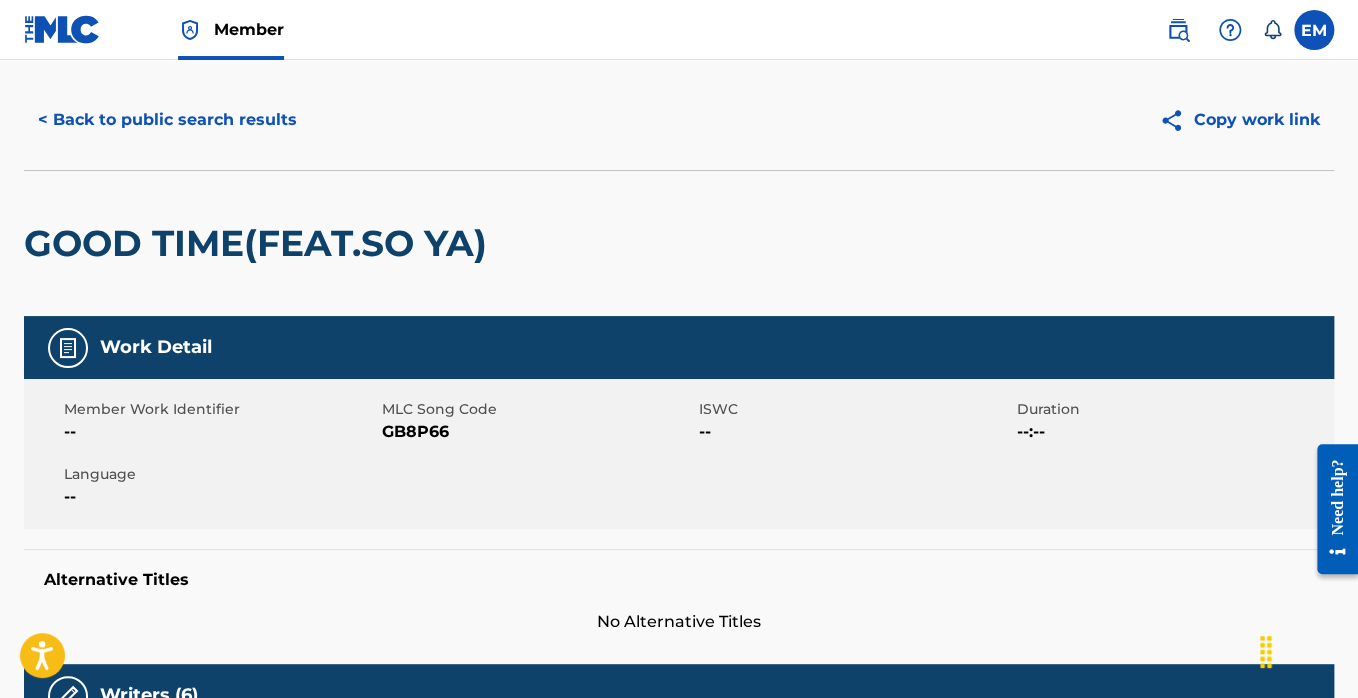 scroll, scrollTop: 0, scrollLeft: 0, axis: both 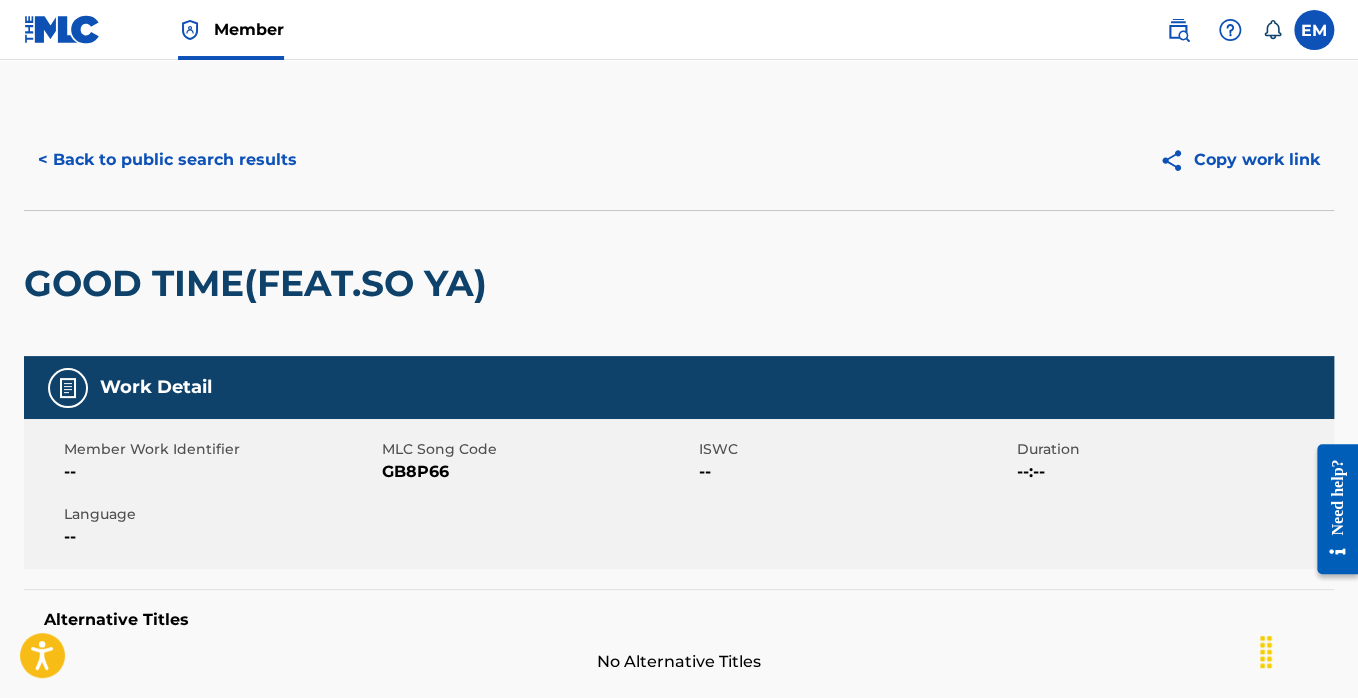 click on "GB8P66" at bounding box center (538, 472) 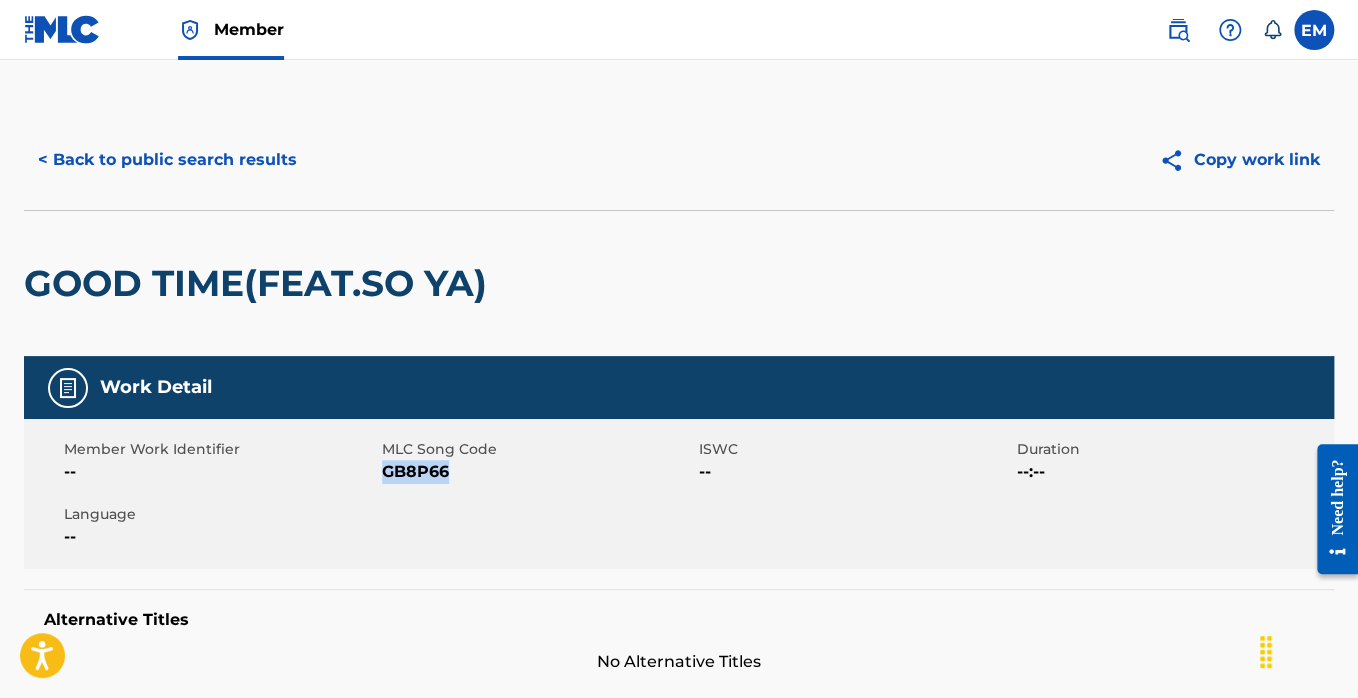 click on "GB8P66" at bounding box center (538, 472) 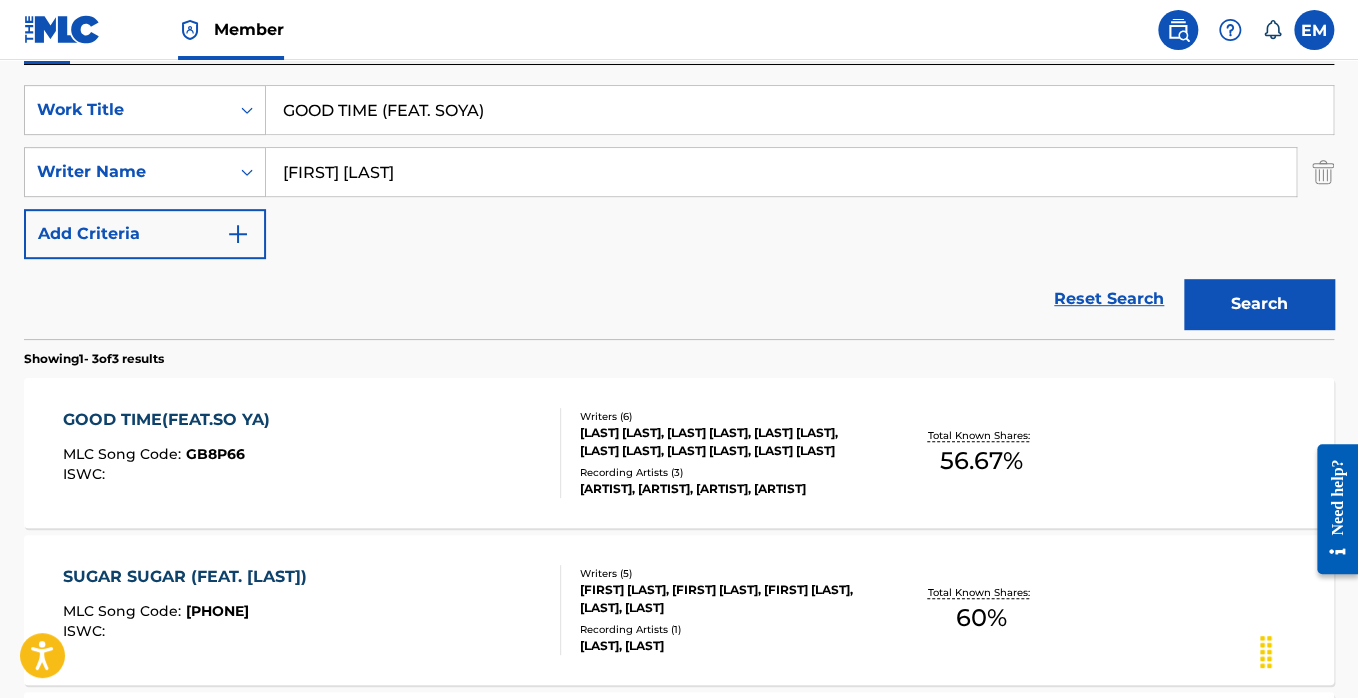 scroll, scrollTop: 260, scrollLeft: 0, axis: vertical 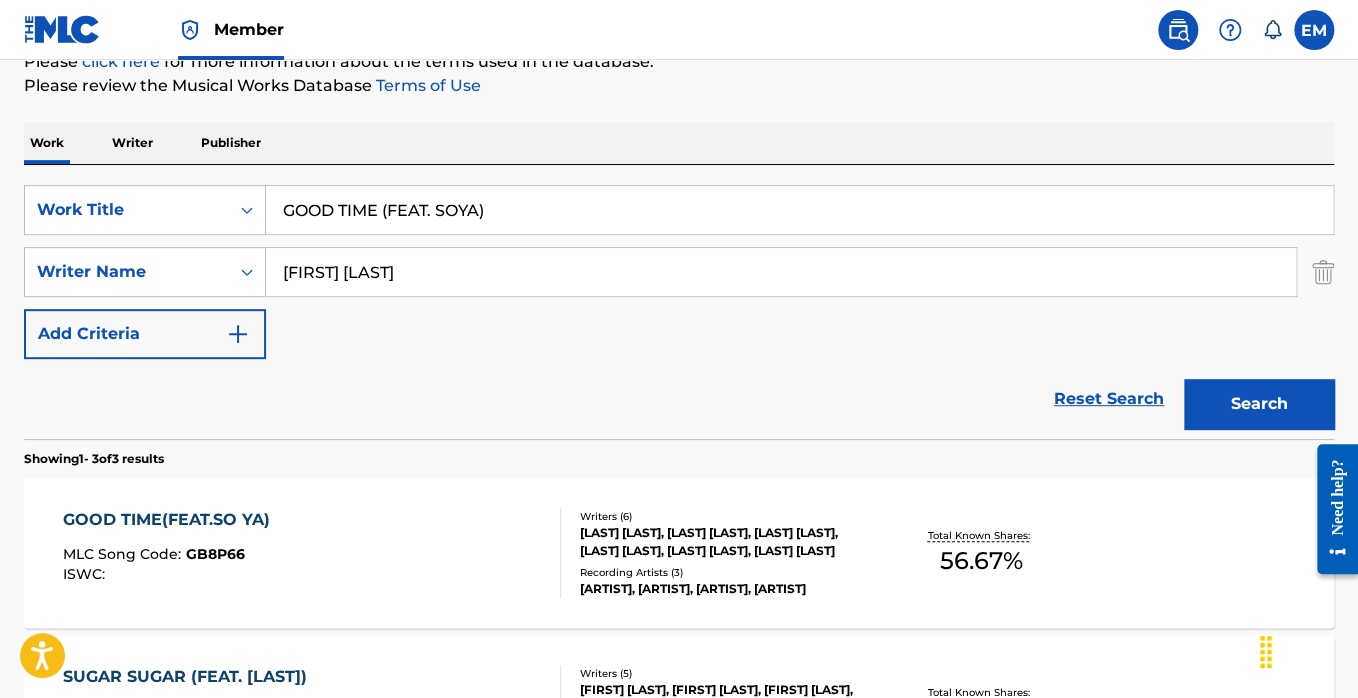 click on "GOOD TIME (FEAT. SOYA)" at bounding box center (799, 210) 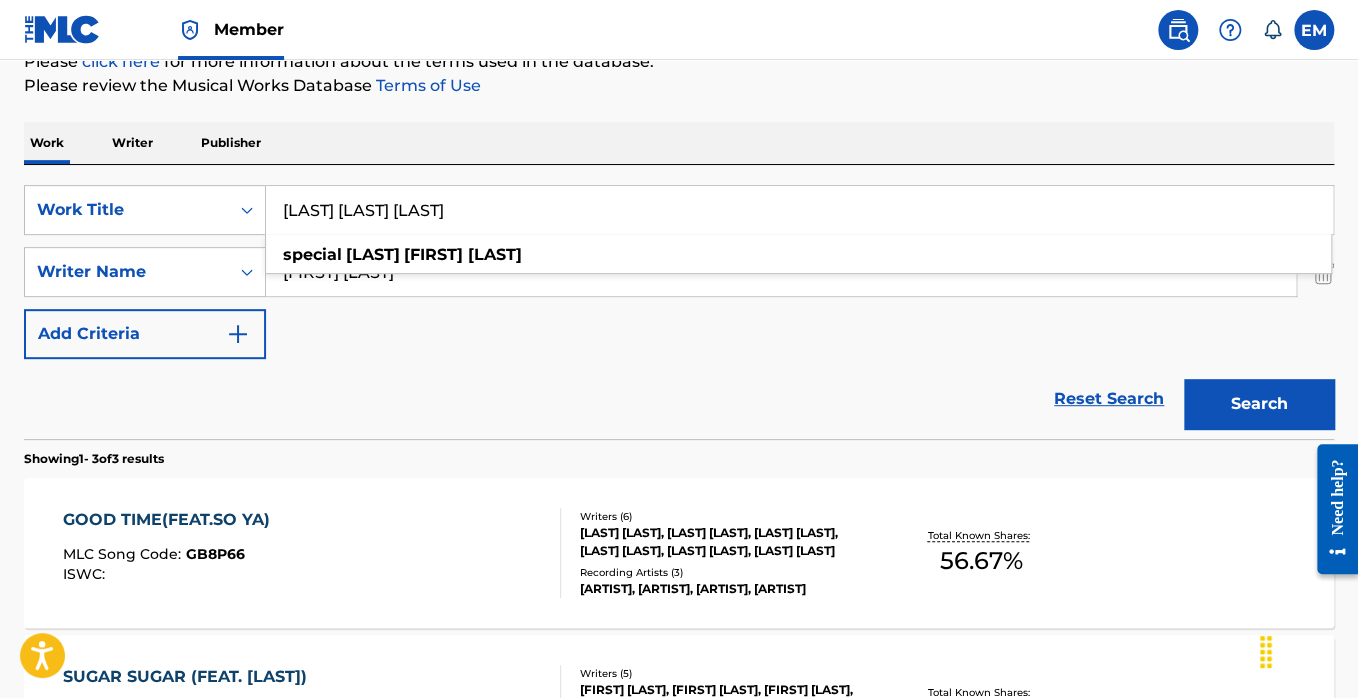 type on "[LAST] [LAST] [LAST]" 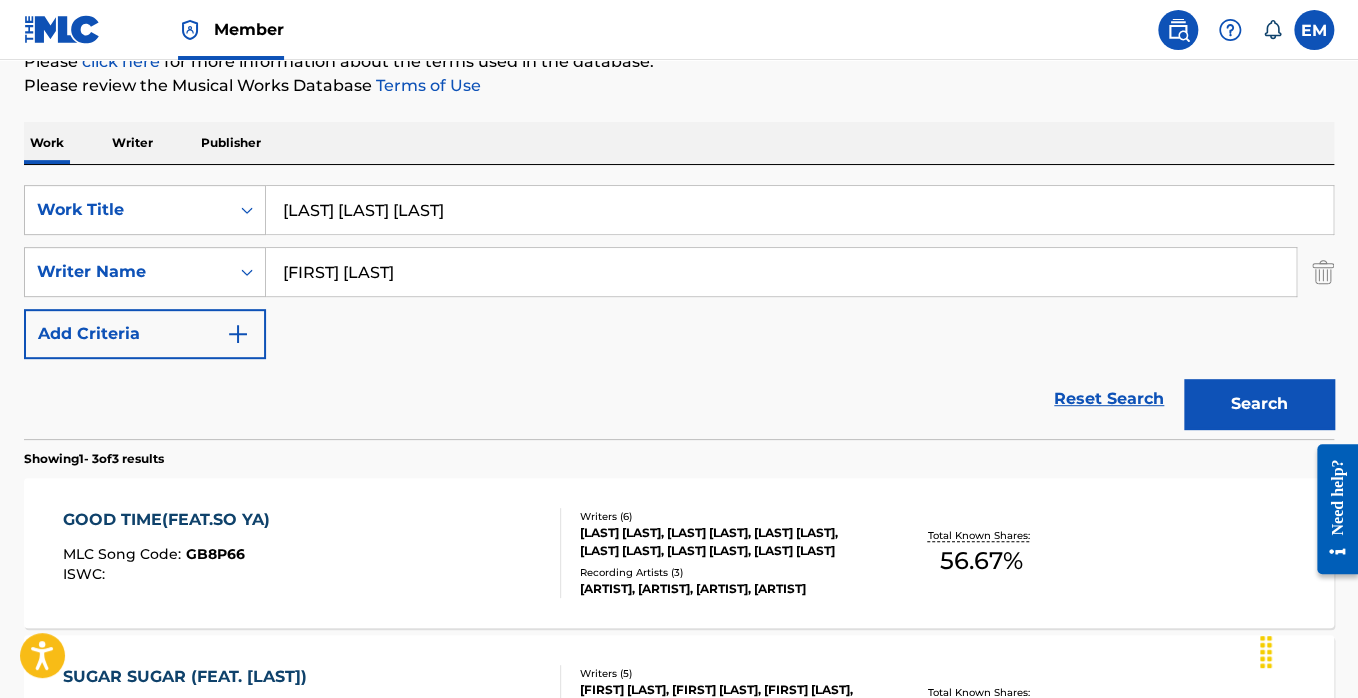 click on "[FIRST] [LAST]" at bounding box center [781, 272] 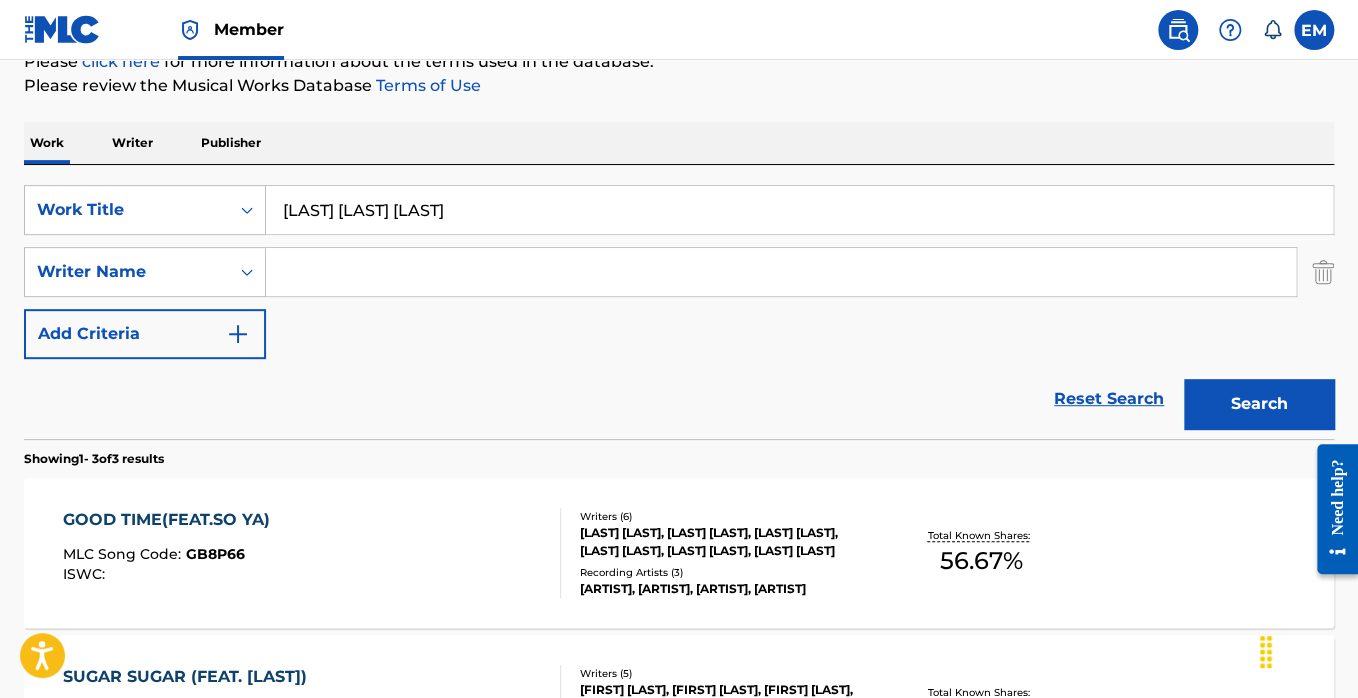 click at bounding box center [781, 272] 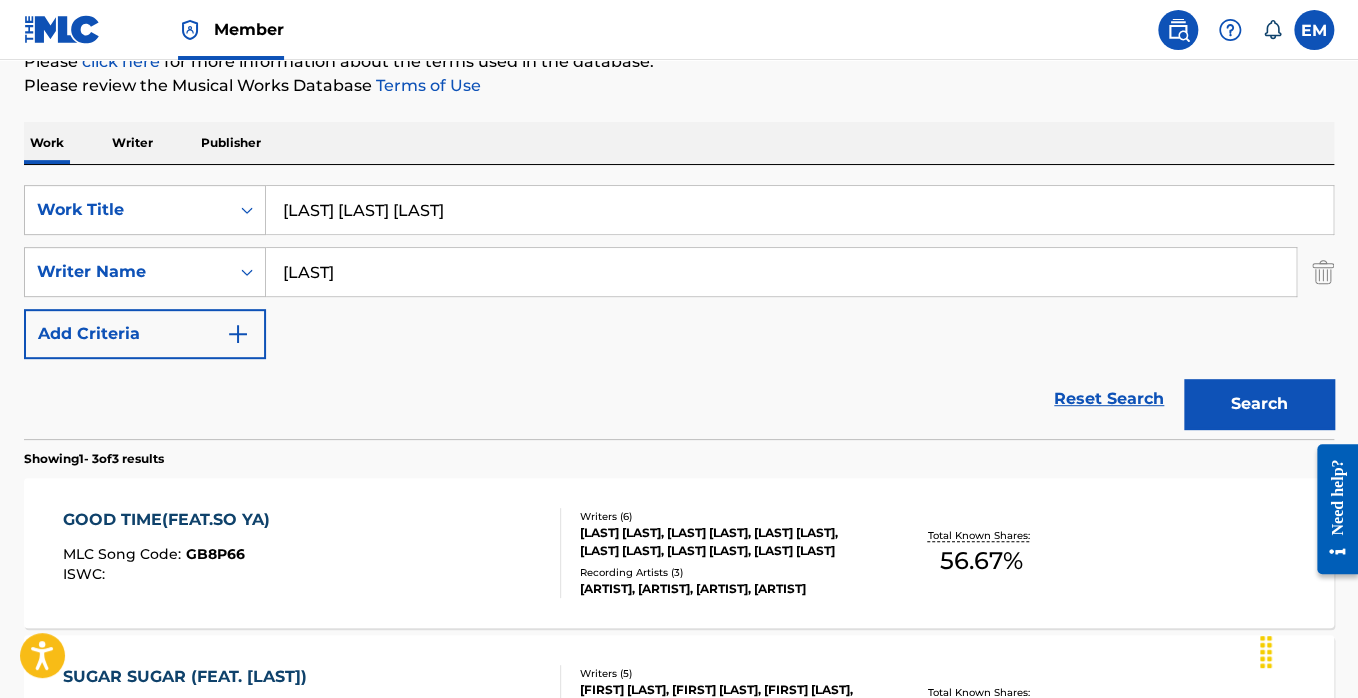 click on "Search" at bounding box center [1259, 404] 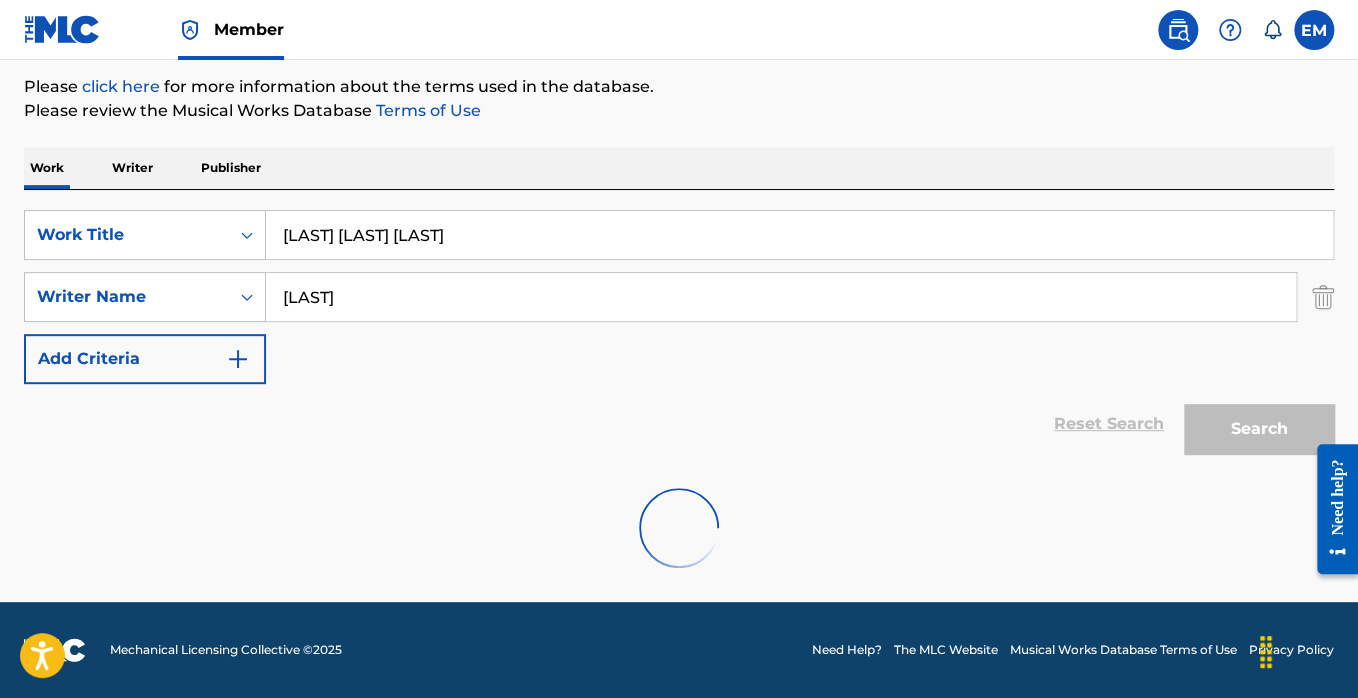 scroll, scrollTop: 170, scrollLeft: 0, axis: vertical 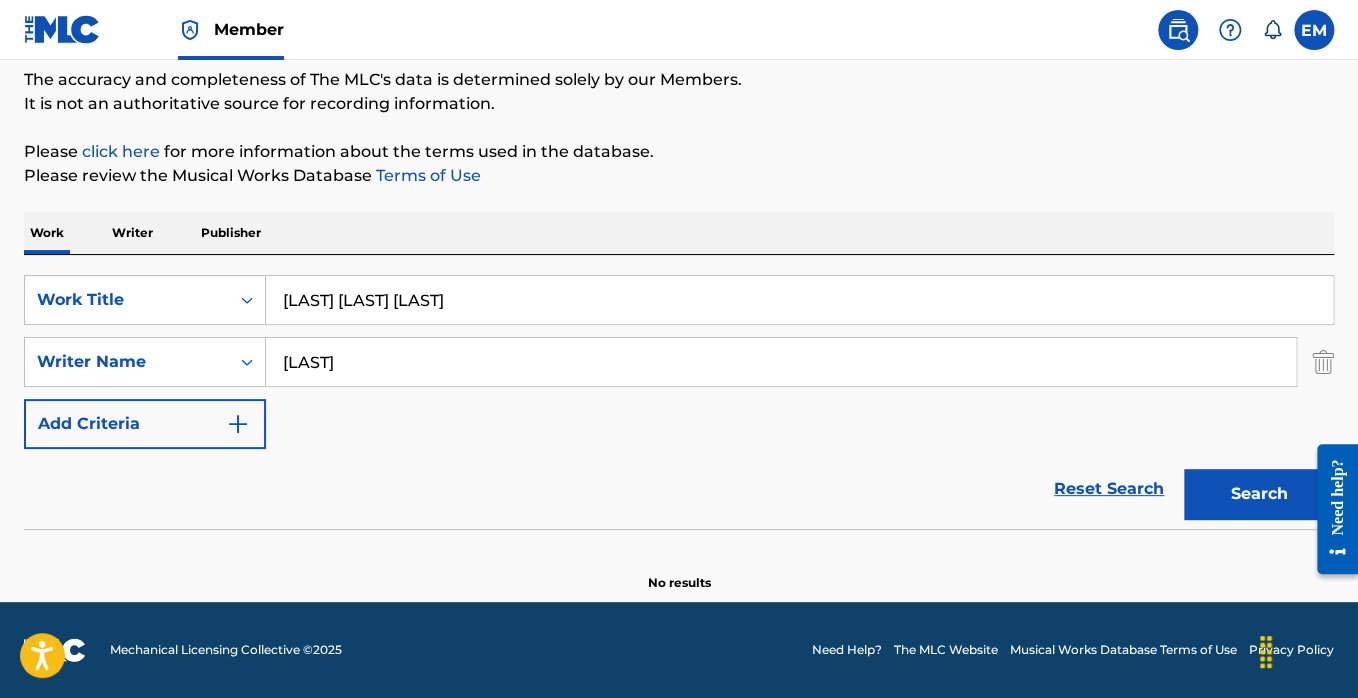 click on "[LAST]" at bounding box center (781, 362) 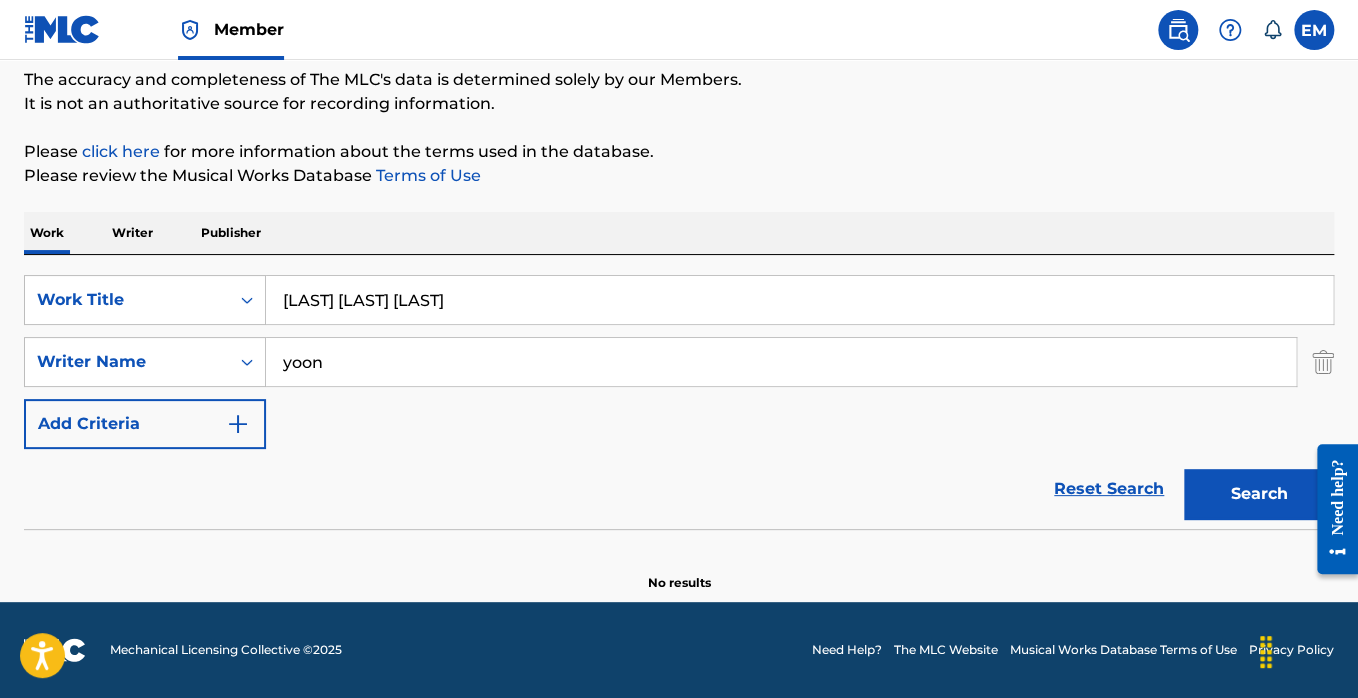 type on "yoon" 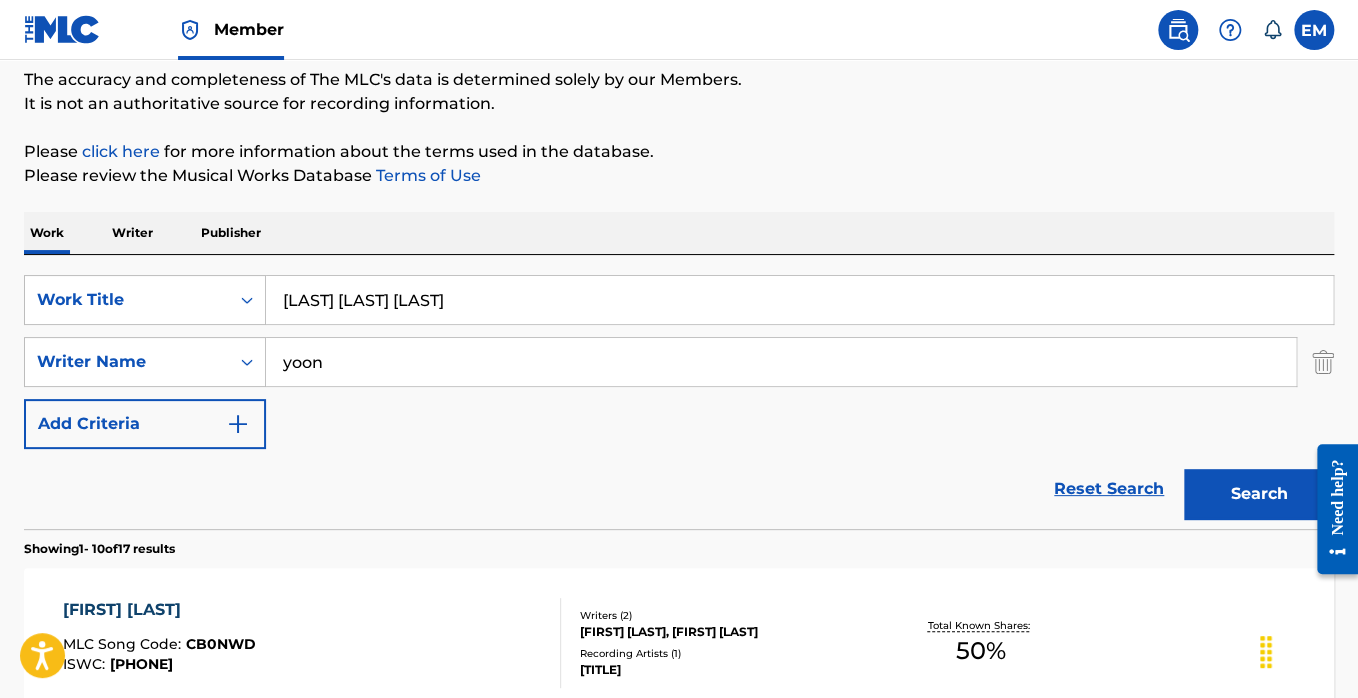 scroll, scrollTop: 0, scrollLeft: 0, axis: both 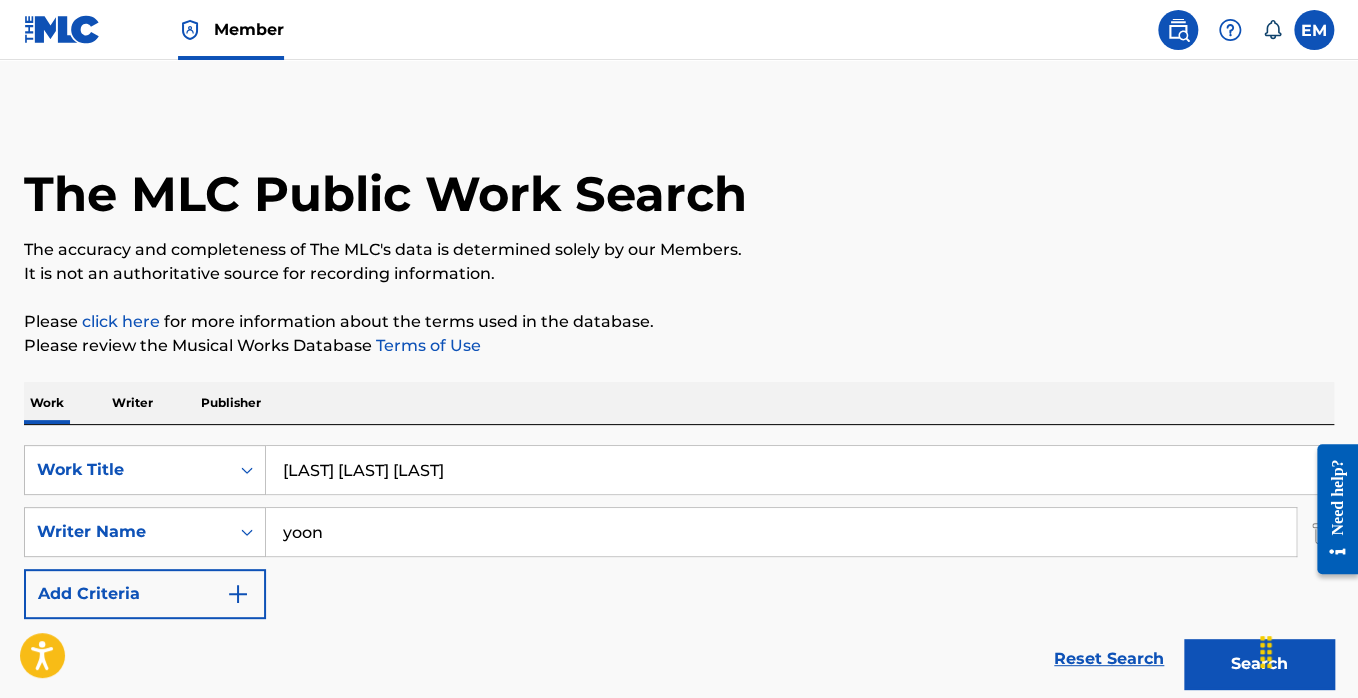 click on "[LAST] [LAST] [LAST]" at bounding box center (799, 470) 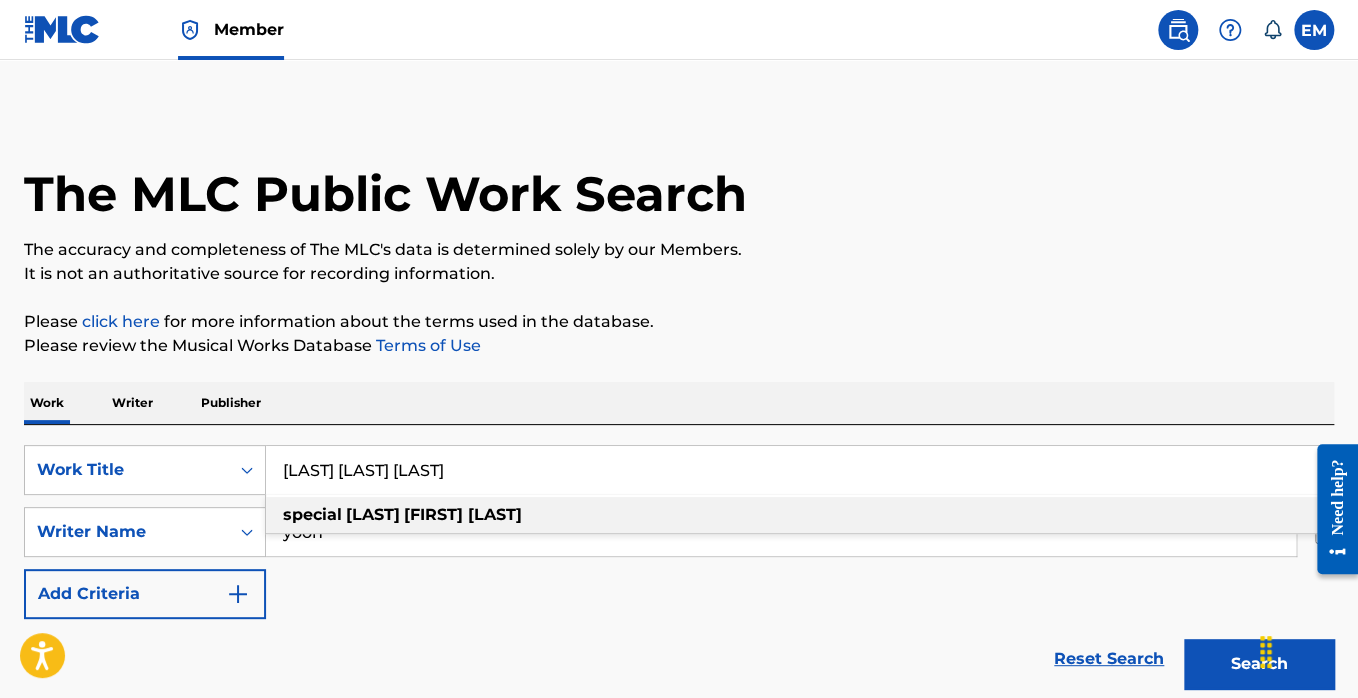 click on "[LAST] [LAST] [LAST]" at bounding box center [799, 470] 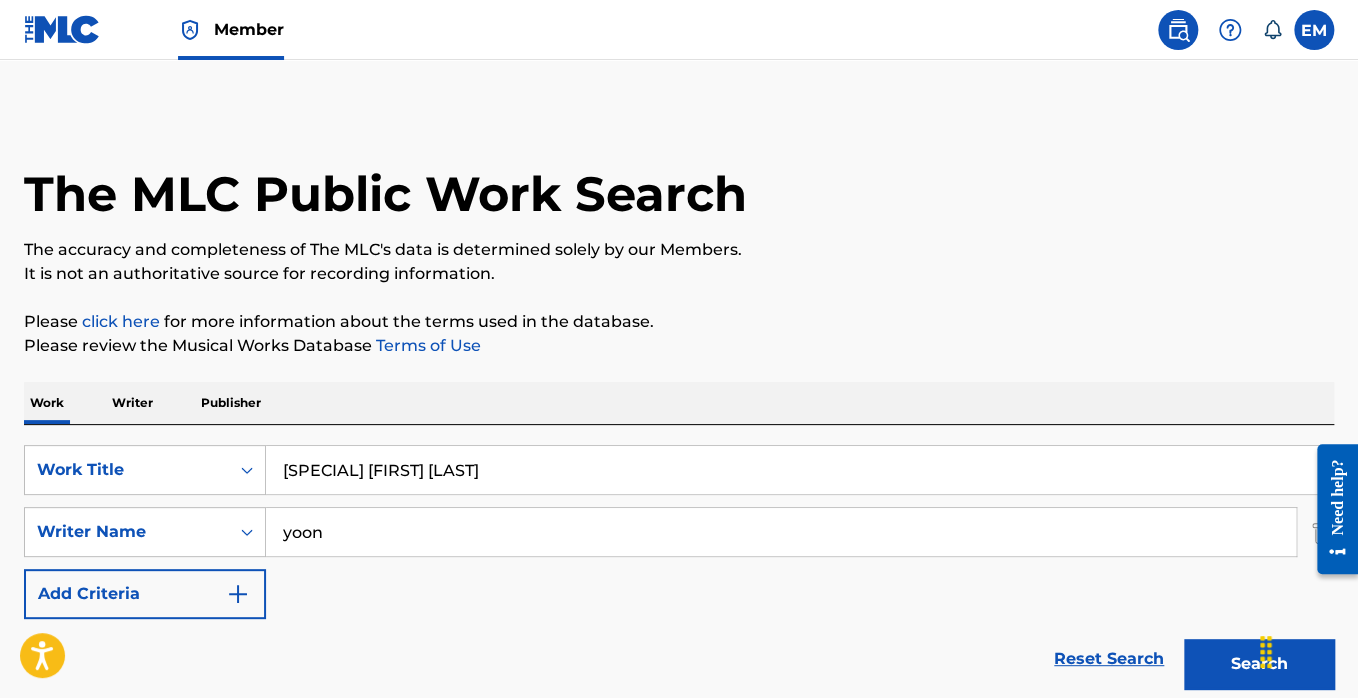 type on "[SPECIAL] [FIRST] [LAST]" 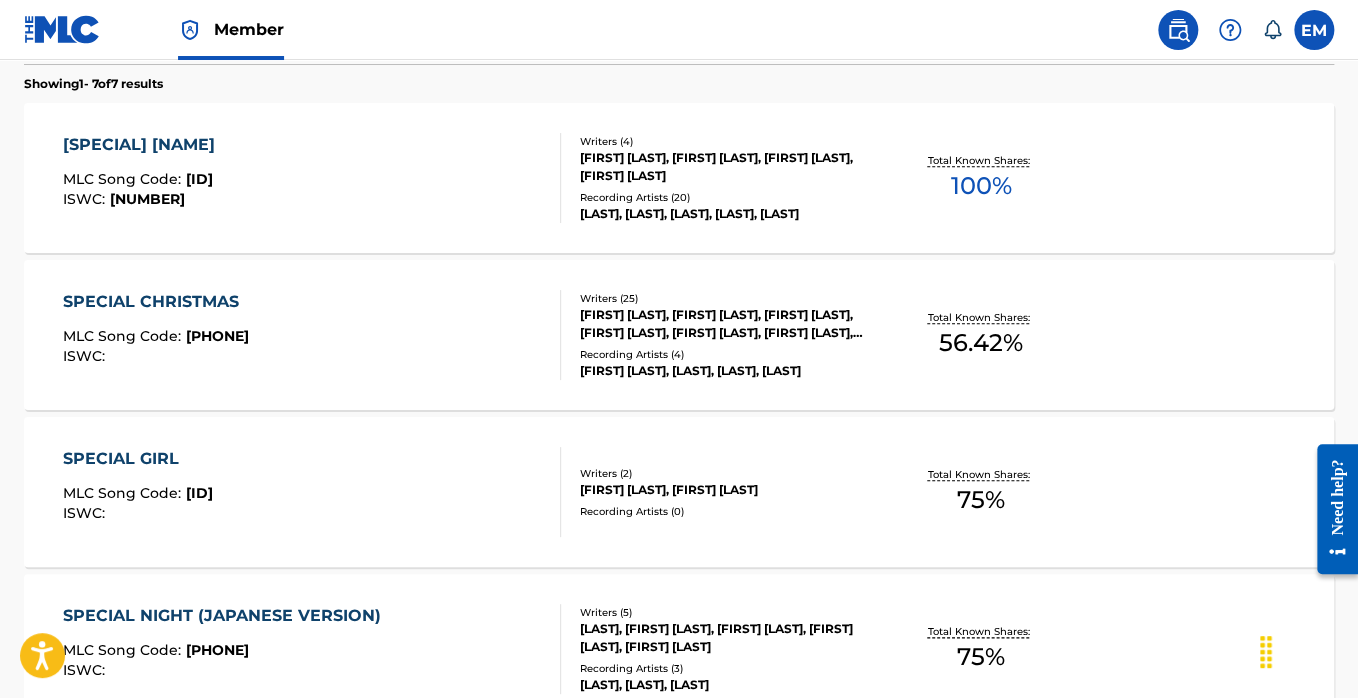 scroll, scrollTop: 235, scrollLeft: 0, axis: vertical 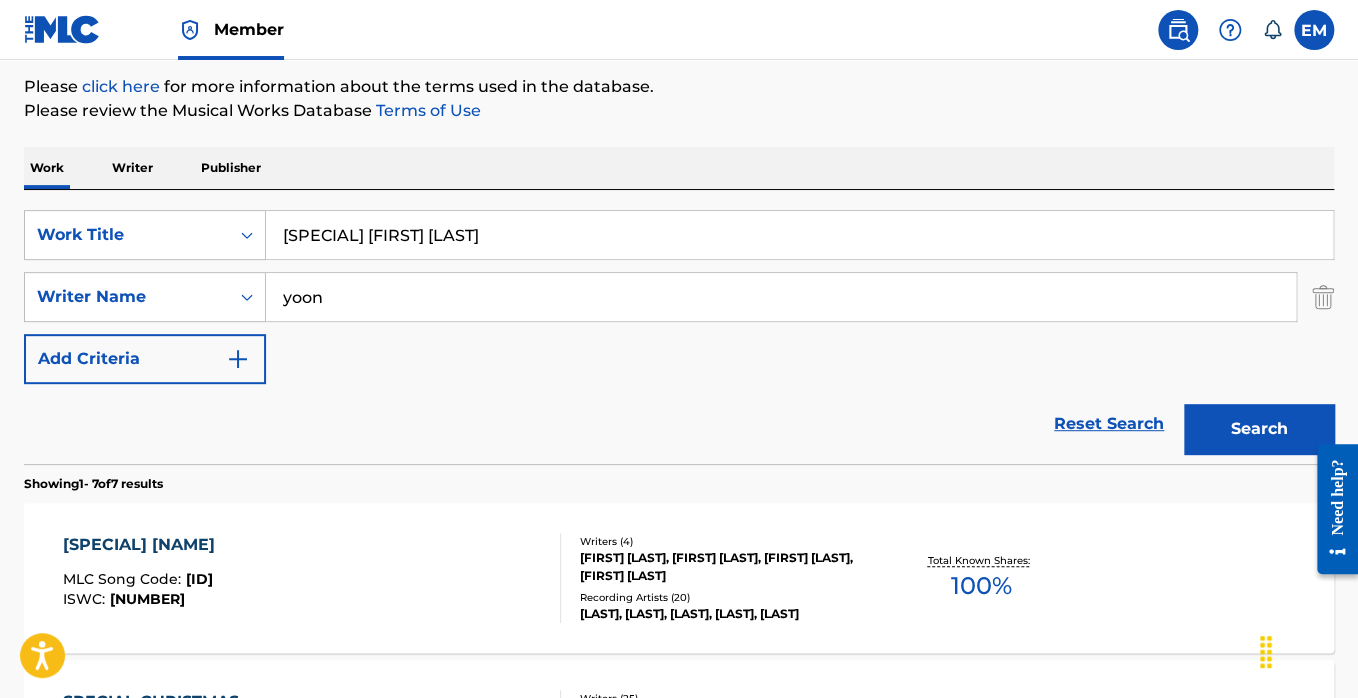 click on "yoon" at bounding box center [781, 297] 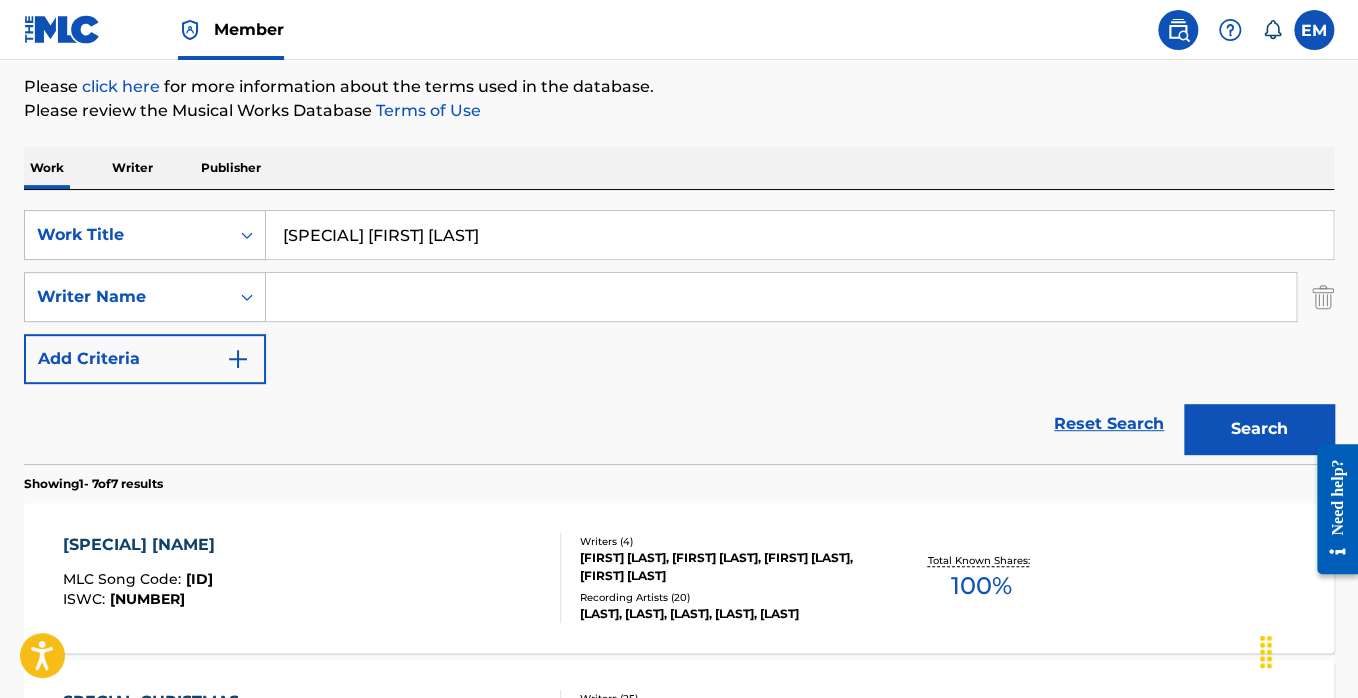 click at bounding box center (781, 297) 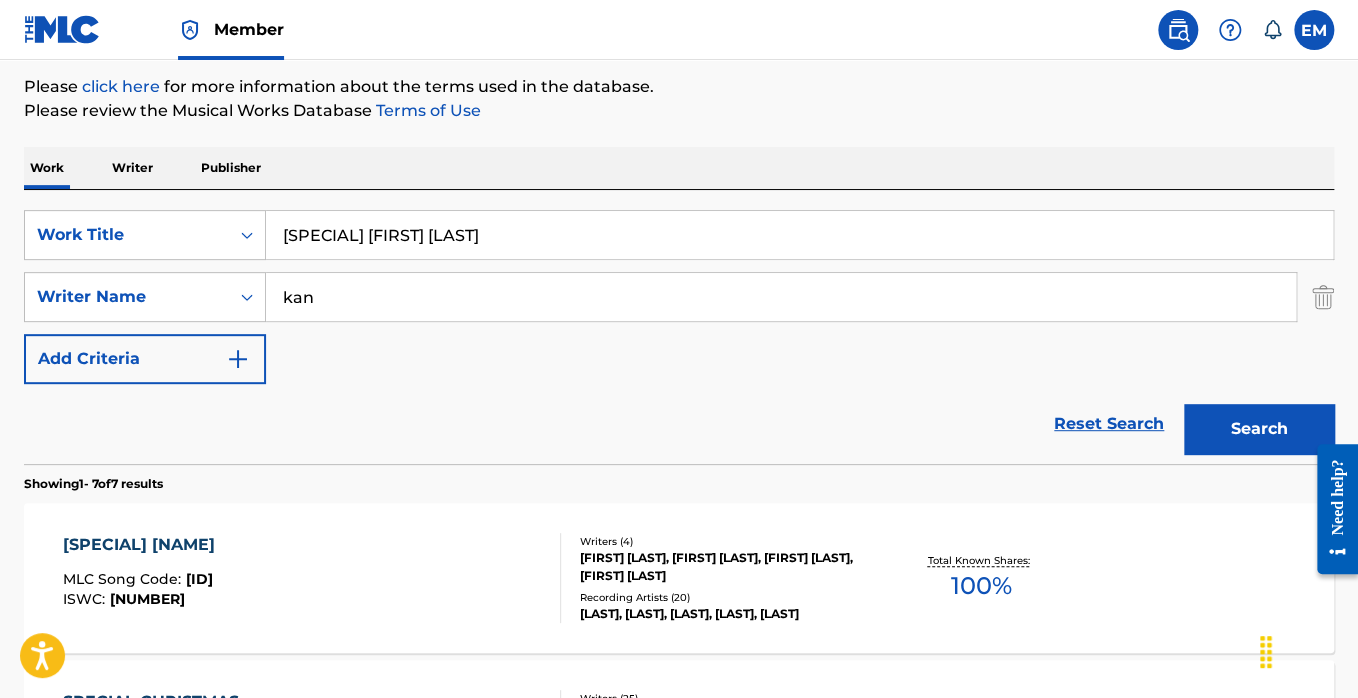 type on "kan" 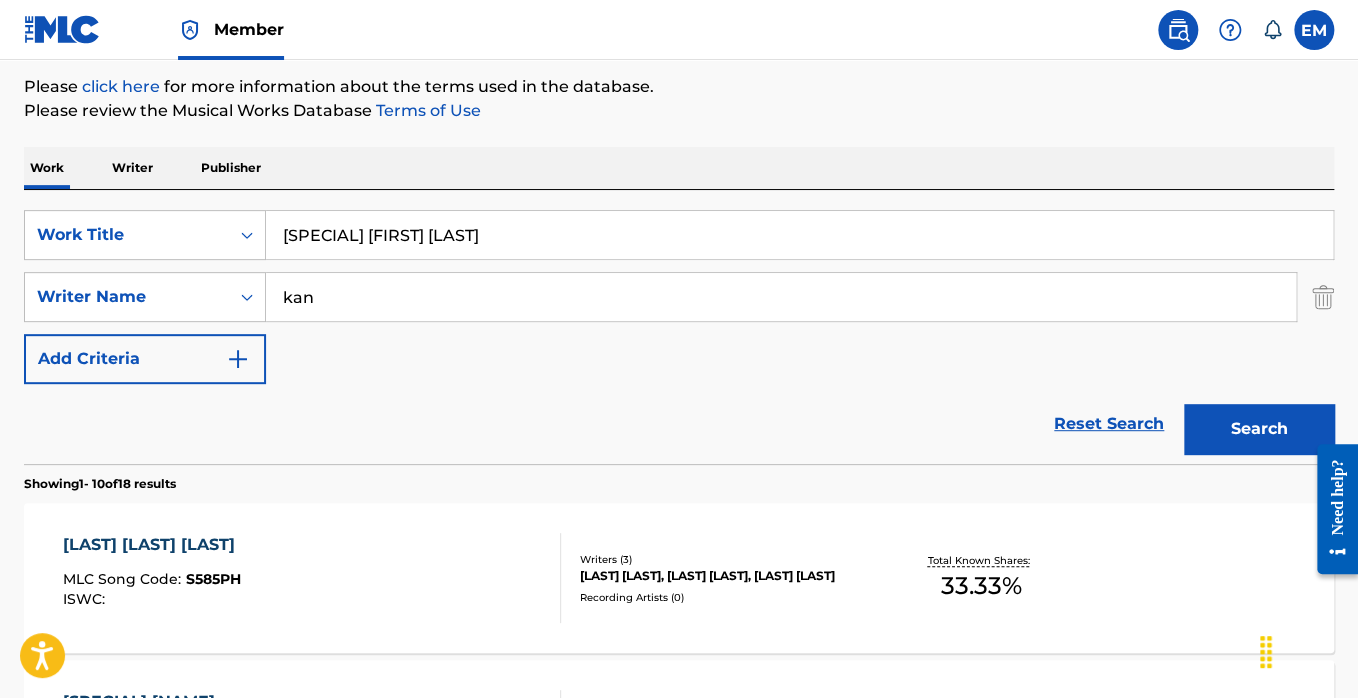 click on "[SPECIAL] [FIRST] [LAST] MLC Song Code : [CODE] ISWC : Writers ( 3 ) [FIRST] [LAST], [FIRST] [LAST], [FIRST] [LAST] Recording Artists ( 0 ) Total Known Shares: 33.33 %" at bounding box center [679, 578] 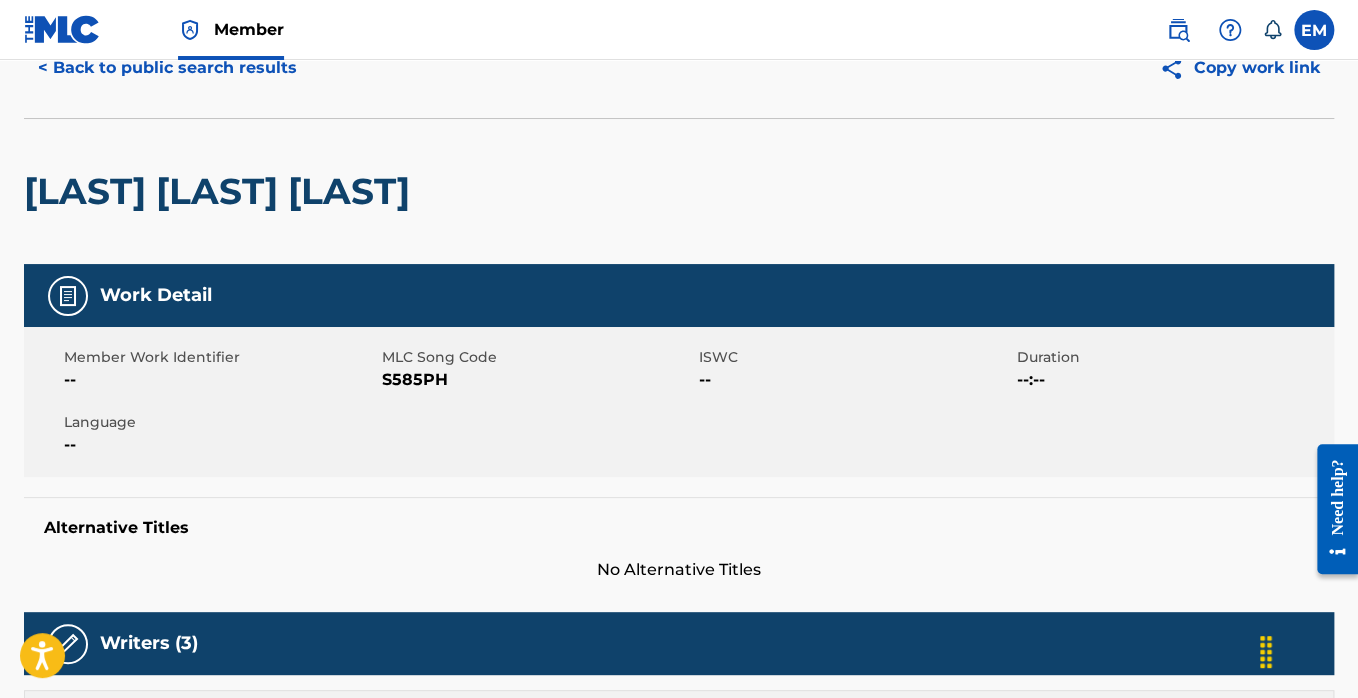 scroll, scrollTop: 0, scrollLeft: 0, axis: both 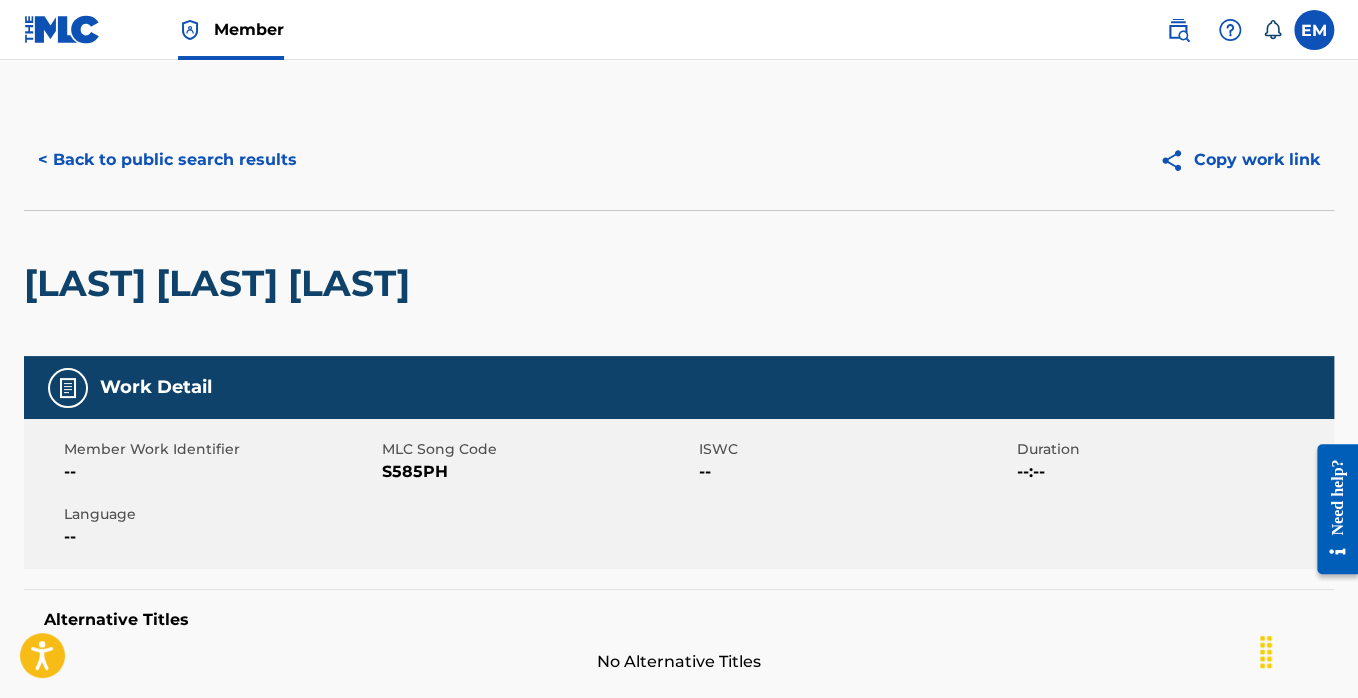 click on "S585PH" at bounding box center (538, 472) 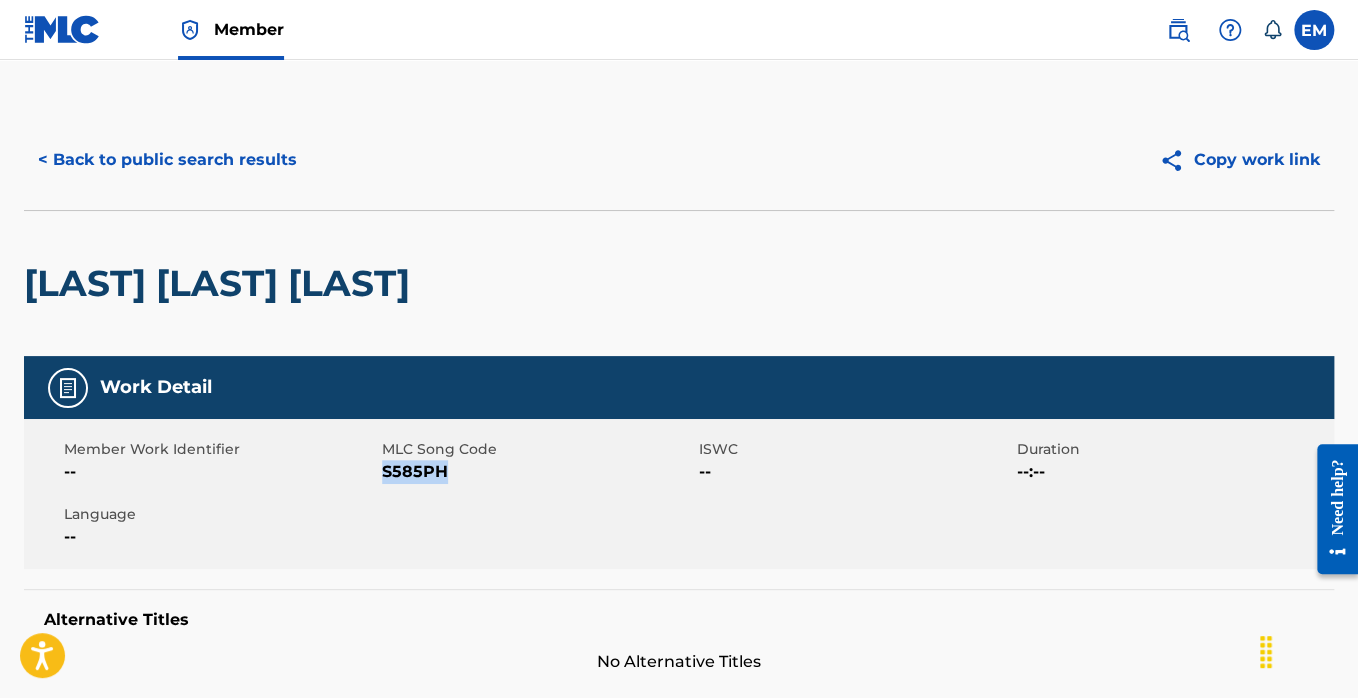 click on "S585PH" at bounding box center (538, 472) 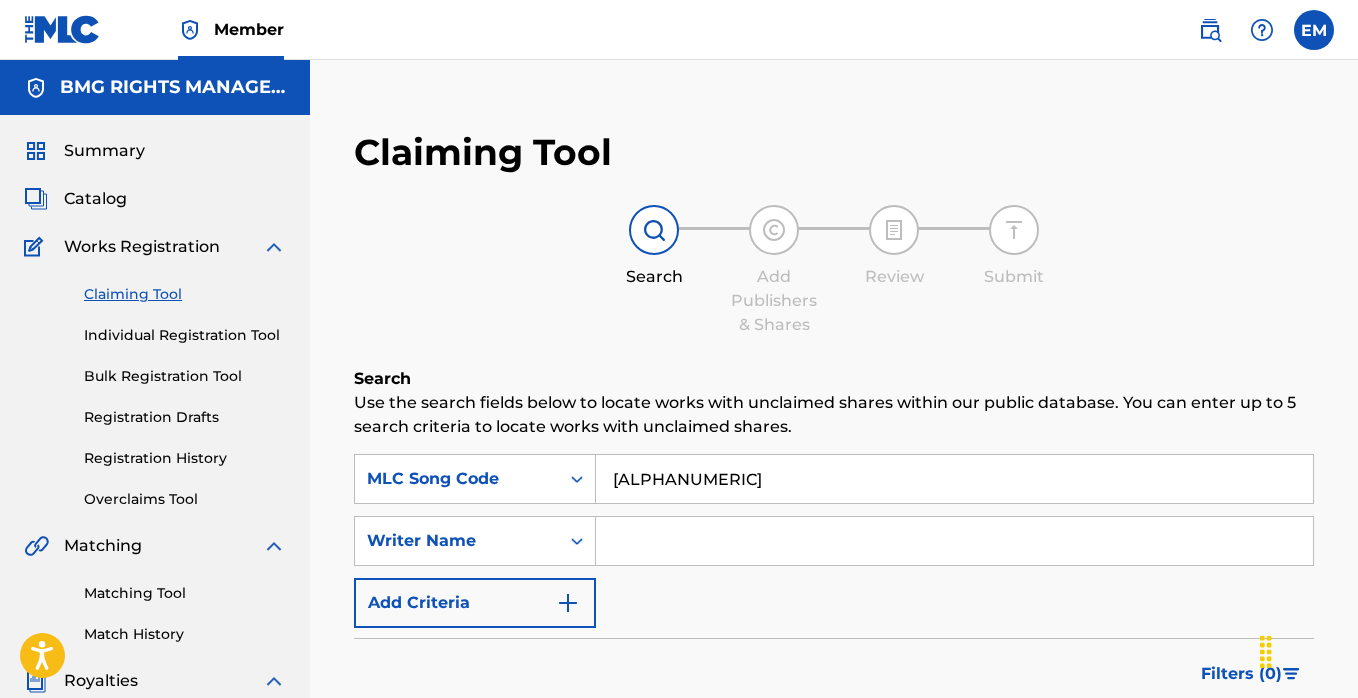scroll, scrollTop: 400, scrollLeft: 0, axis: vertical 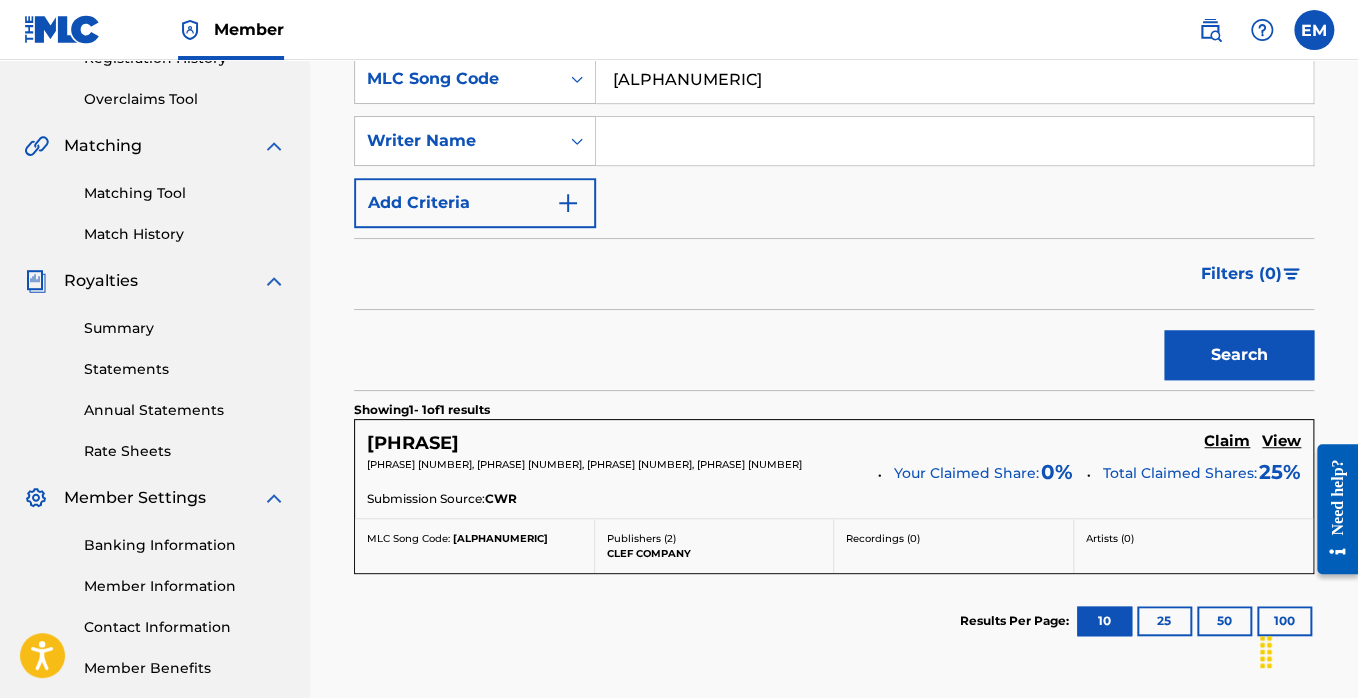 click on "[ALPHANUMERIC]" at bounding box center [954, 79] 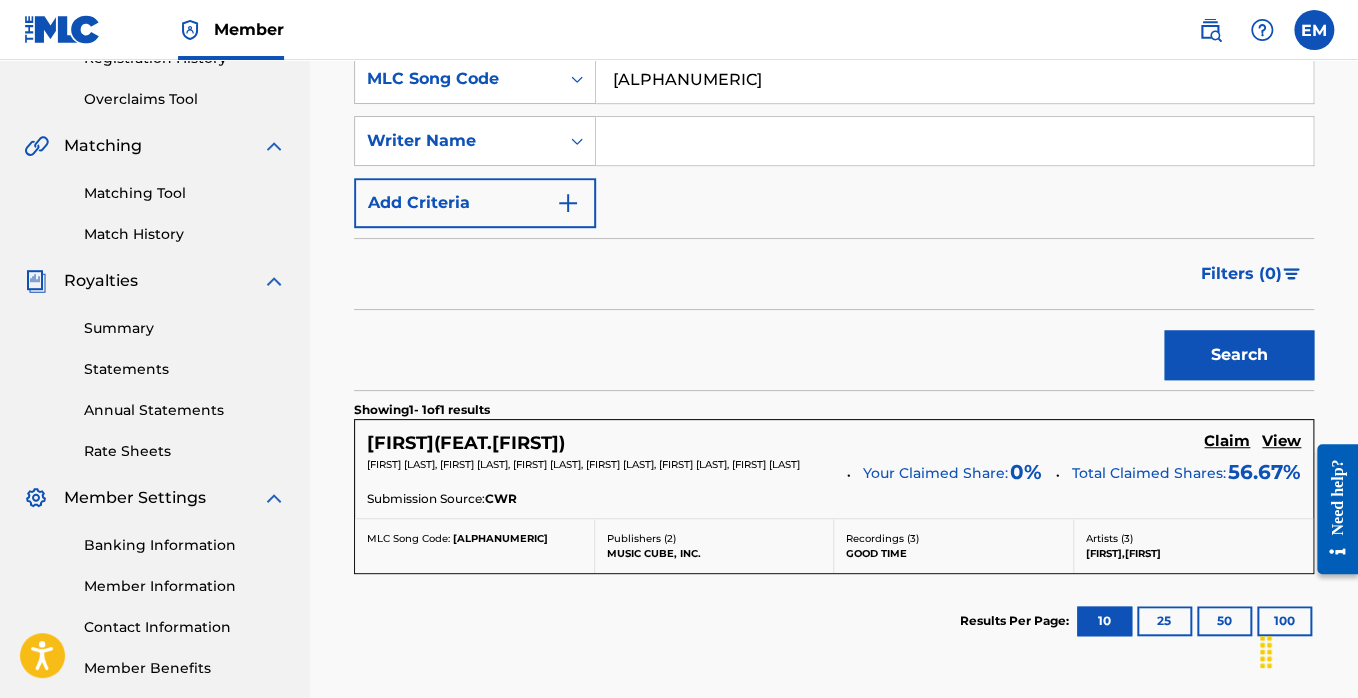 click on "Claim" at bounding box center [1227, 441] 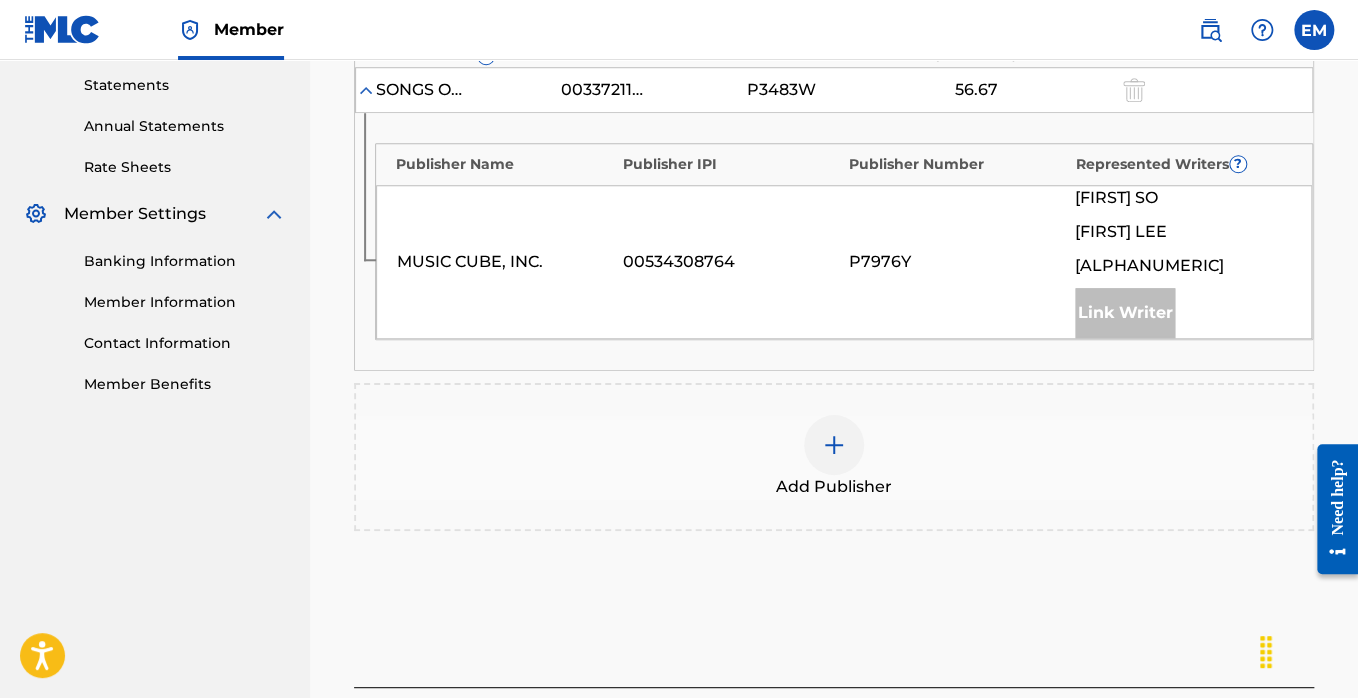 scroll, scrollTop: 857, scrollLeft: 0, axis: vertical 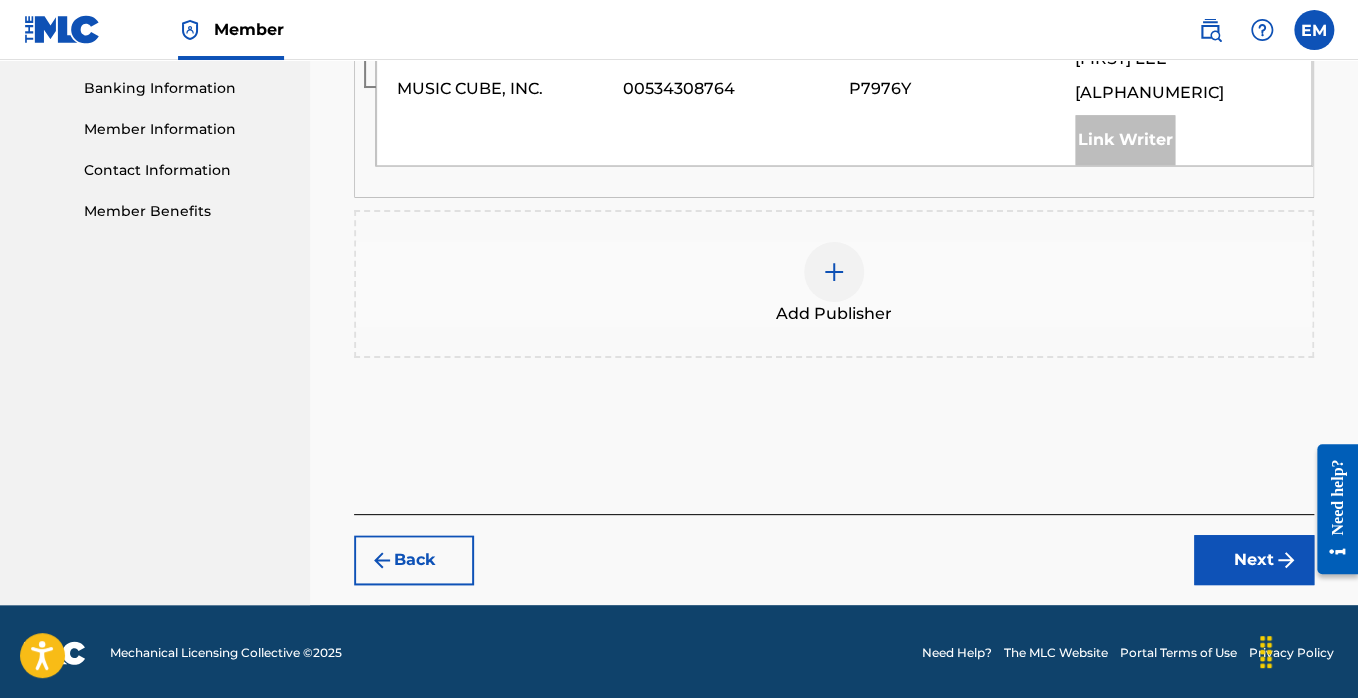 click at bounding box center [834, 272] 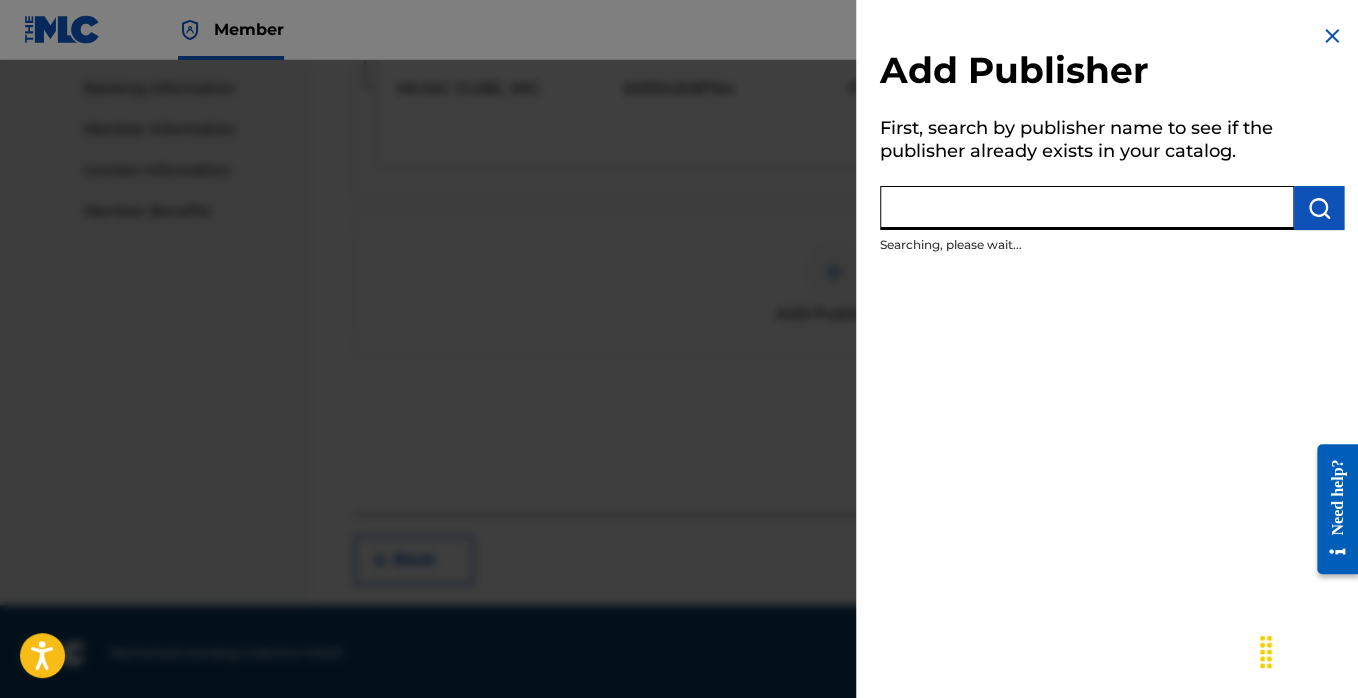 click at bounding box center (1087, 208) 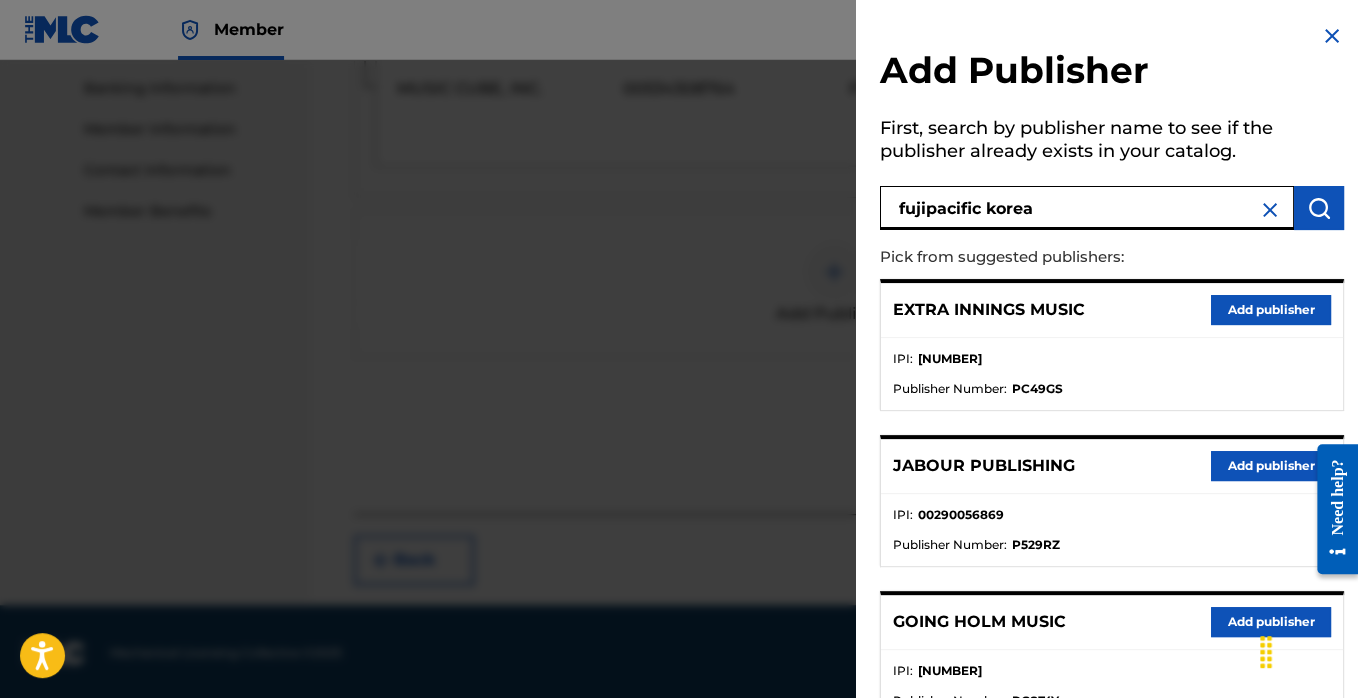 click at bounding box center (1319, 208) 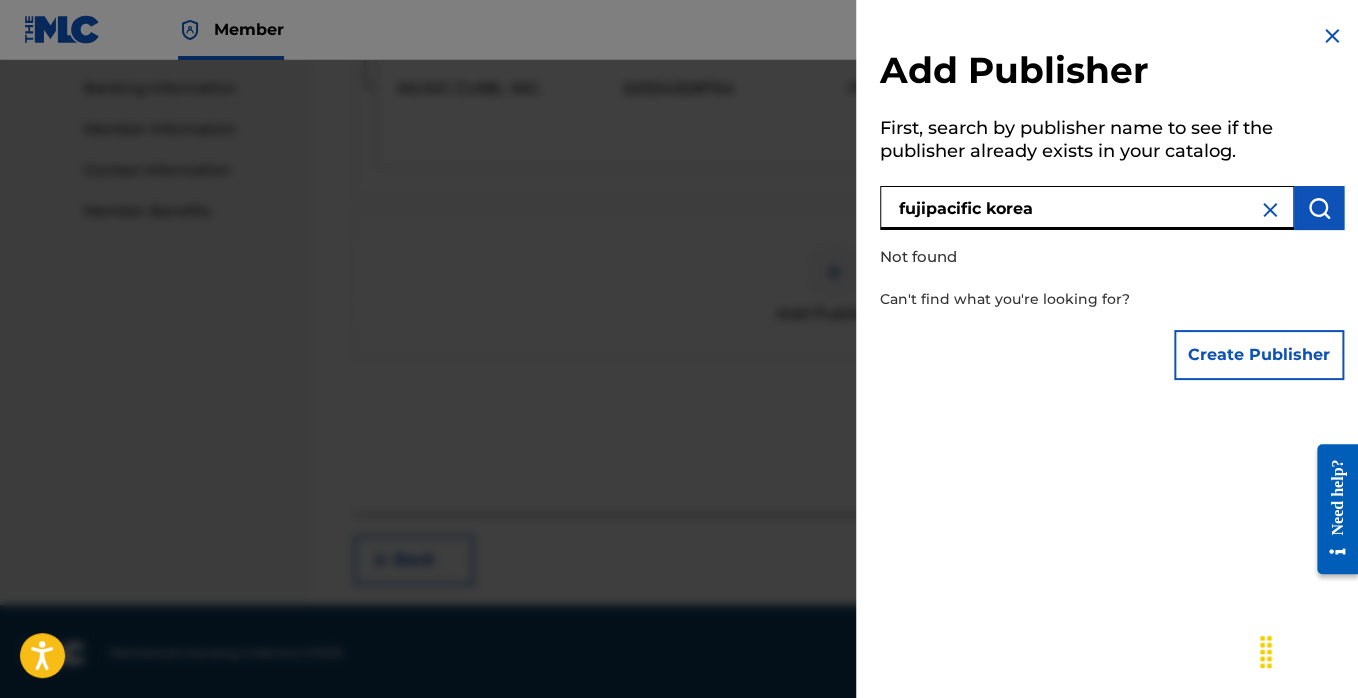 click on "fujipacific korea" at bounding box center [1087, 208] 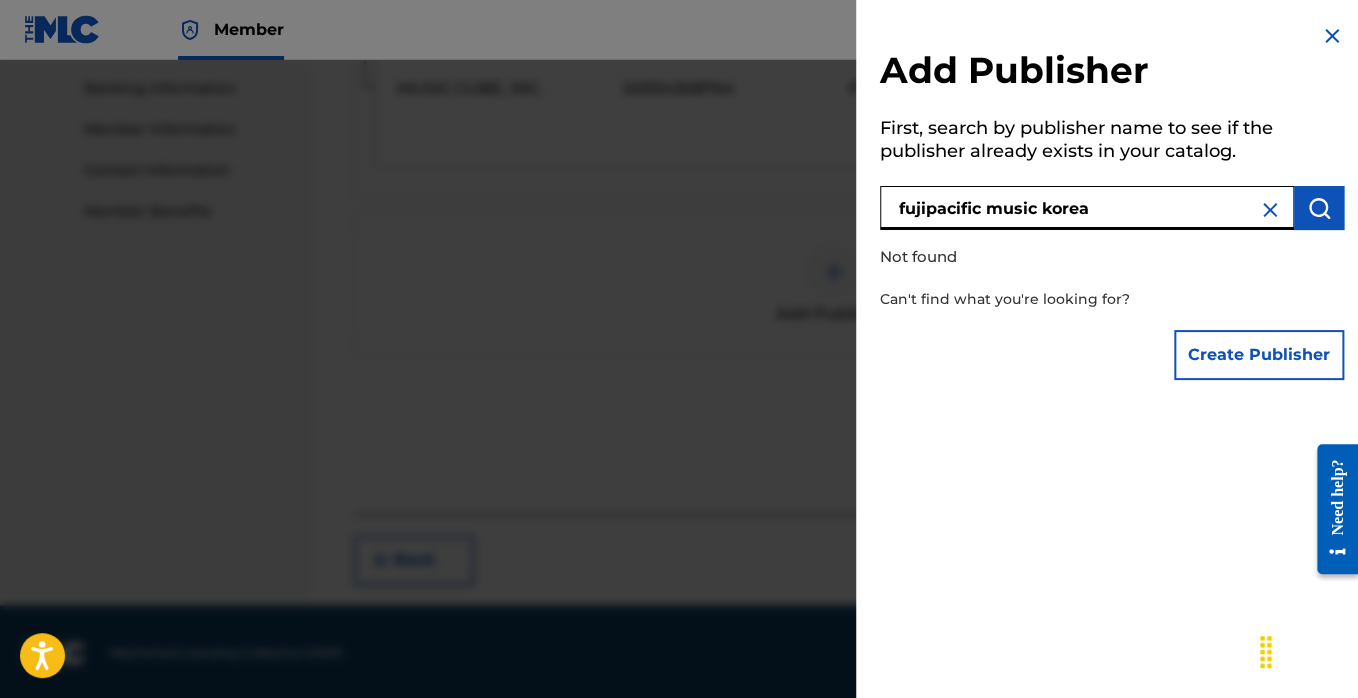 type on "fujipacific music korea" 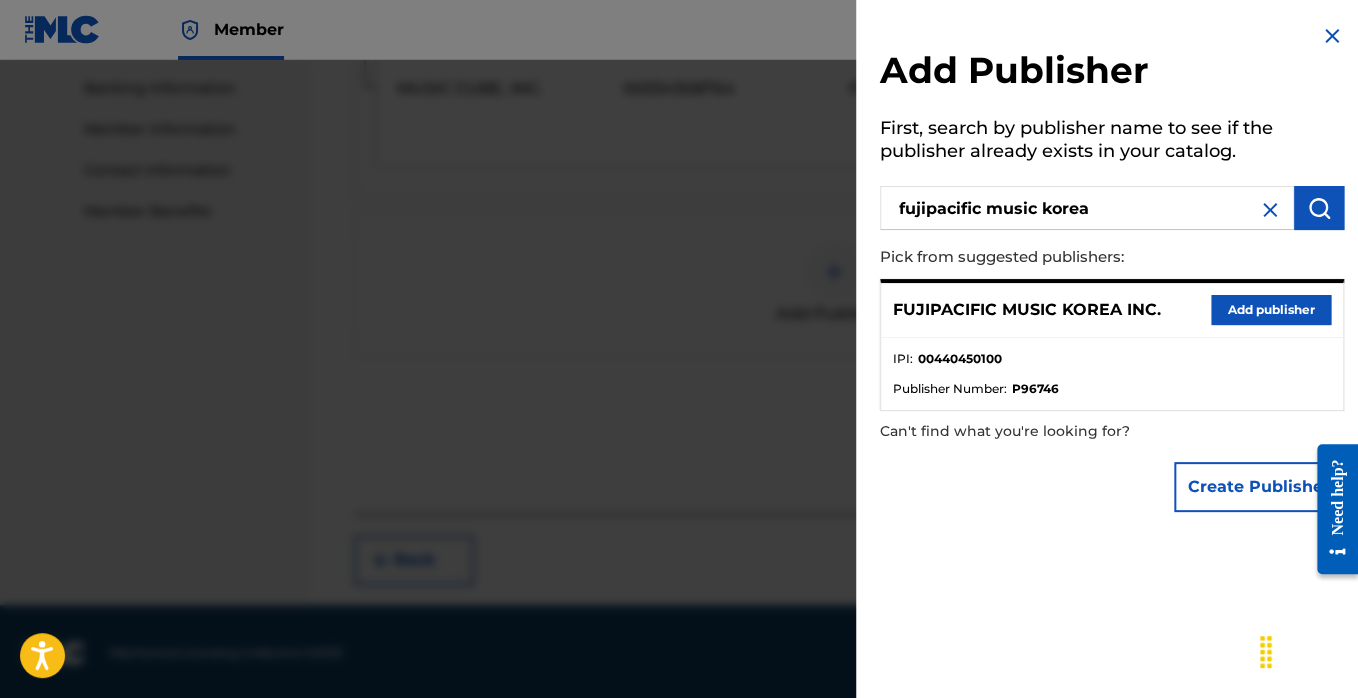 click on "Add publisher" at bounding box center [1271, 310] 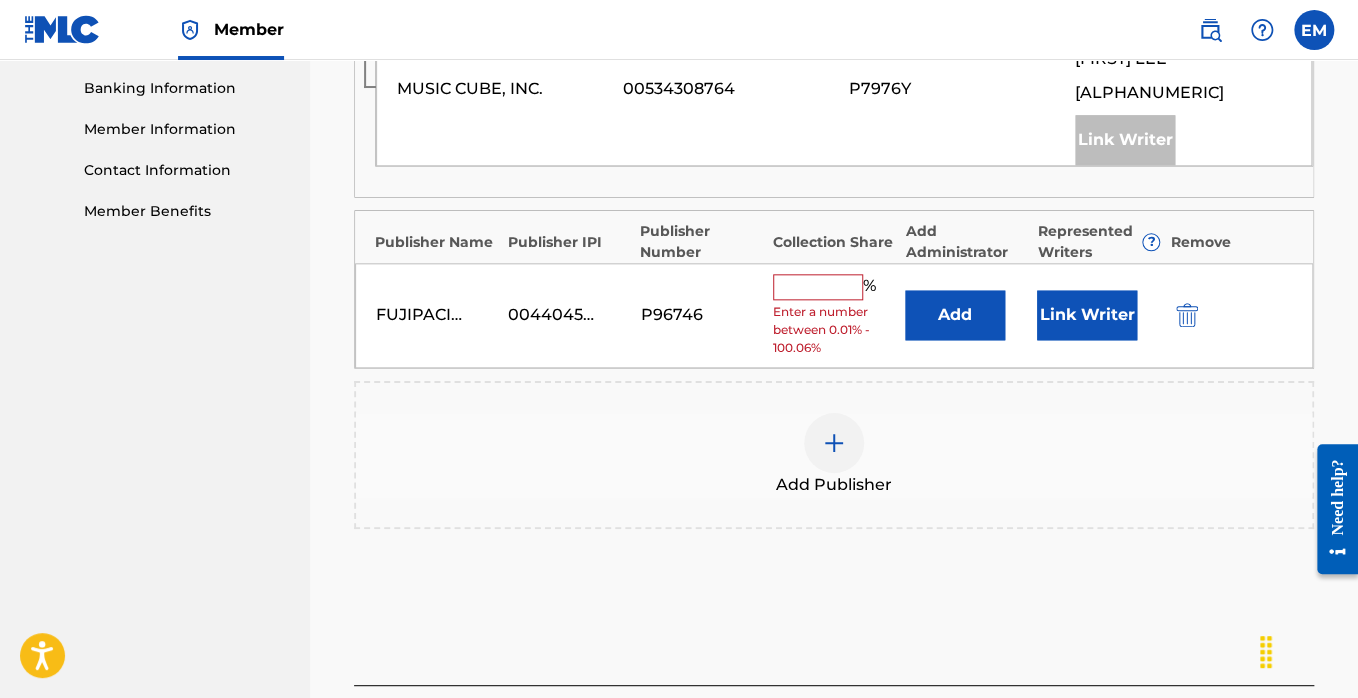click on "Add" at bounding box center (955, 315) 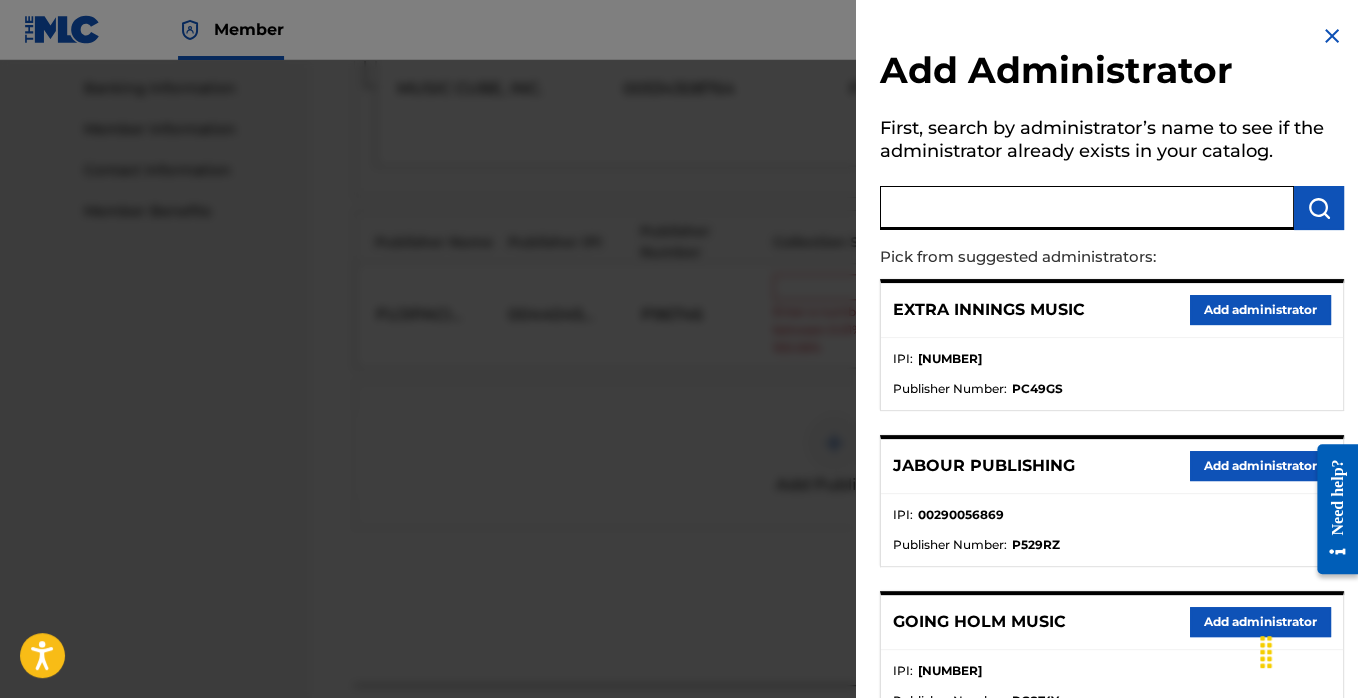 click at bounding box center (1087, 208) 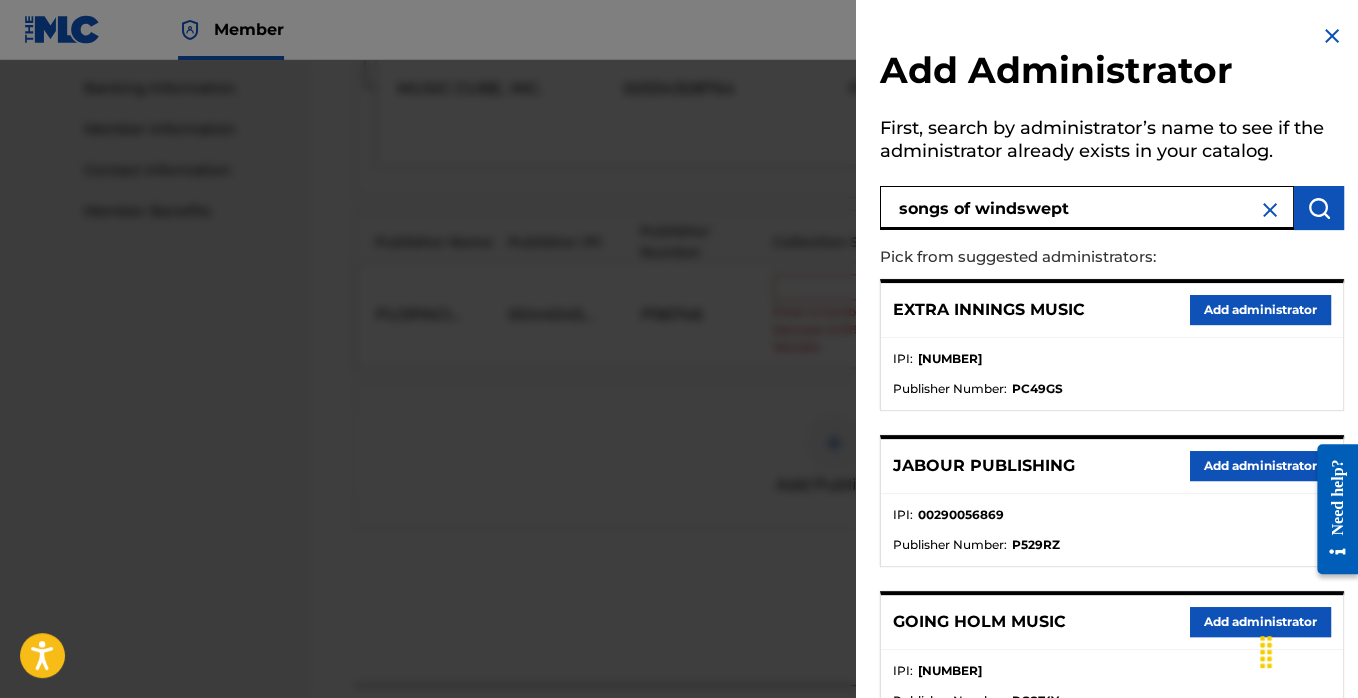 type on "songs of windswept" 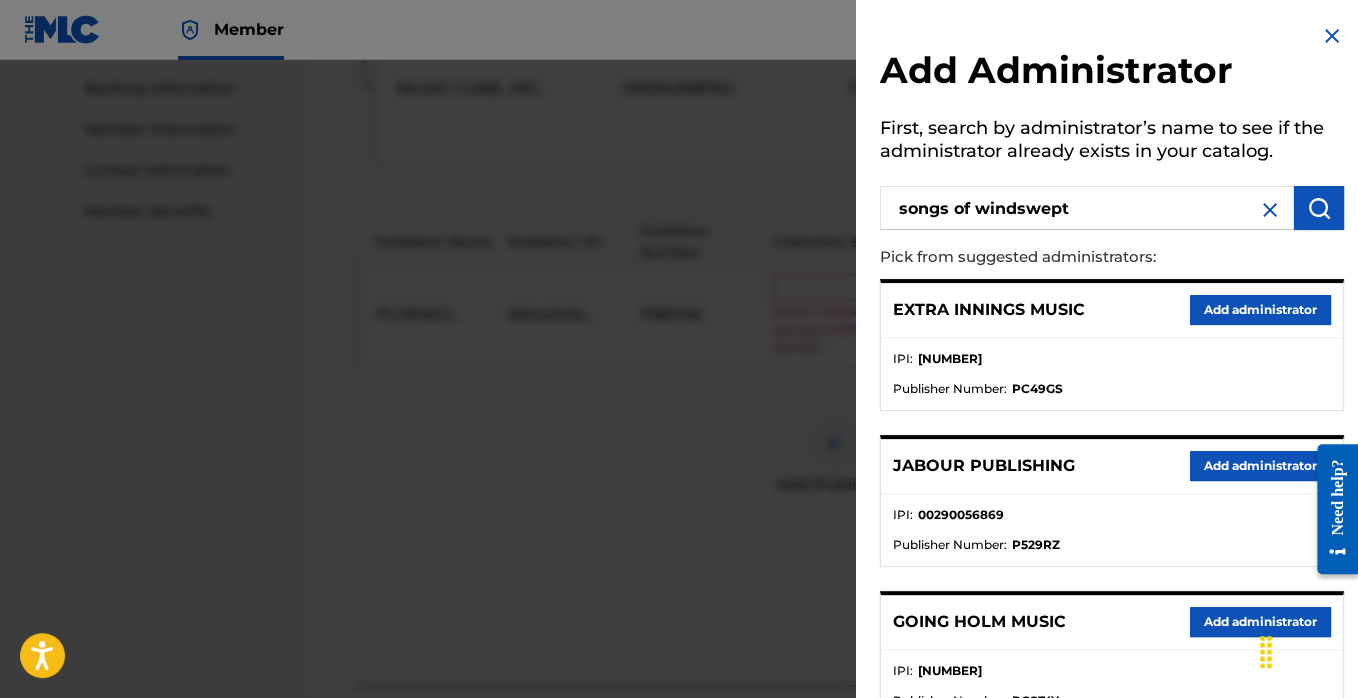 click at bounding box center (1319, 208) 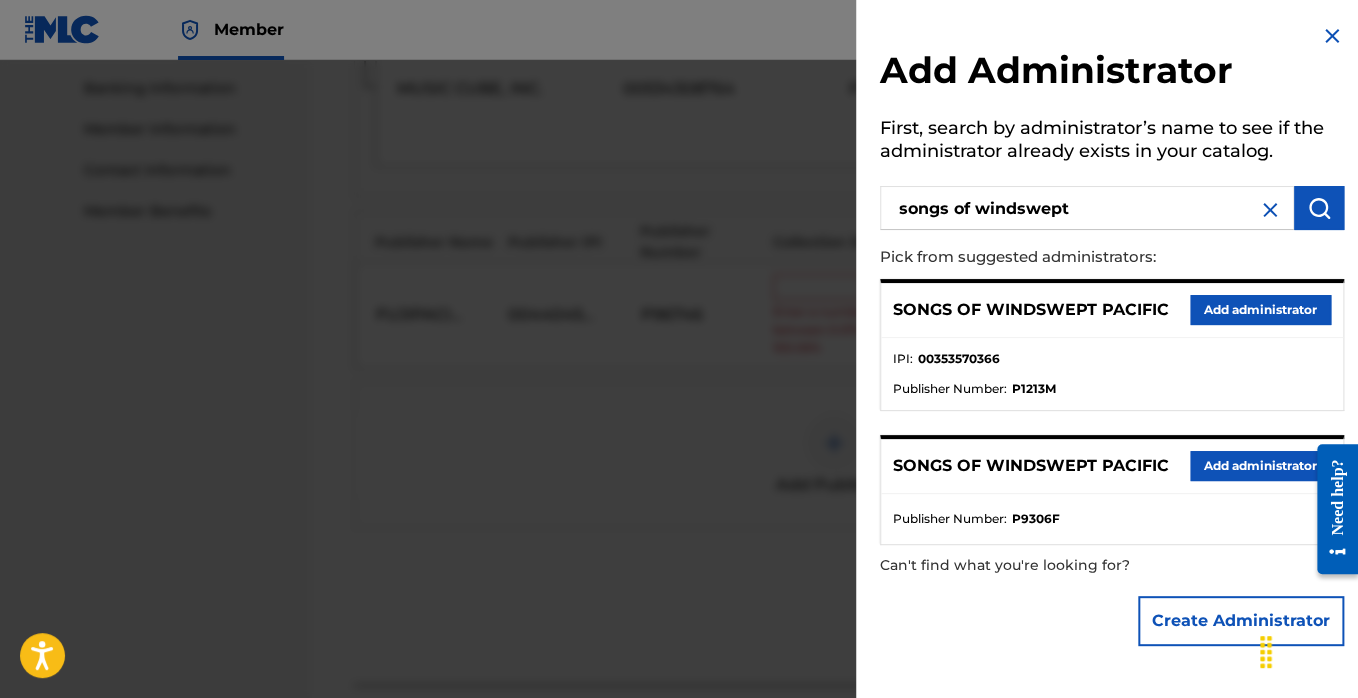 click on "Add administrator" at bounding box center [1260, 310] 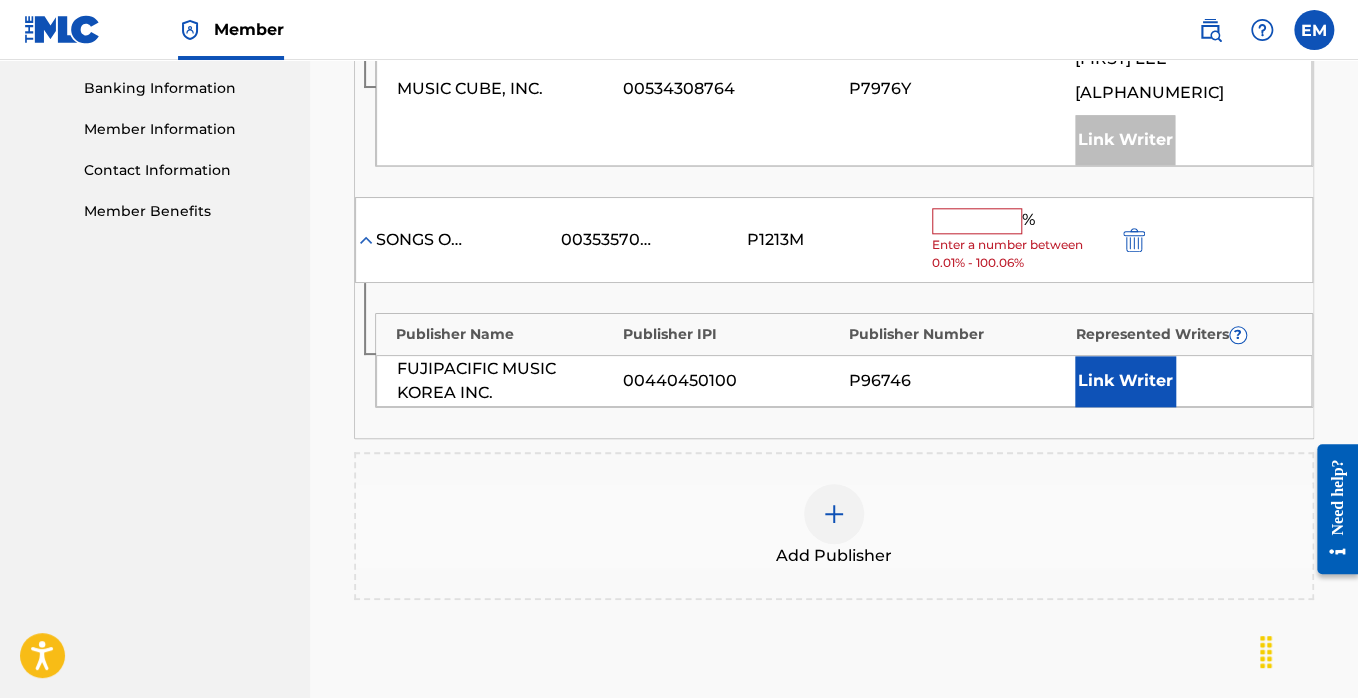 click at bounding box center [977, 221] 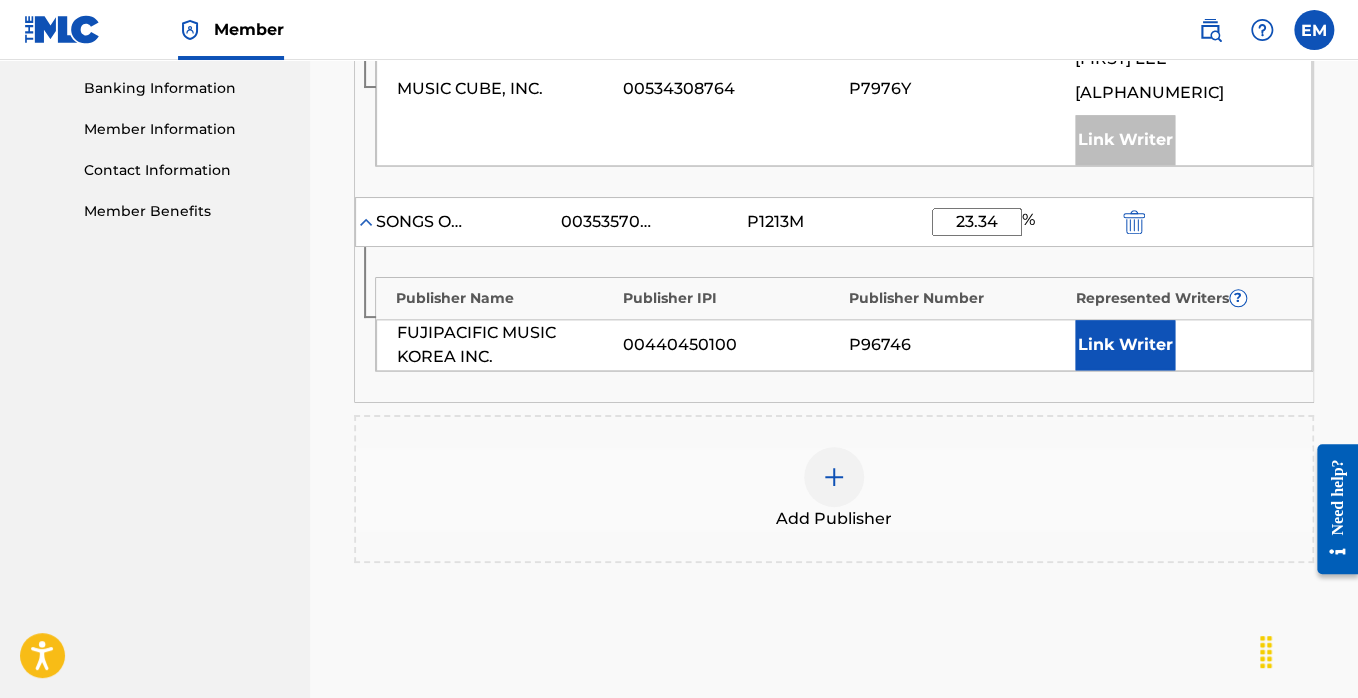 type on "23.34" 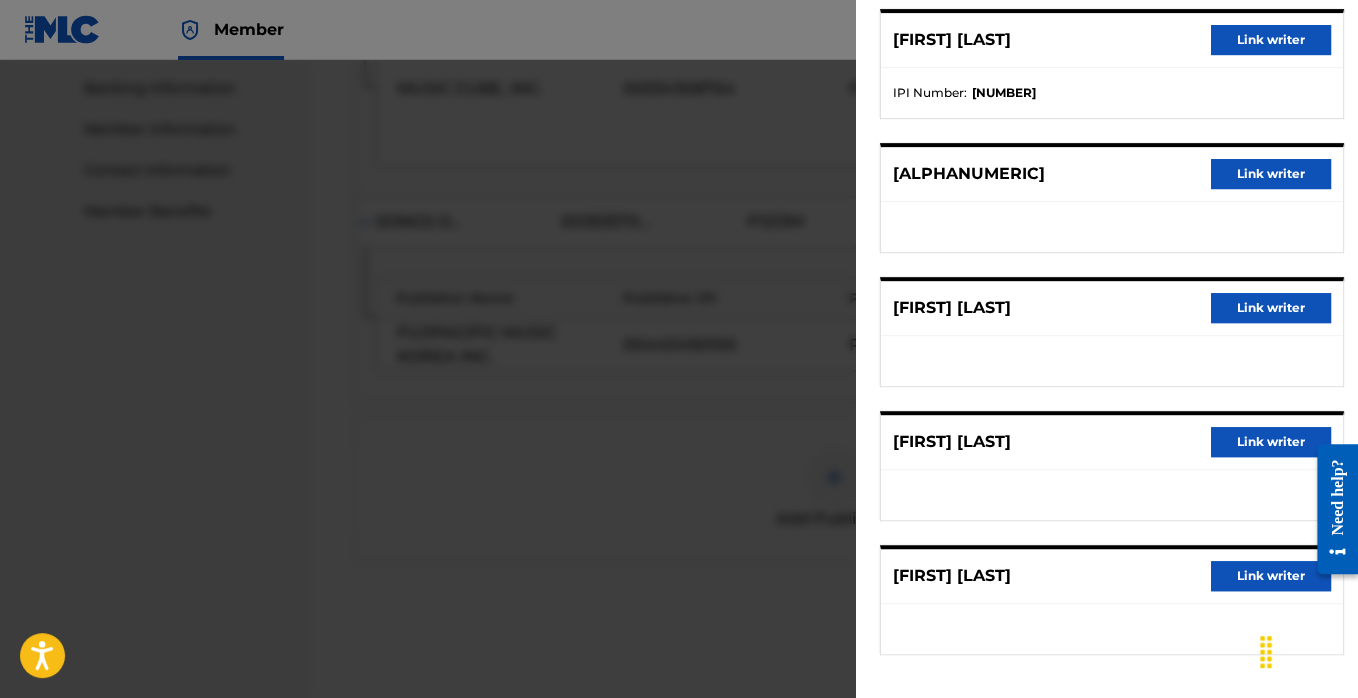 scroll, scrollTop: 311, scrollLeft: 0, axis: vertical 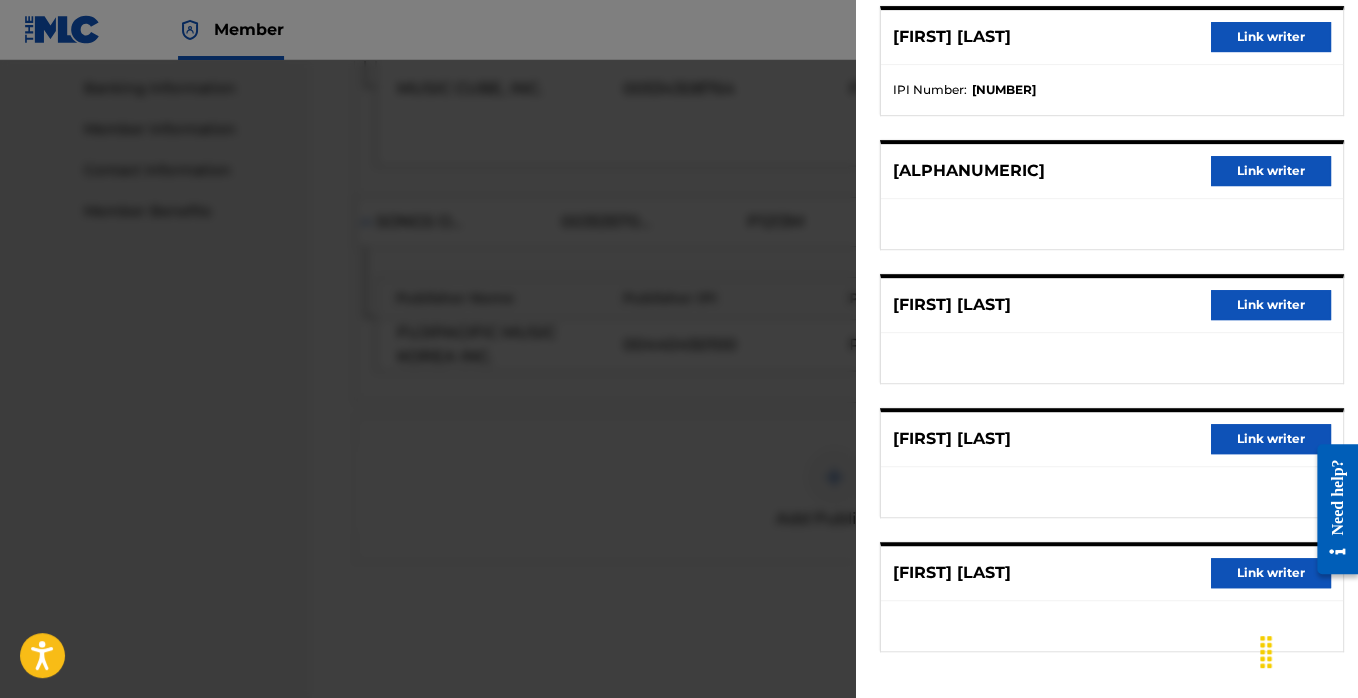 click on "Link writer" at bounding box center [1271, 573] 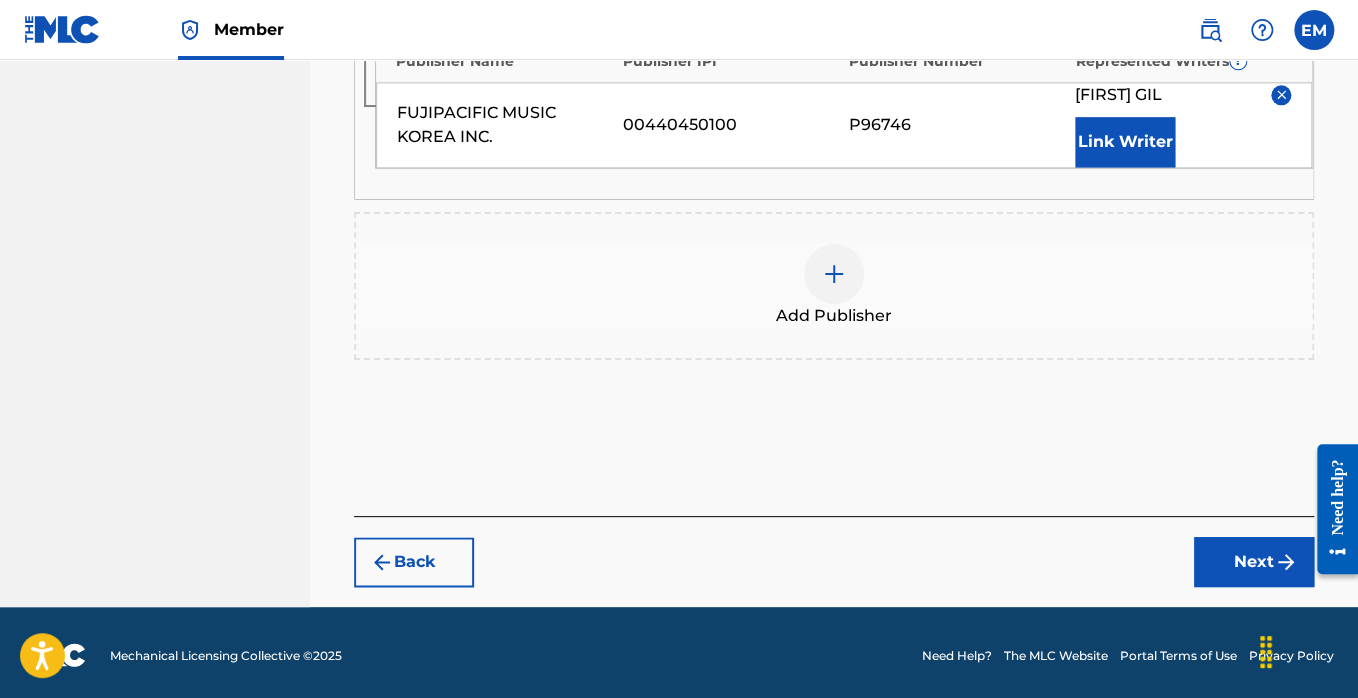 click on "Next" at bounding box center [1254, 562] 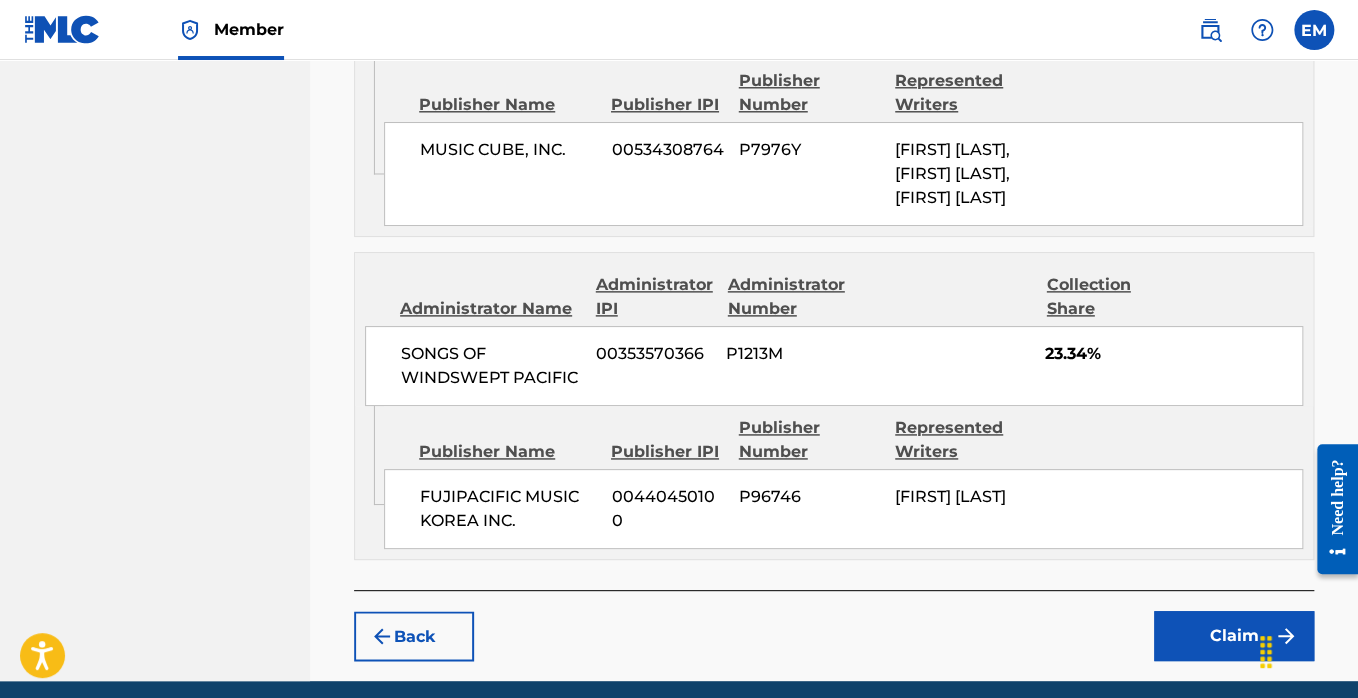 scroll, scrollTop: 1159, scrollLeft: 0, axis: vertical 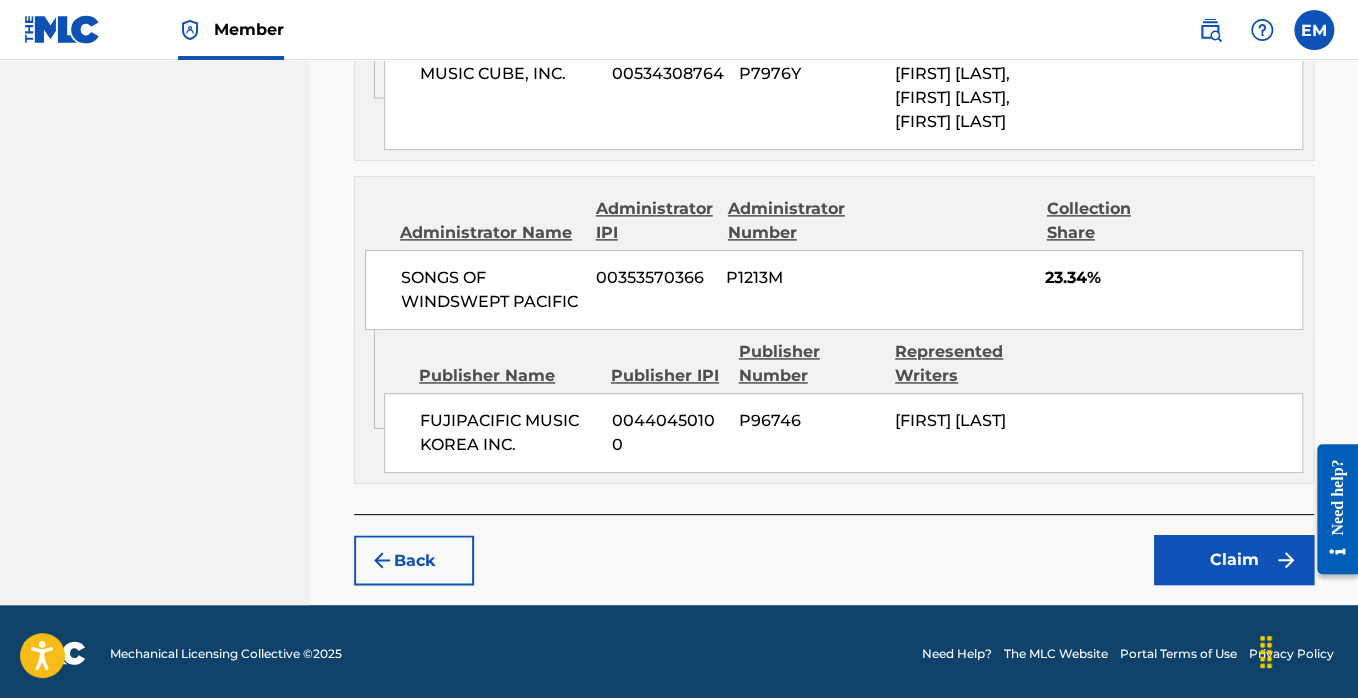 click on "Claim" at bounding box center [1234, 560] 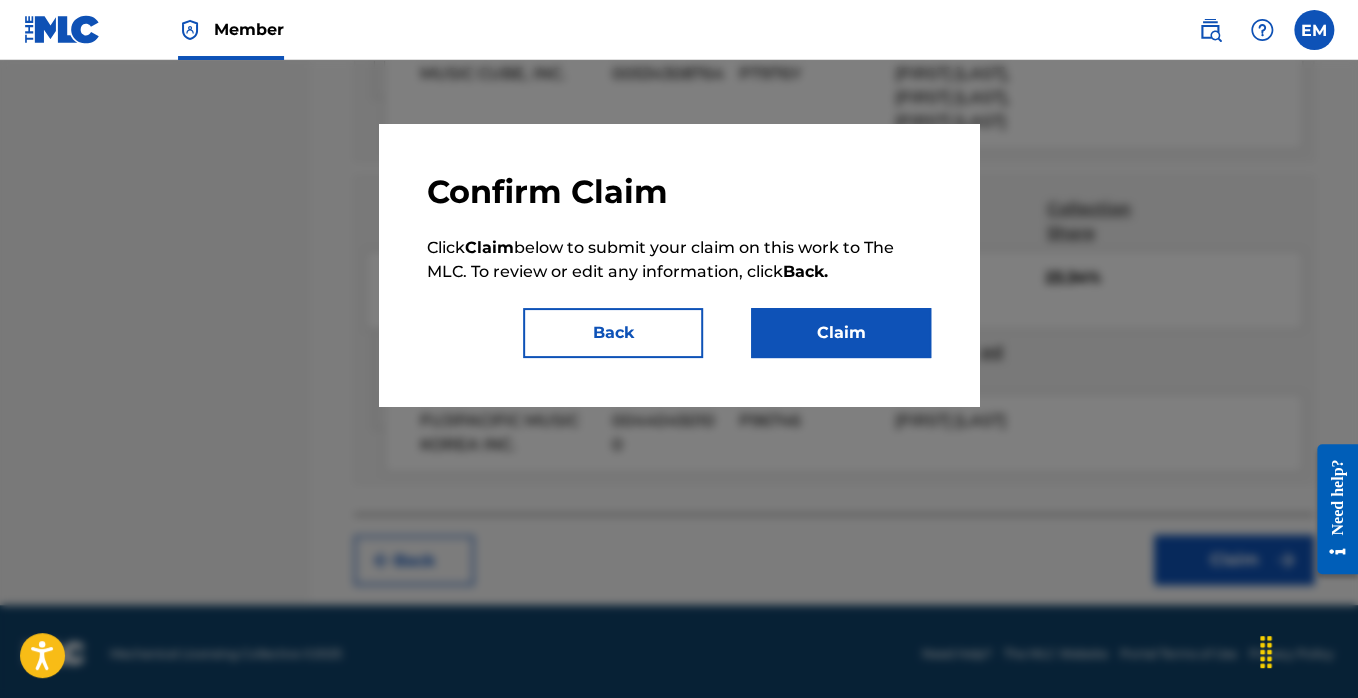 click on "Claim" at bounding box center [841, 333] 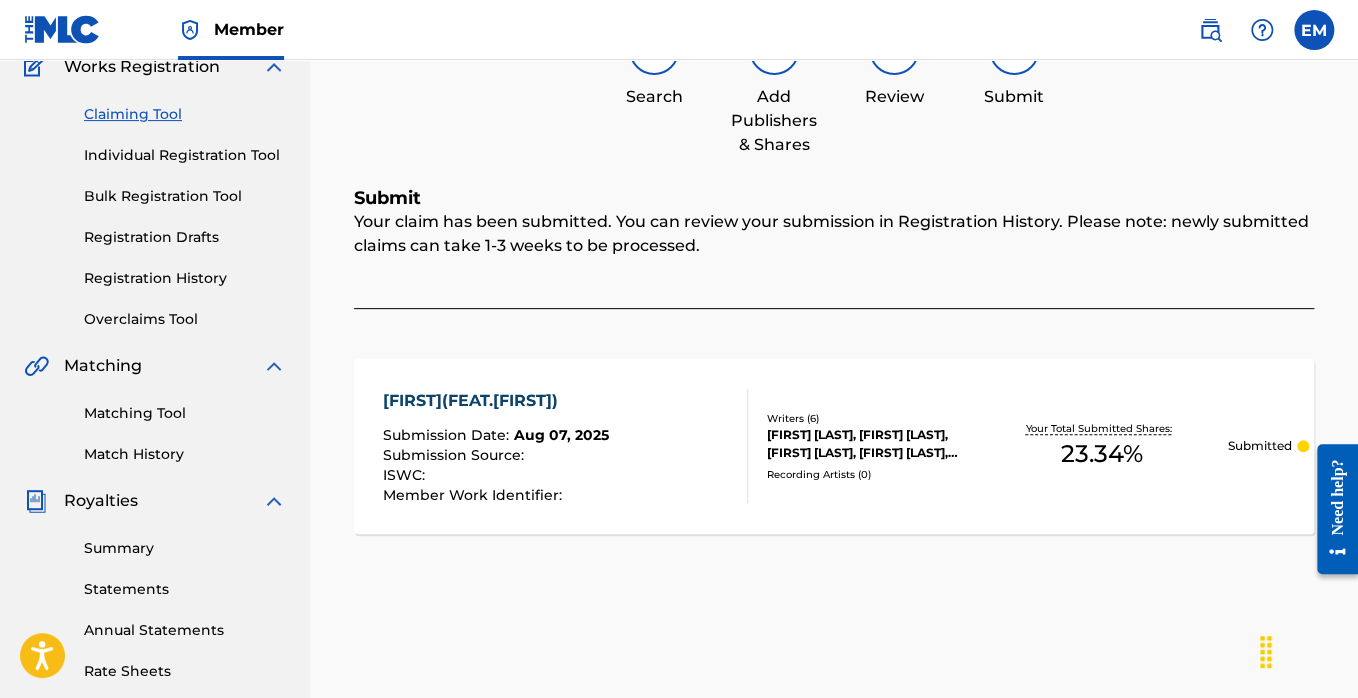 scroll, scrollTop: 0, scrollLeft: 0, axis: both 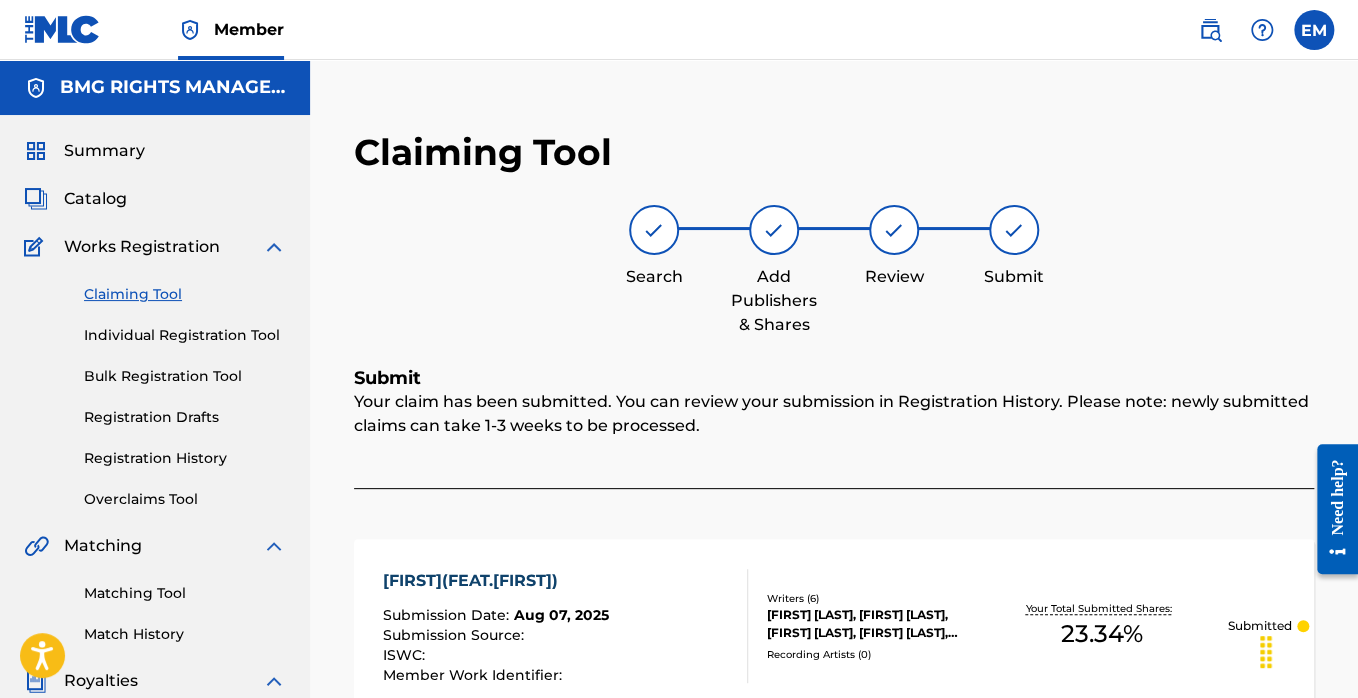 click on "Claiming Tool" at bounding box center [185, 294] 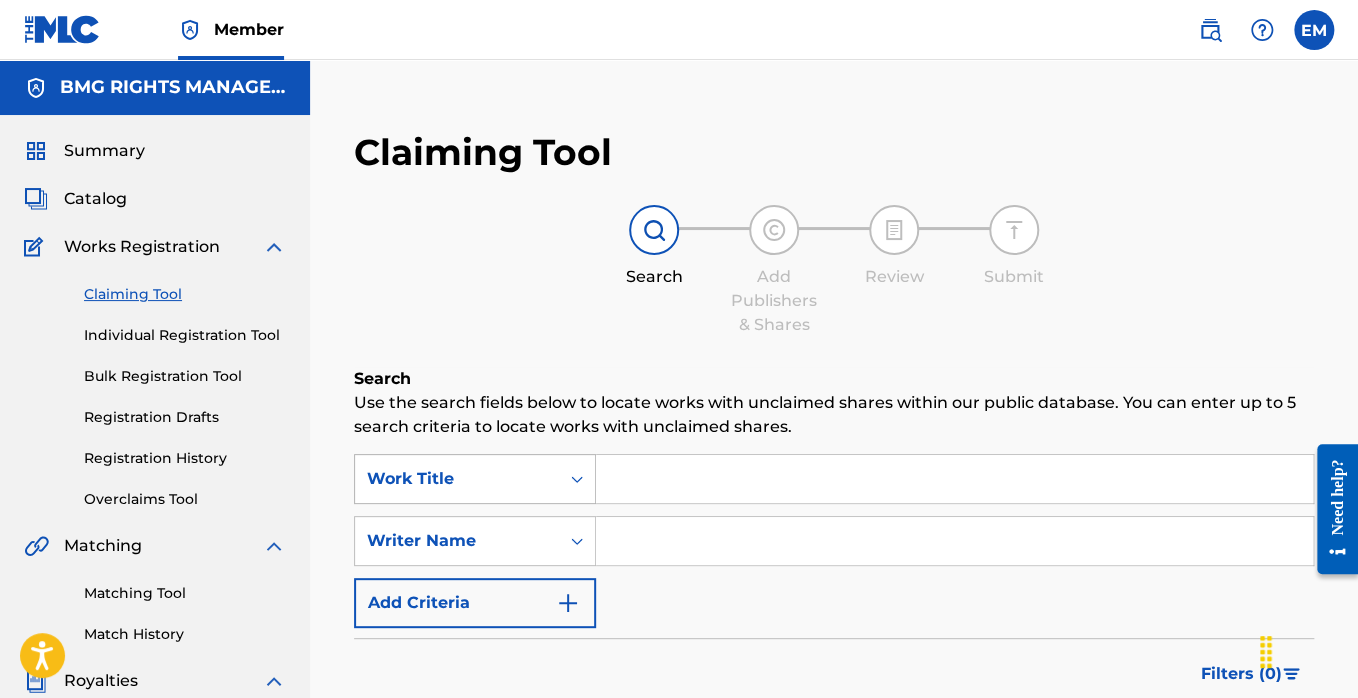 click on "Work Title" at bounding box center [475, 479] 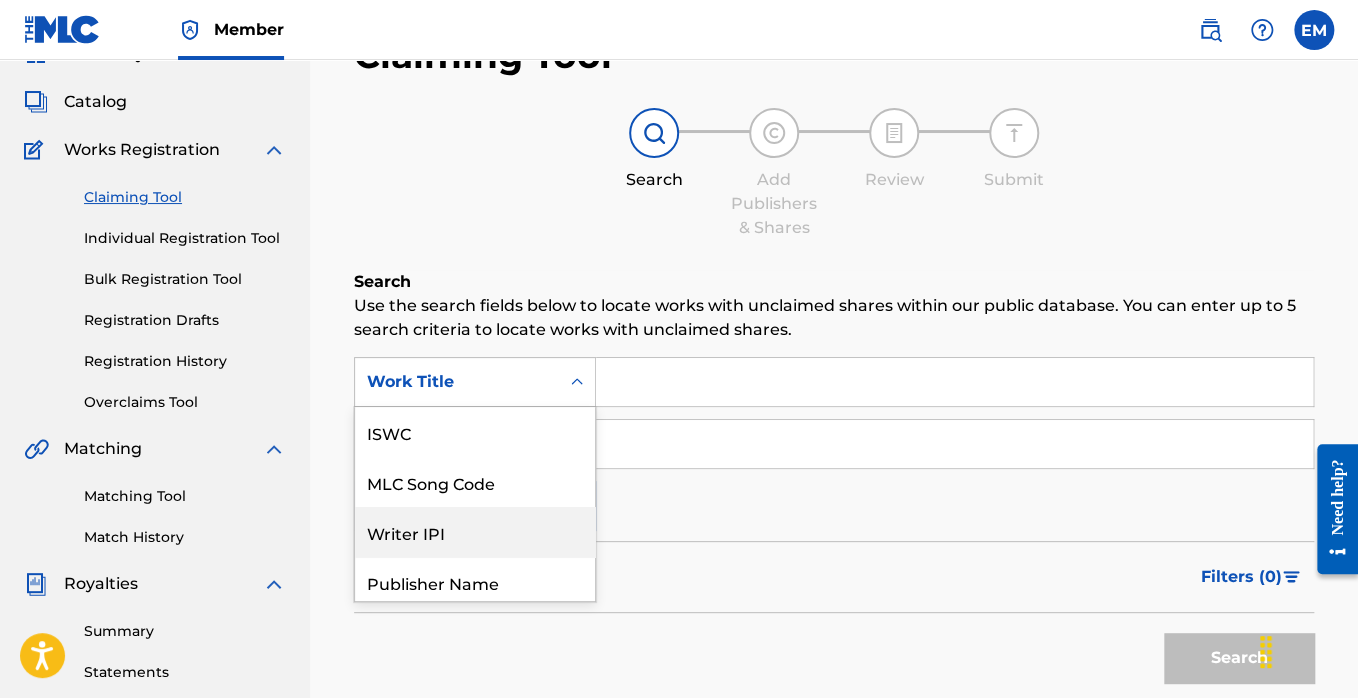 scroll, scrollTop: 107, scrollLeft: 0, axis: vertical 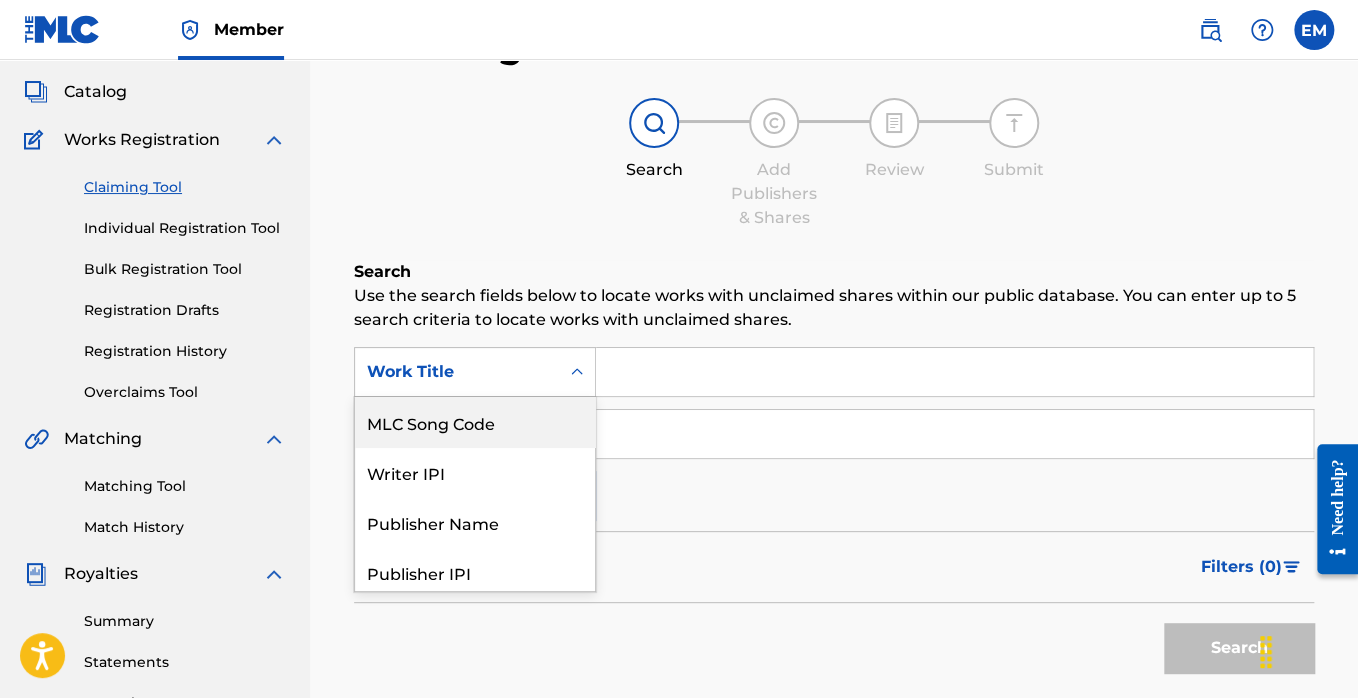 drag, startPoint x: 479, startPoint y: 433, endPoint x: 588, endPoint y: 397, distance: 114.791115 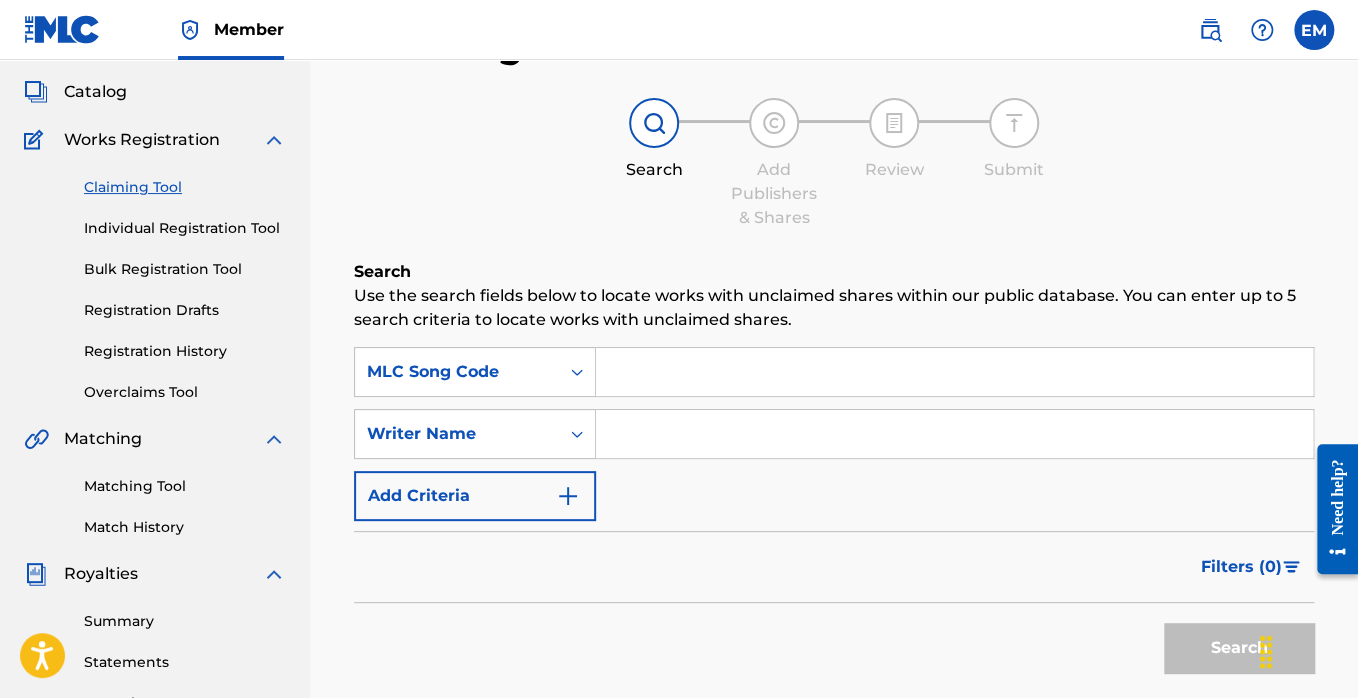 click at bounding box center [954, 372] 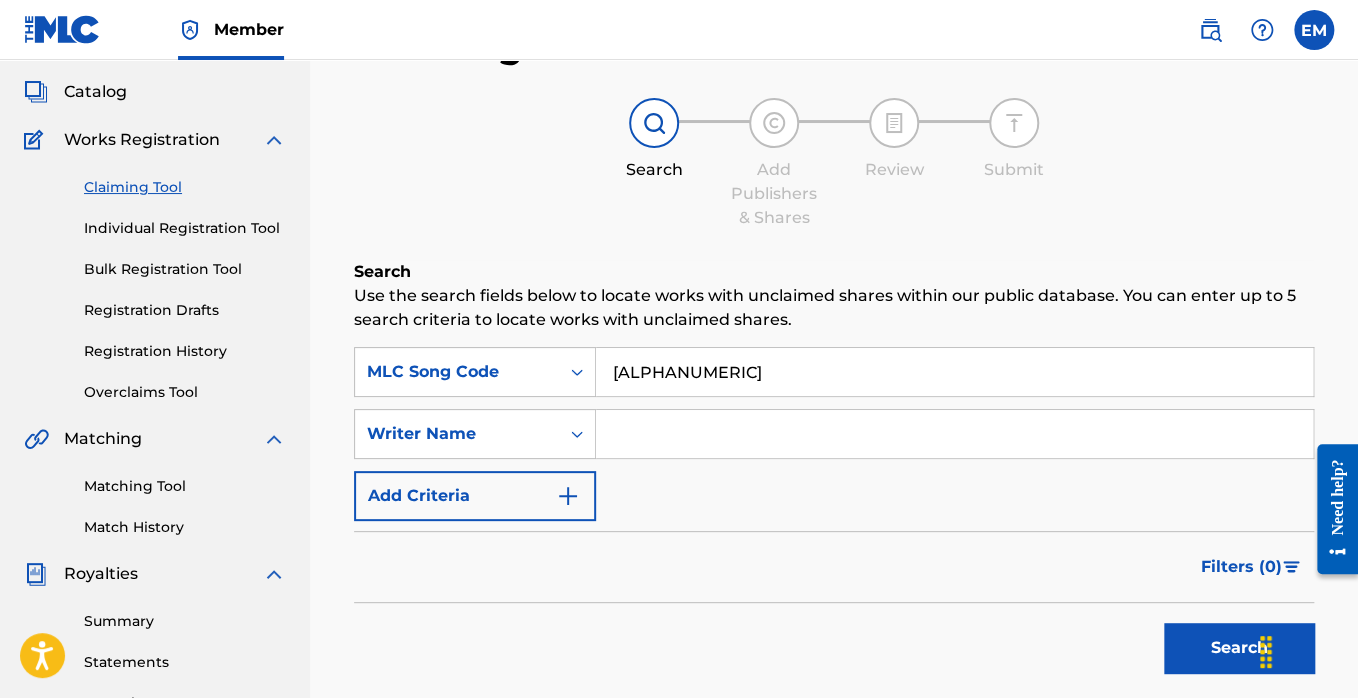 type on "S585PH" 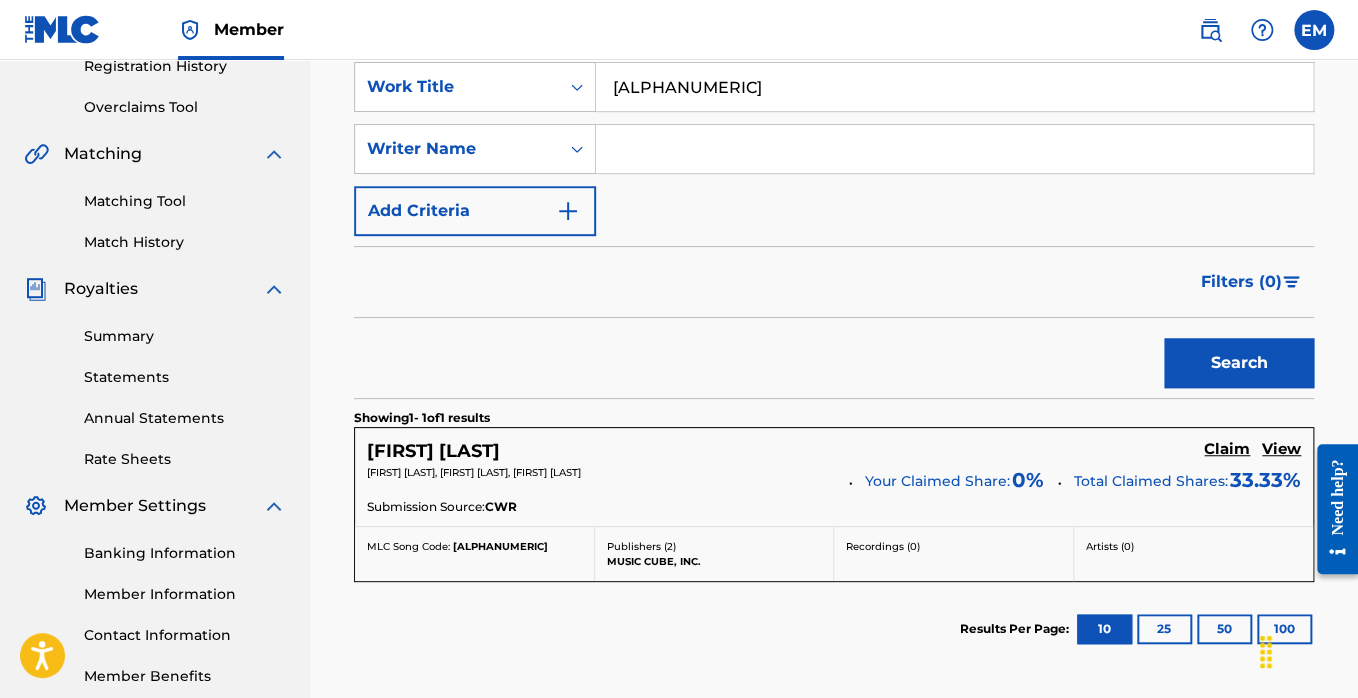 scroll, scrollTop: 407, scrollLeft: 0, axis: vertical 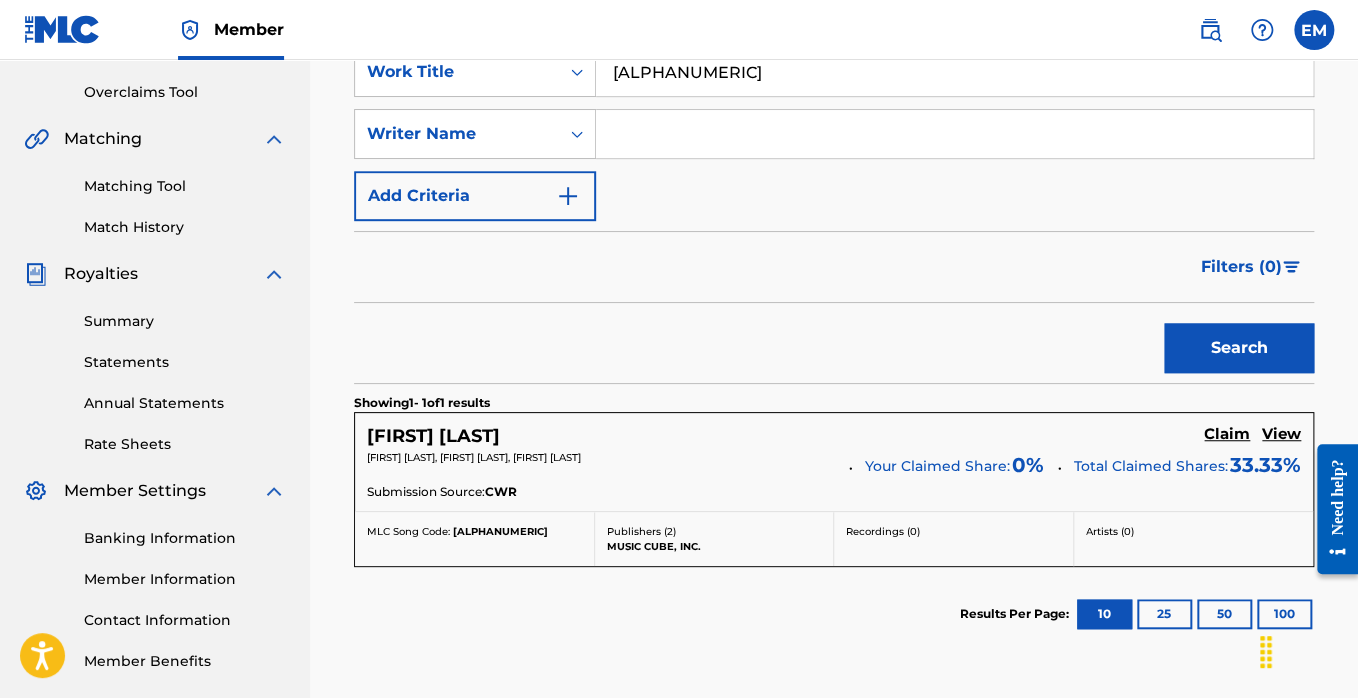 click on "Claim" at bounding box center (1227, 434) 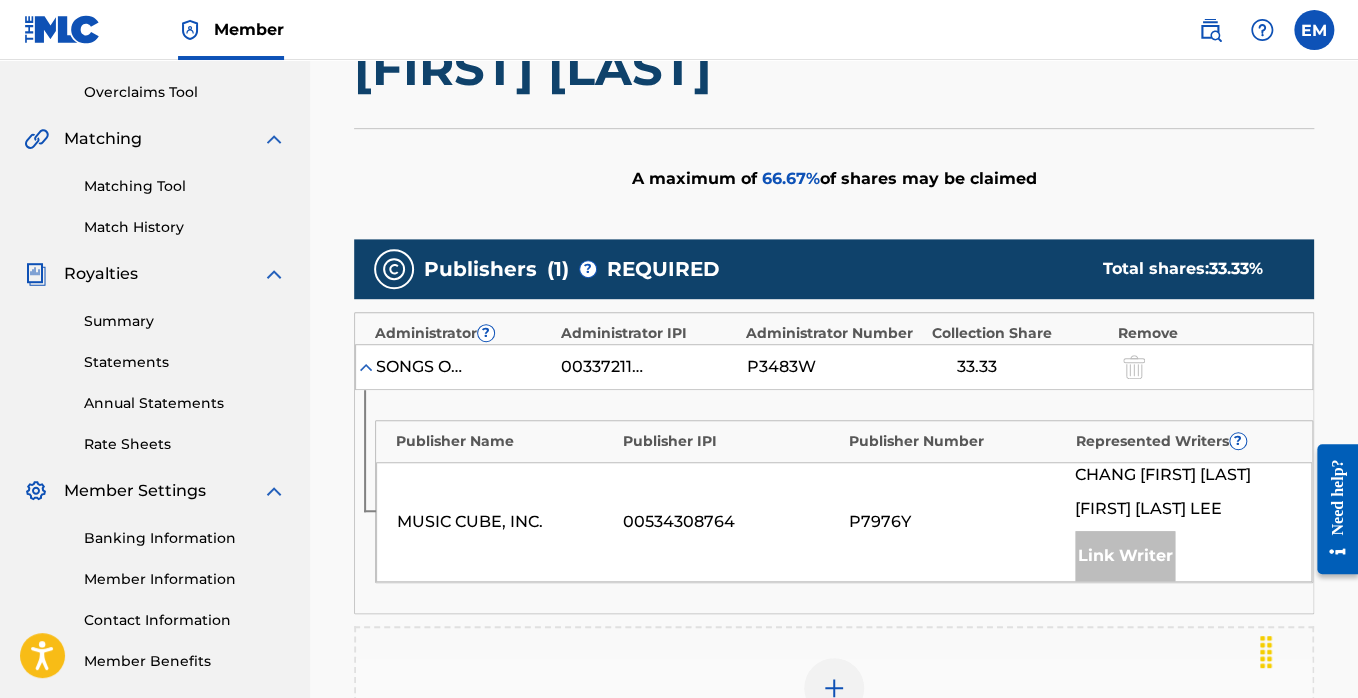 scroll, scrollTop: 467, scrollLeft: 0, axis: vertical 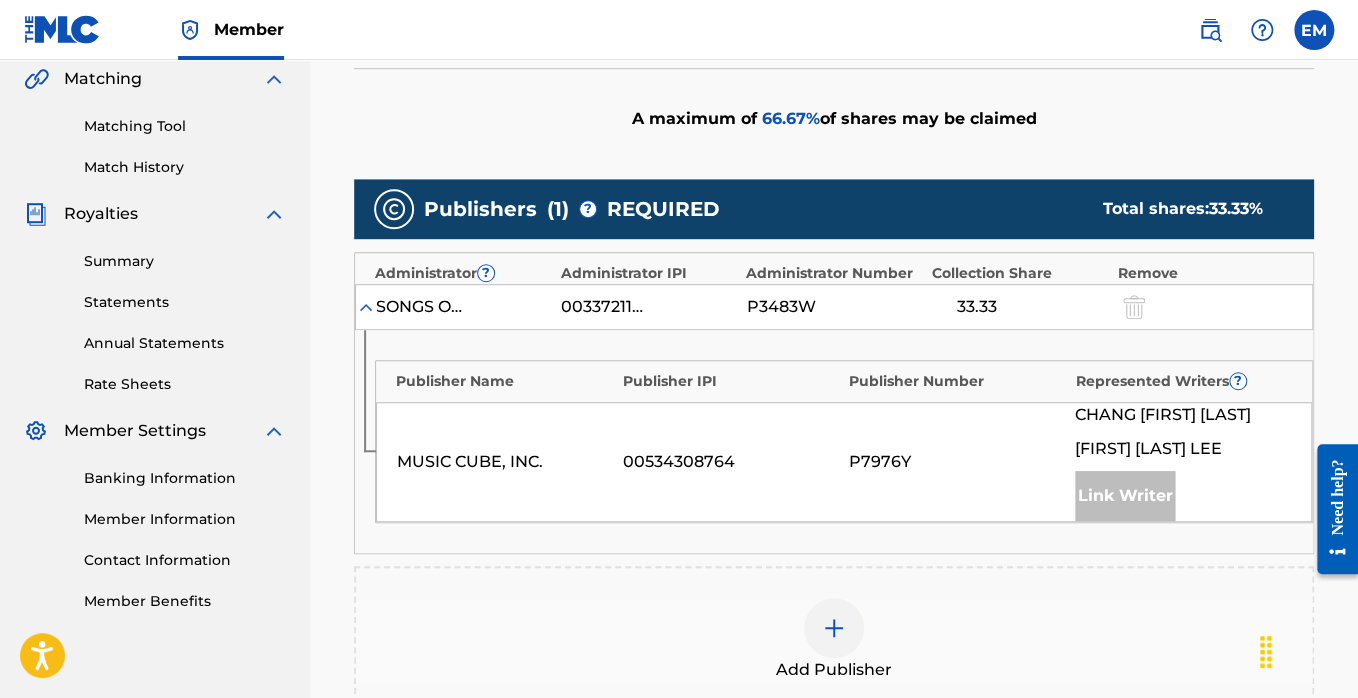 click at bounding box center [834, 628] 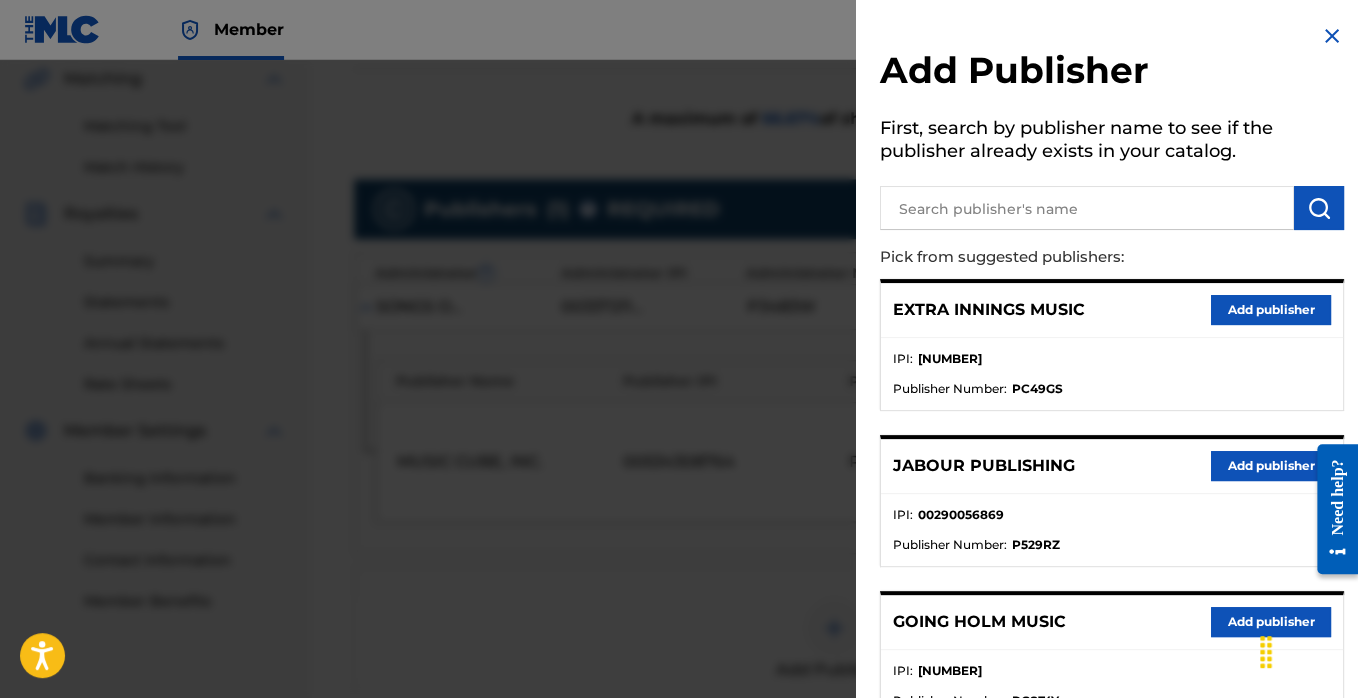 click at bounding box center [1087, 208] 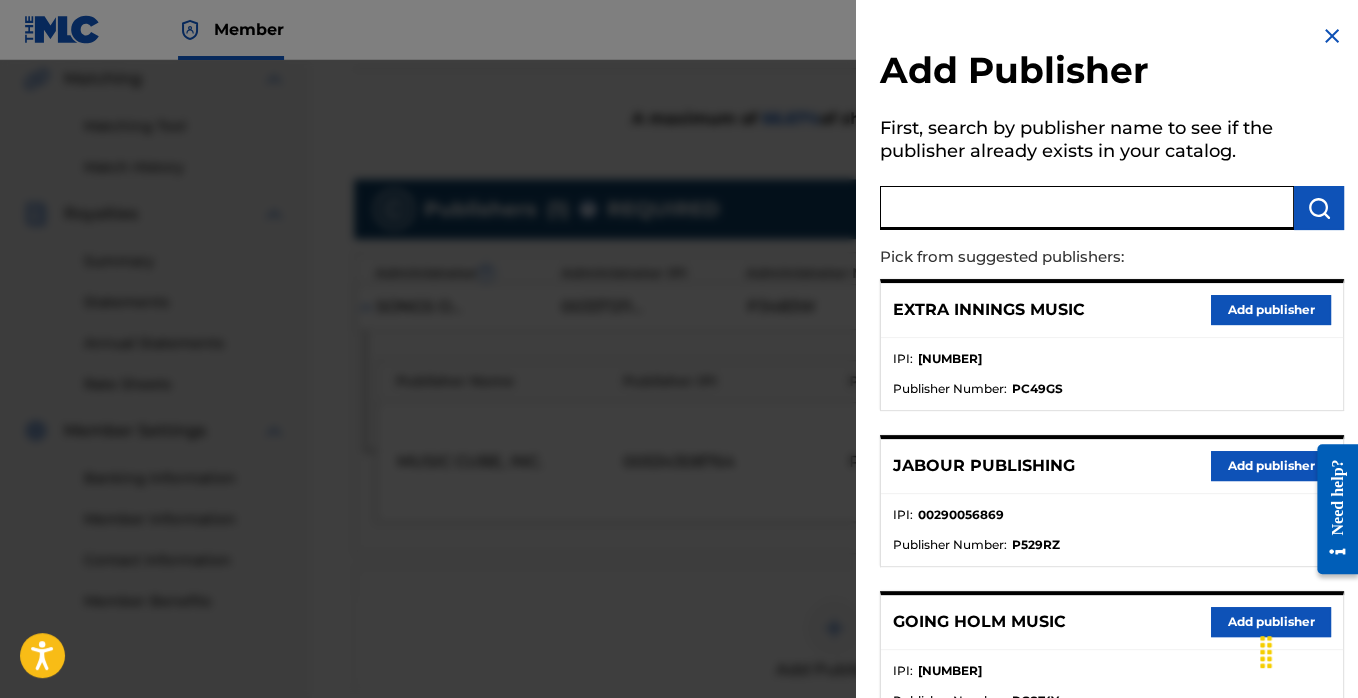 type on "C" 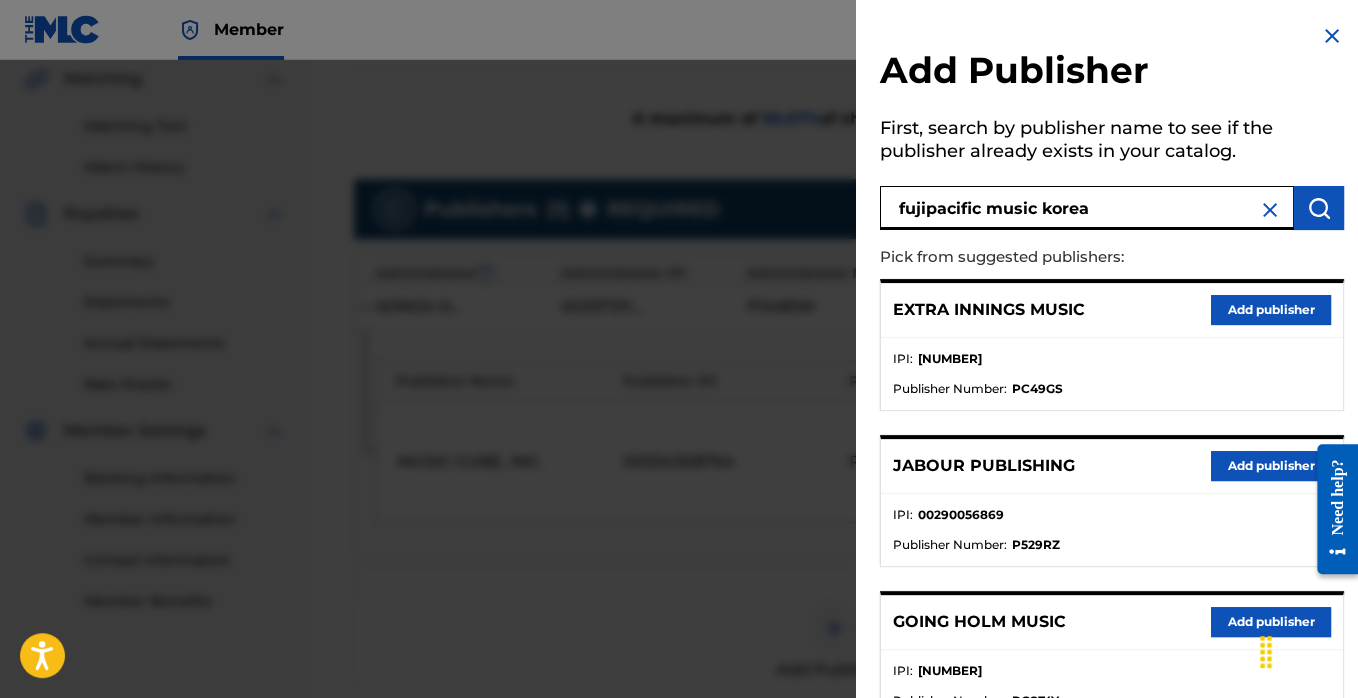 type on "fujipacific music korea" 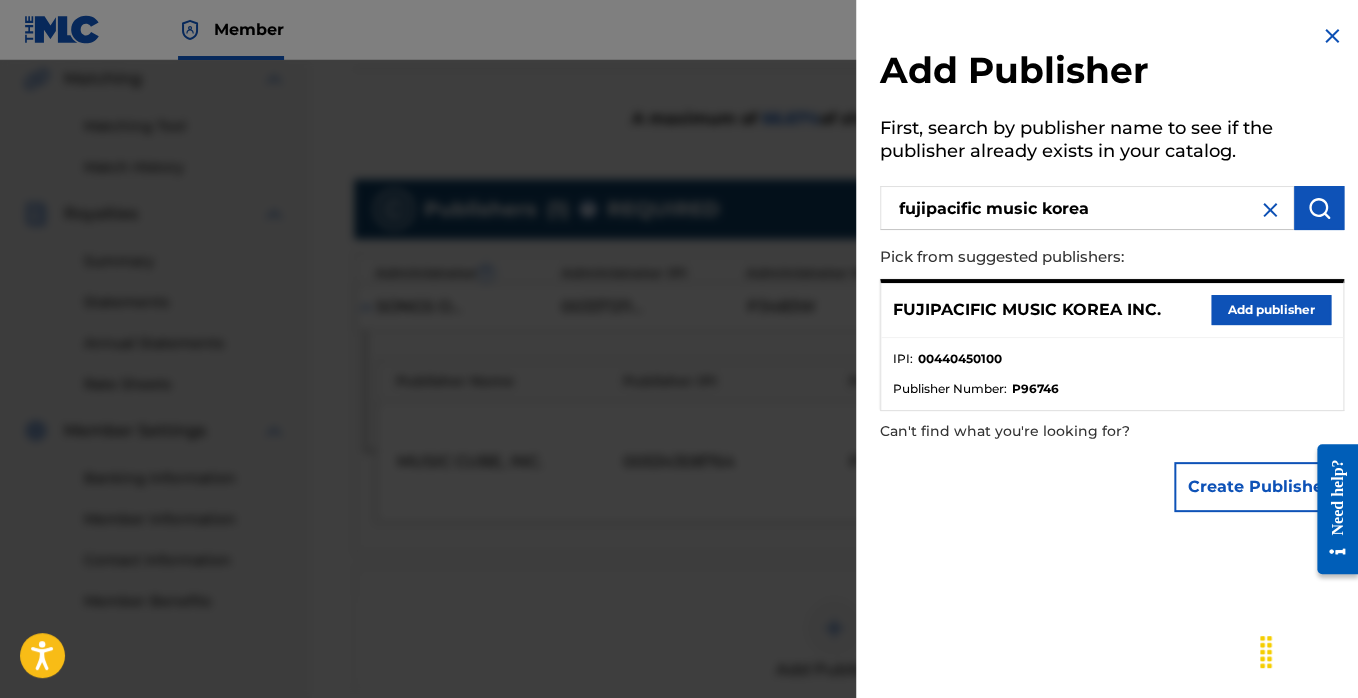 click on "Add publisher" at bounding box center [1271, 310] 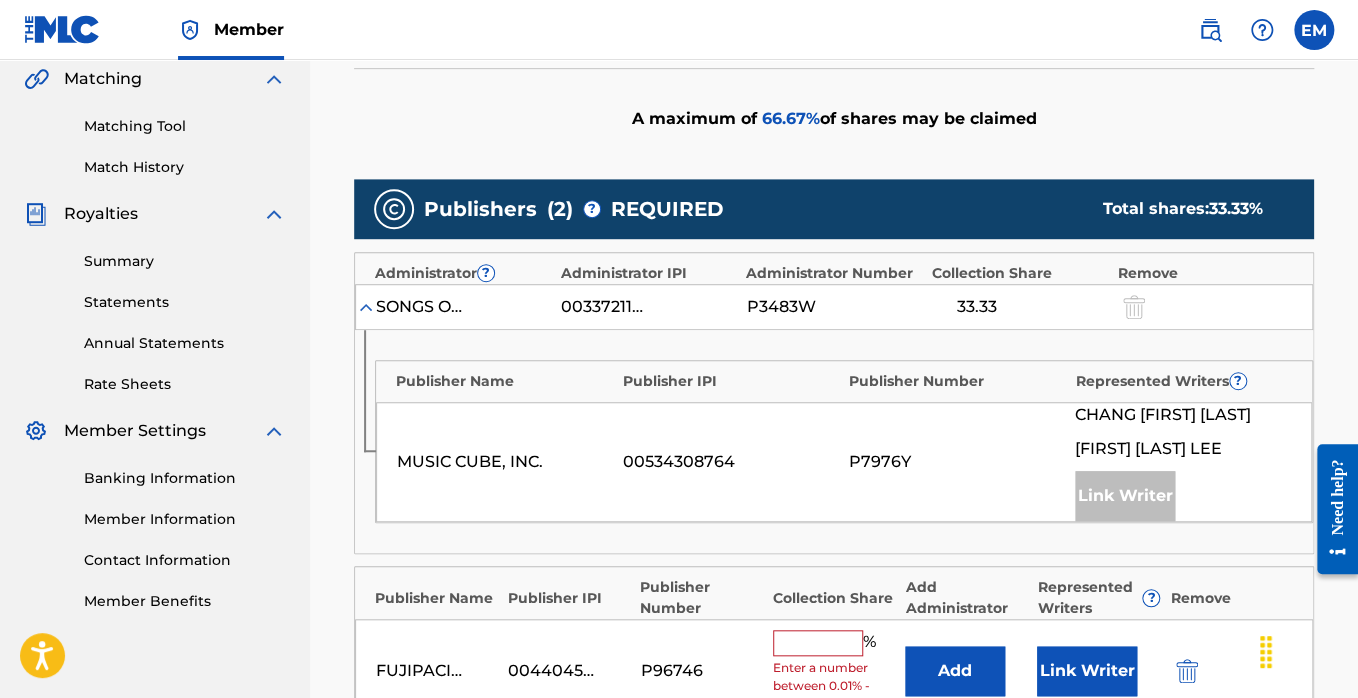 scroll, scrollTop: 523, scrollLeft: 0, axis: vertical 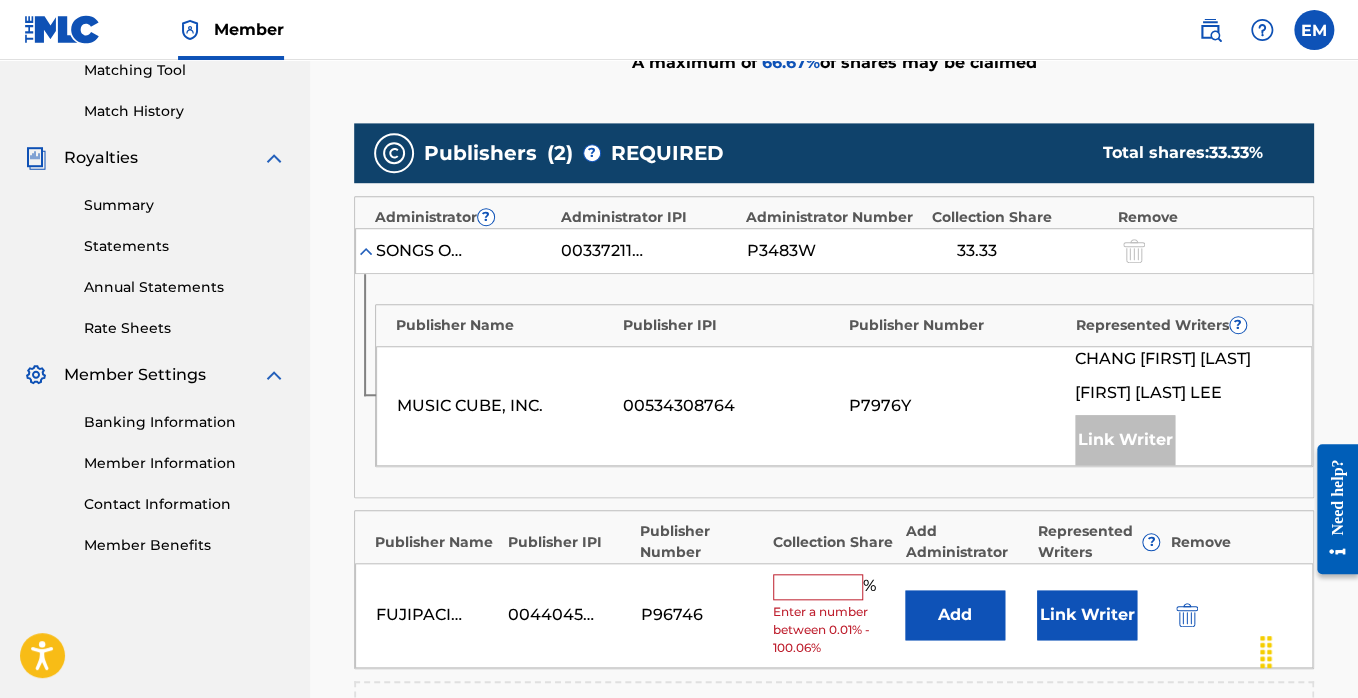 click on "Add" at bounding box center [955, 615] 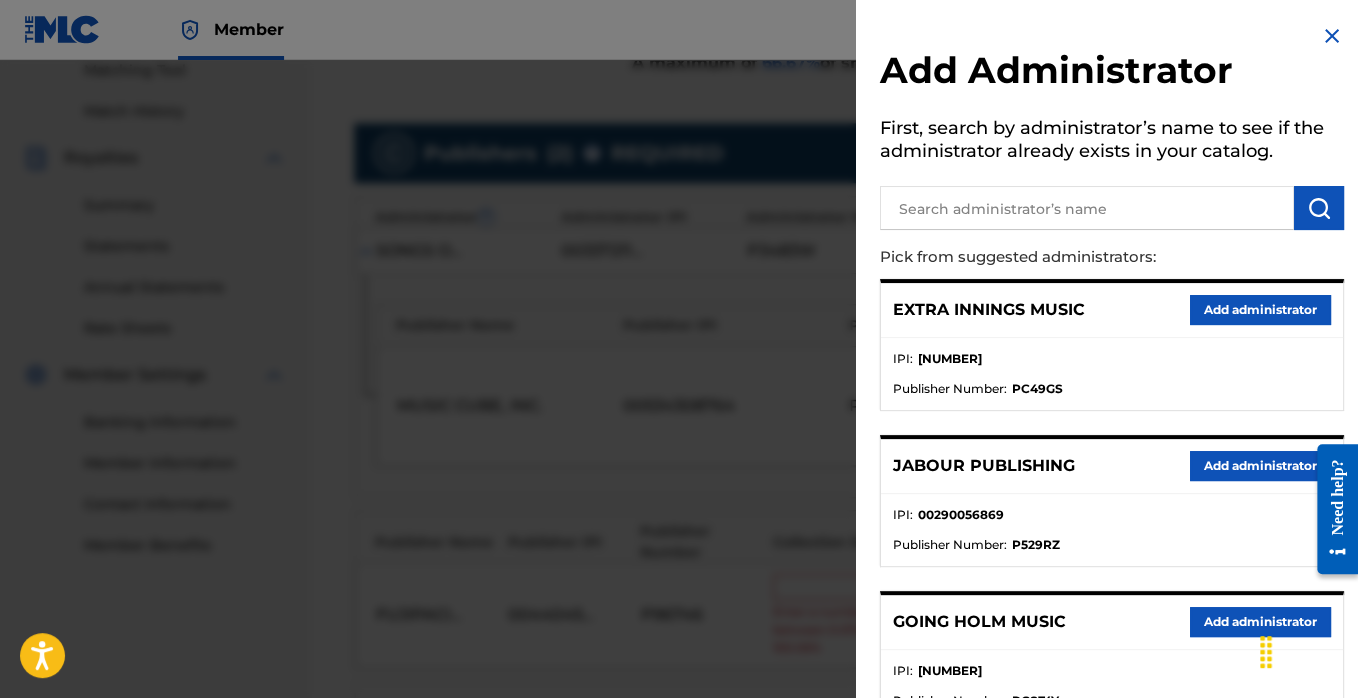 click at bounding box center [1087, 208] 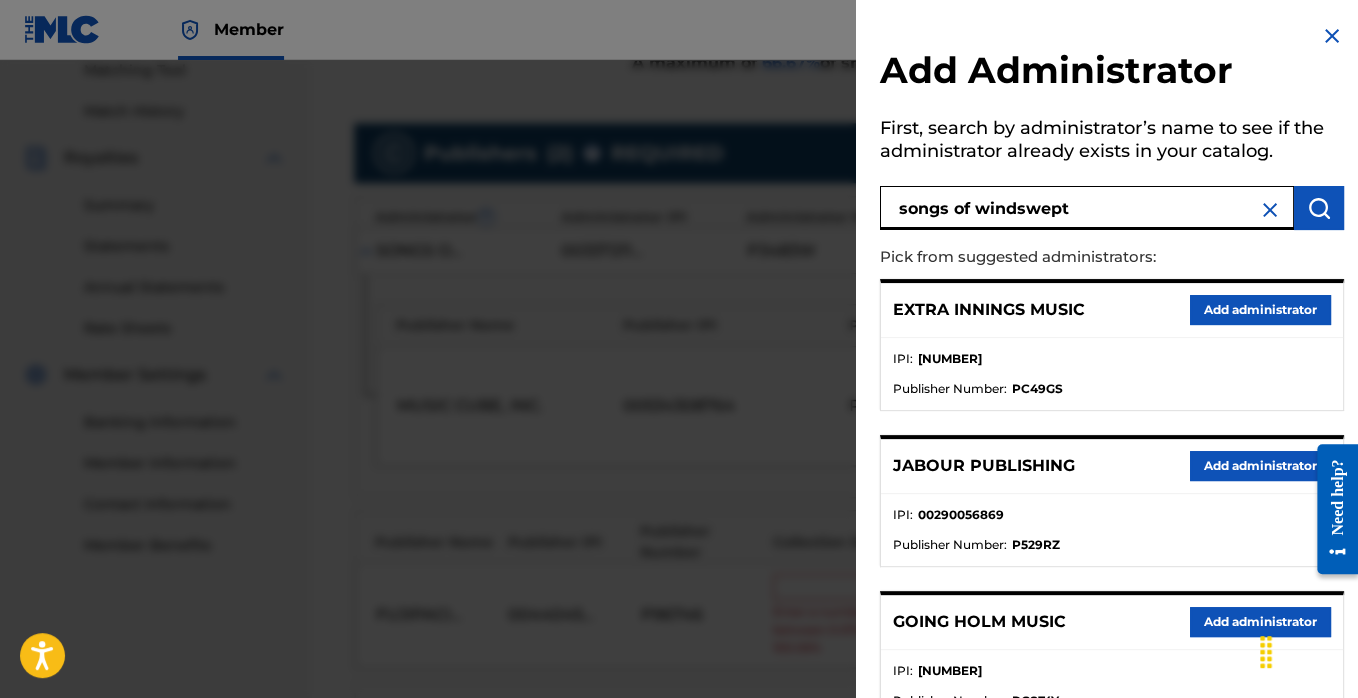 type on "songs of windswept" 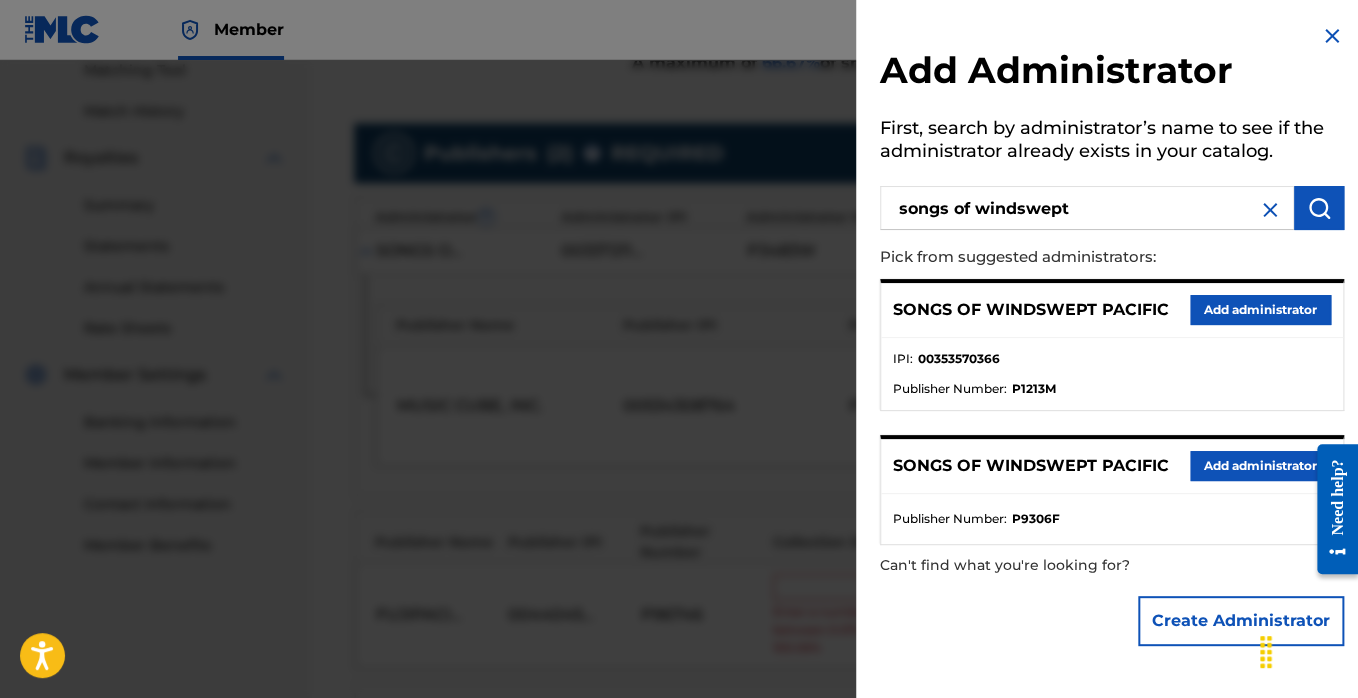 click on "Add administrator" at bounding box center (1260, 310) 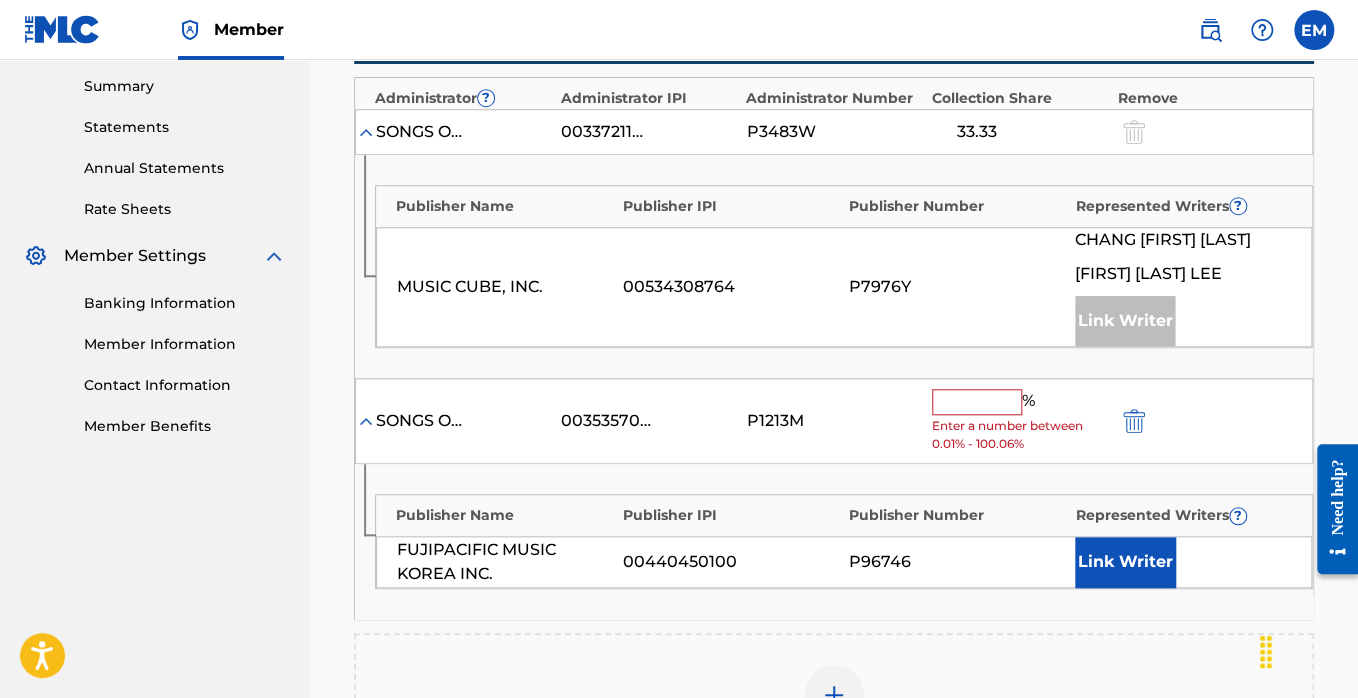 scroll, scrollTop: 643, scrollLeft: 0, axis: vertical 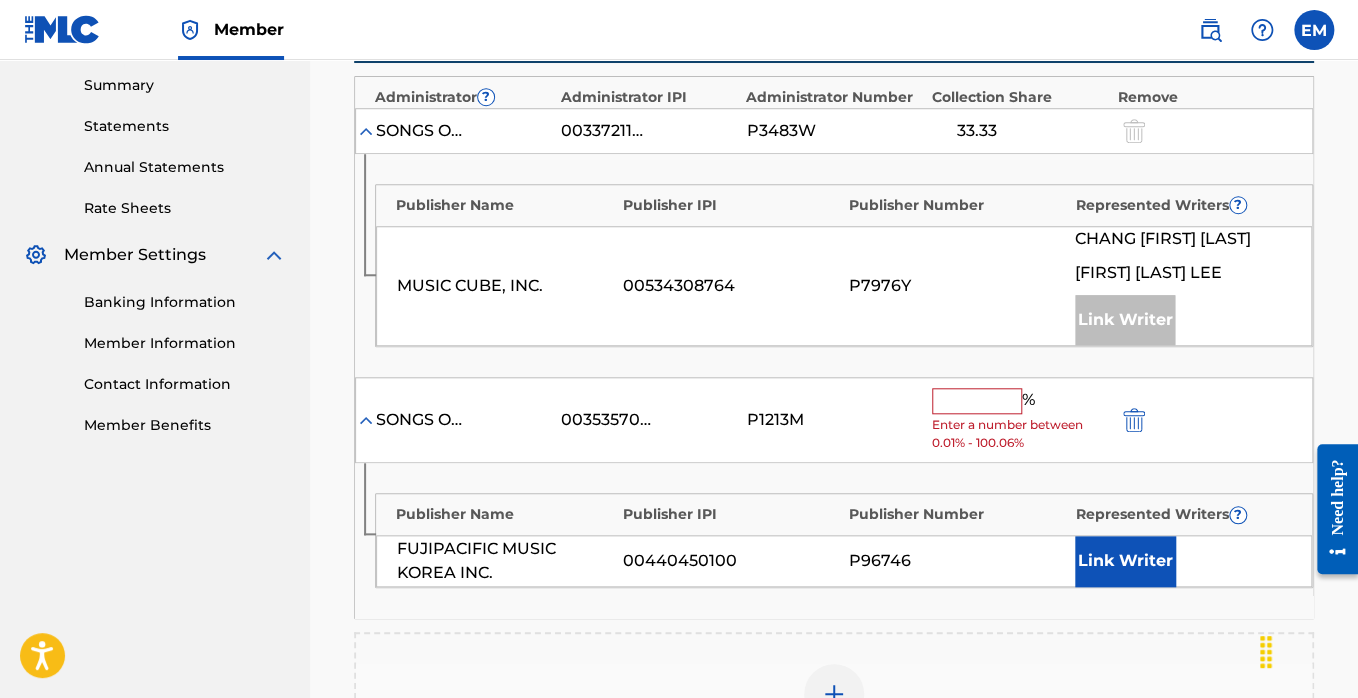 click at bounding box center [977, 401] 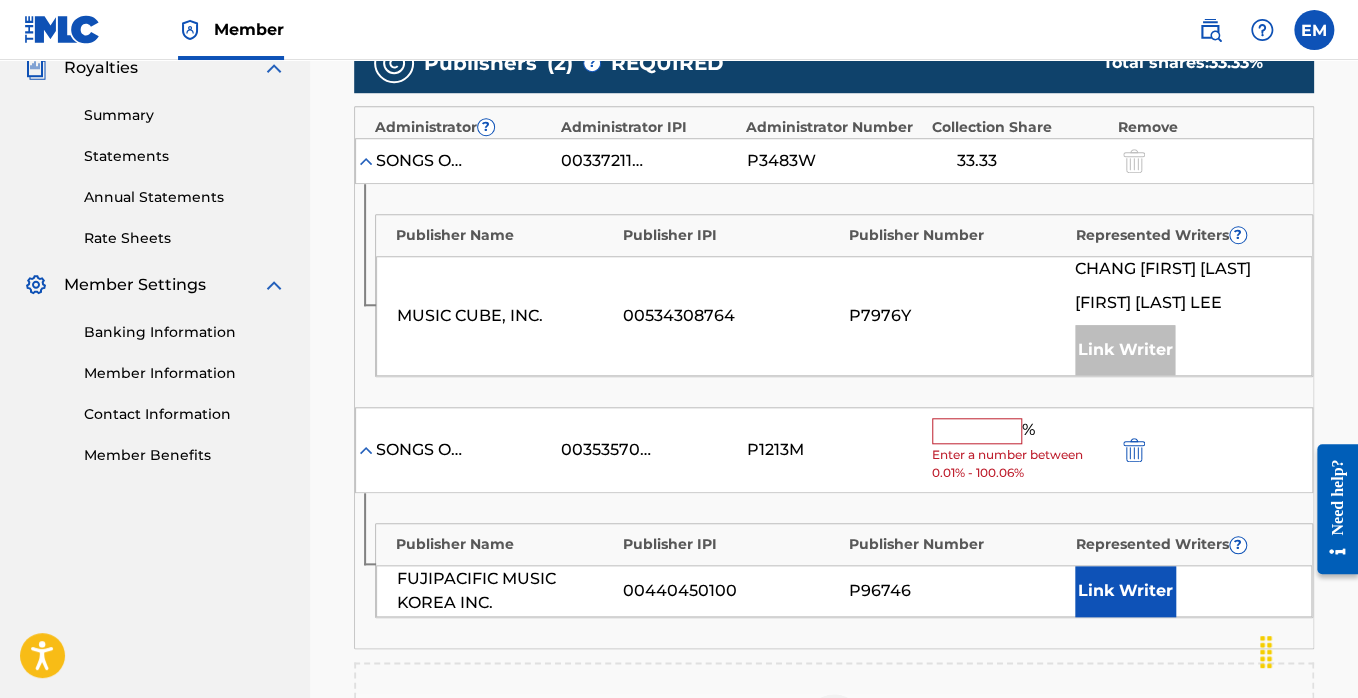 scroll, scrollTop: 615, scrollLeft: 0, axis: vertical 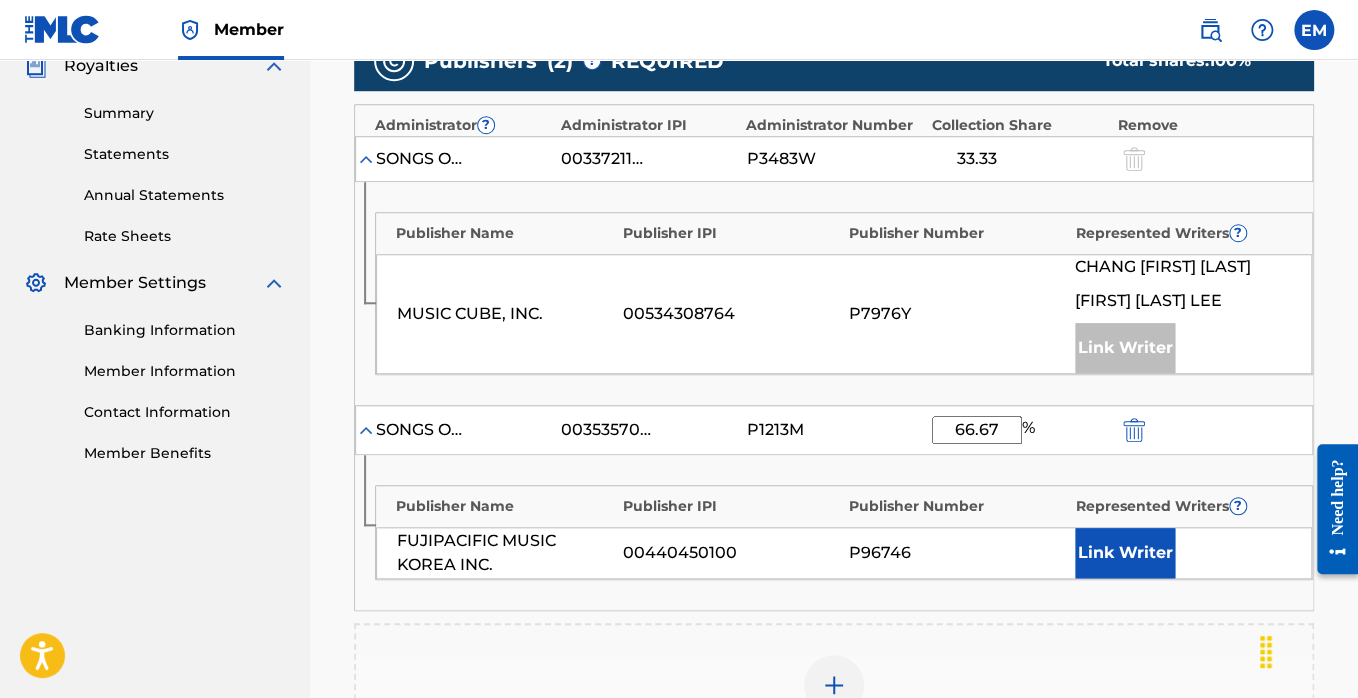 type on "66.67" 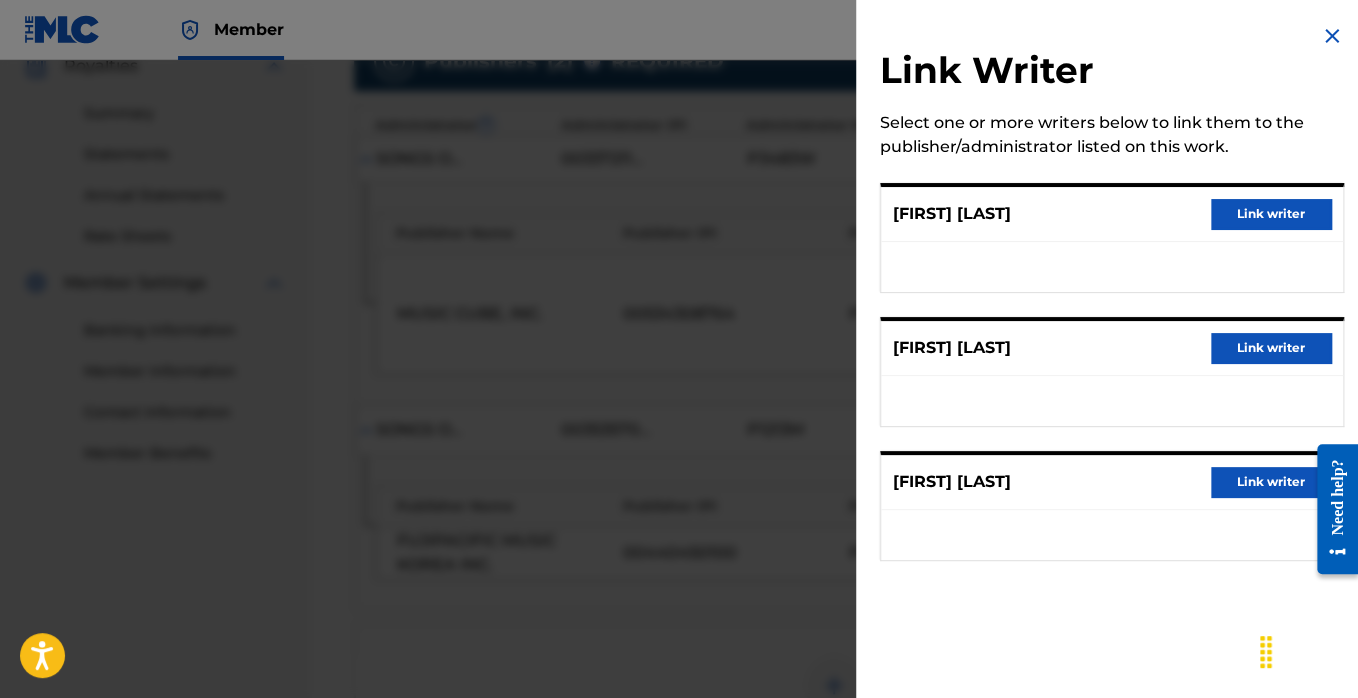 click on "Link writer" at bounding box center [1271, 482] 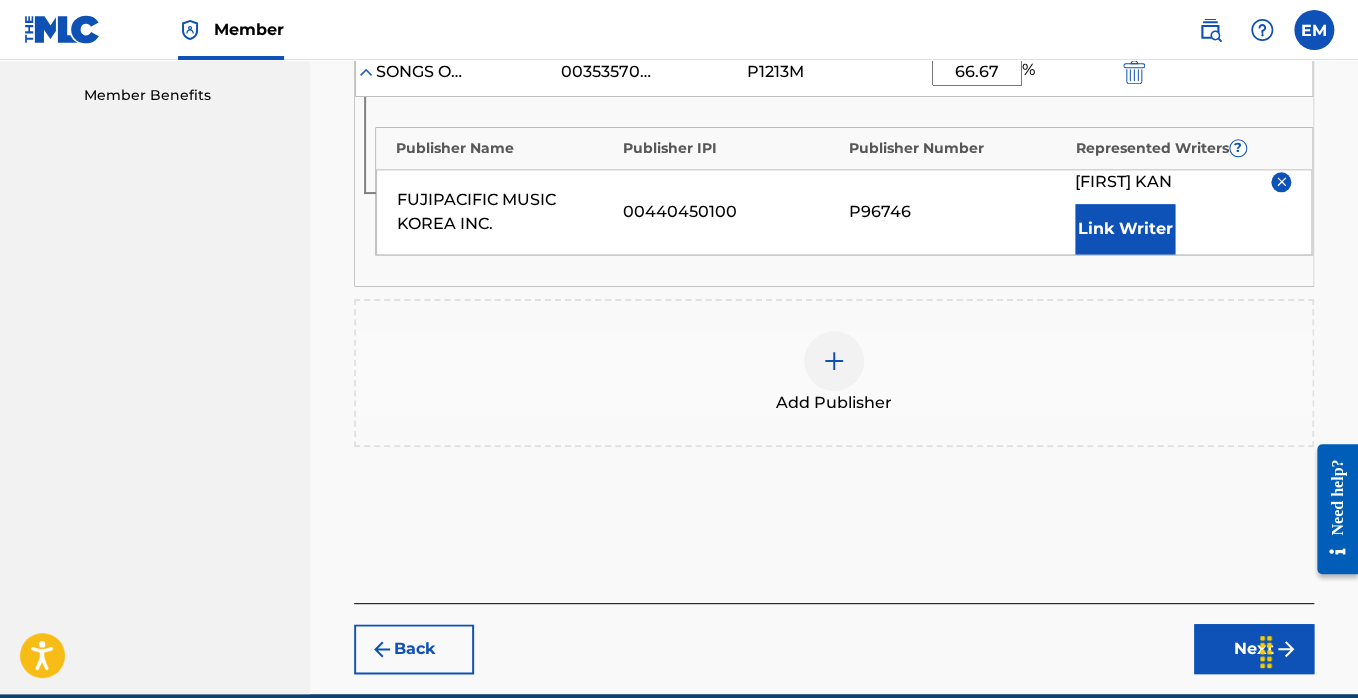 click on "Next" at bounding box center [1254, 649] 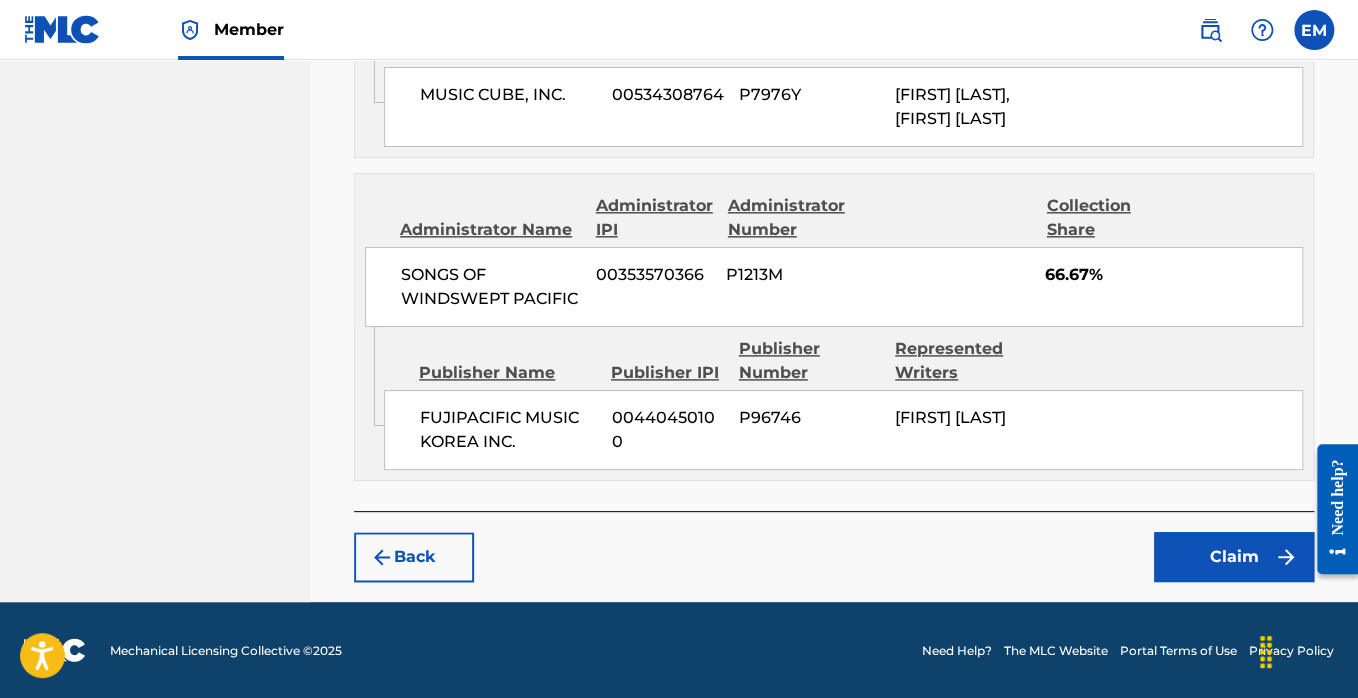 scroll, scrollTop: 1053, scrollLeft: 0, axis: vertical 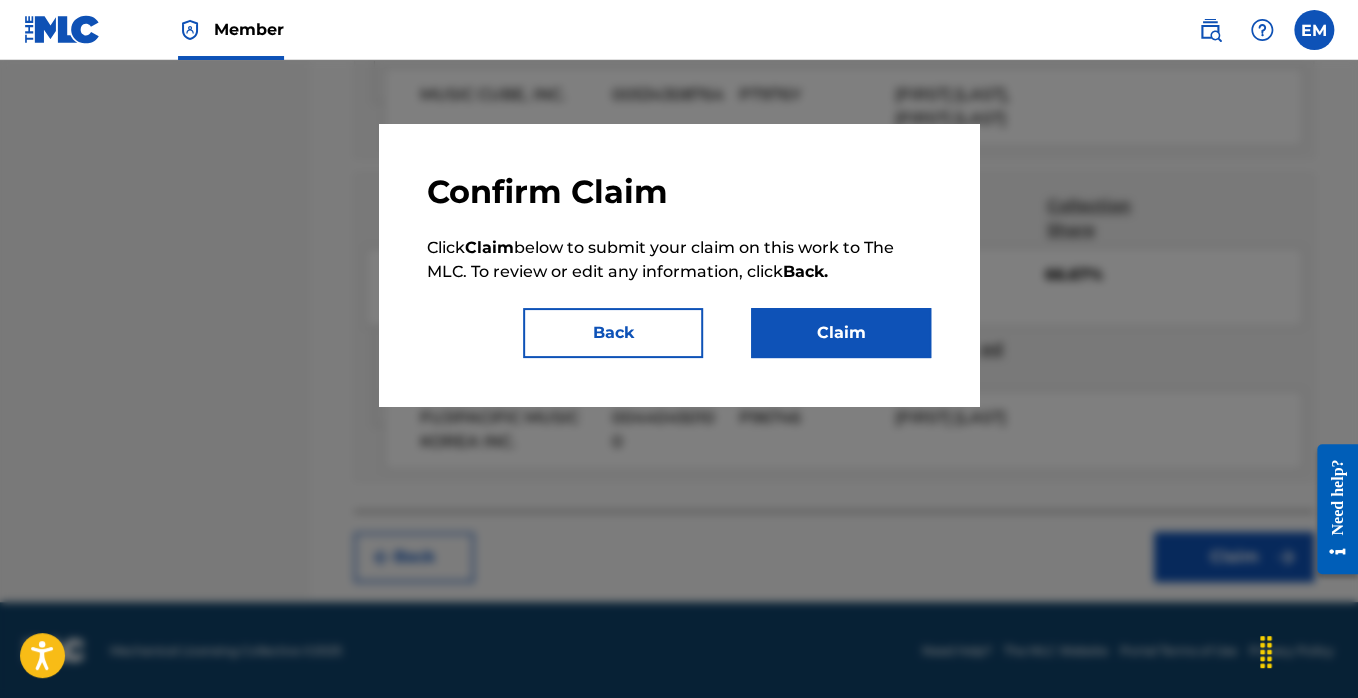 click on "Claim" at bounding box center [841, 333] 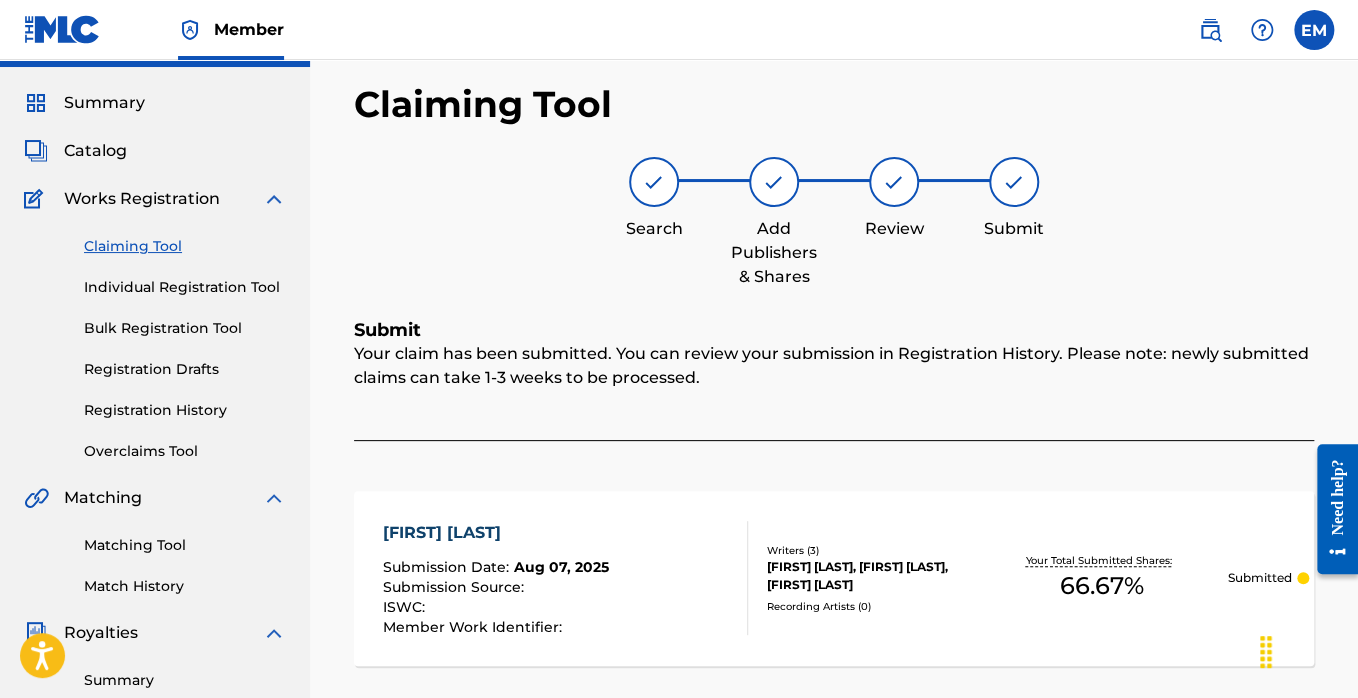 scroll, scrollTop: 0, scrollLeft: 0, axis: both 